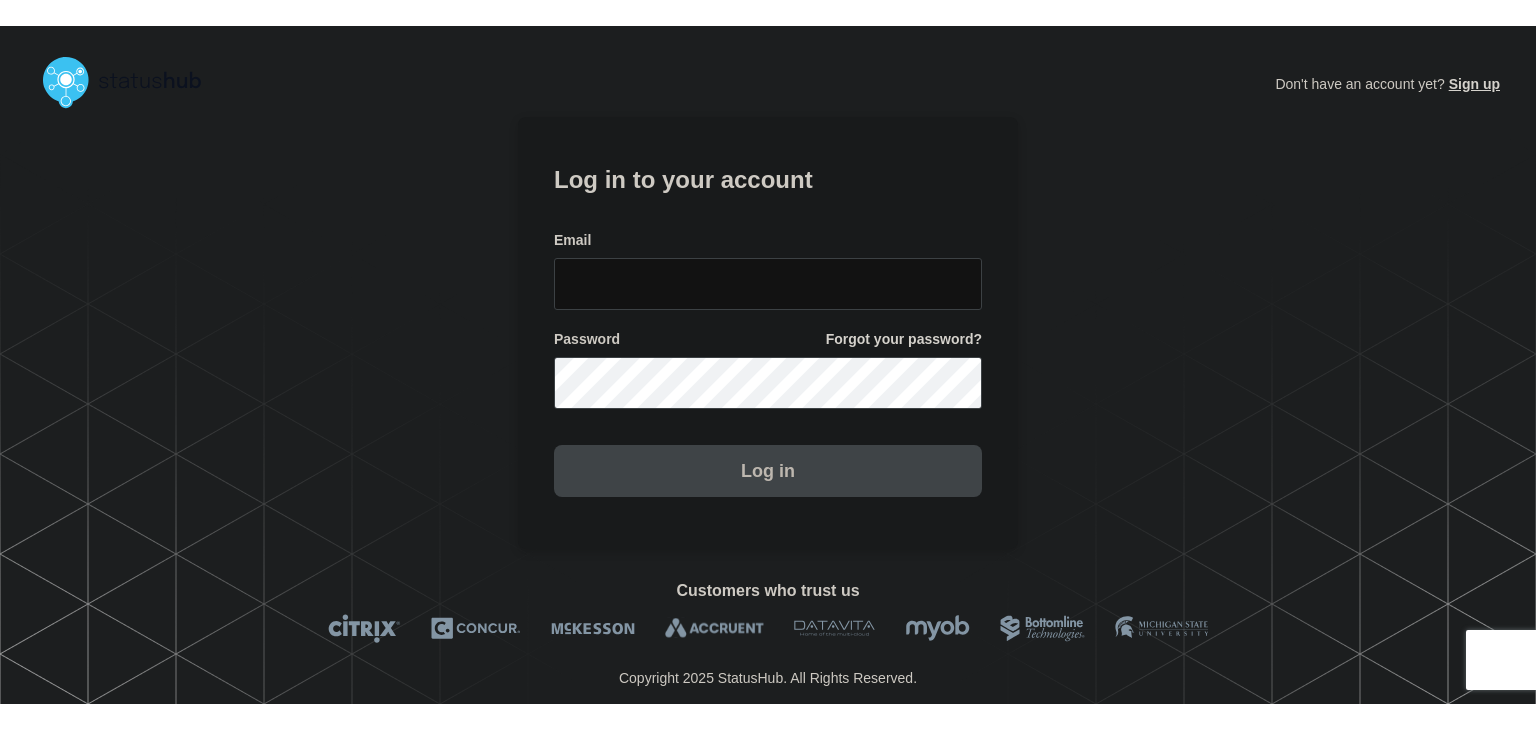 scroll, scrollTop: 0, scrollLeft: 0, axis: both 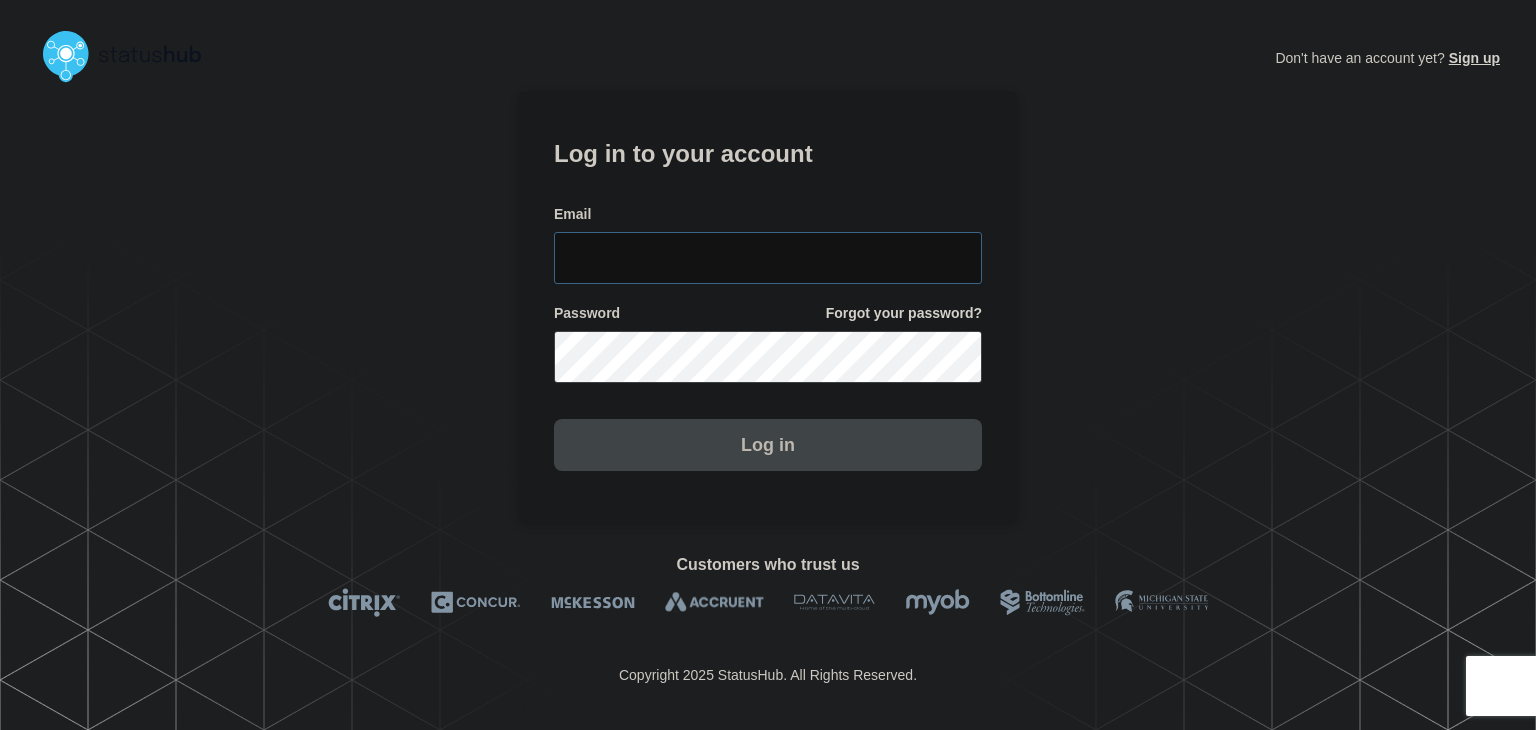 type on "amanda.mckeehan@conexon.us" 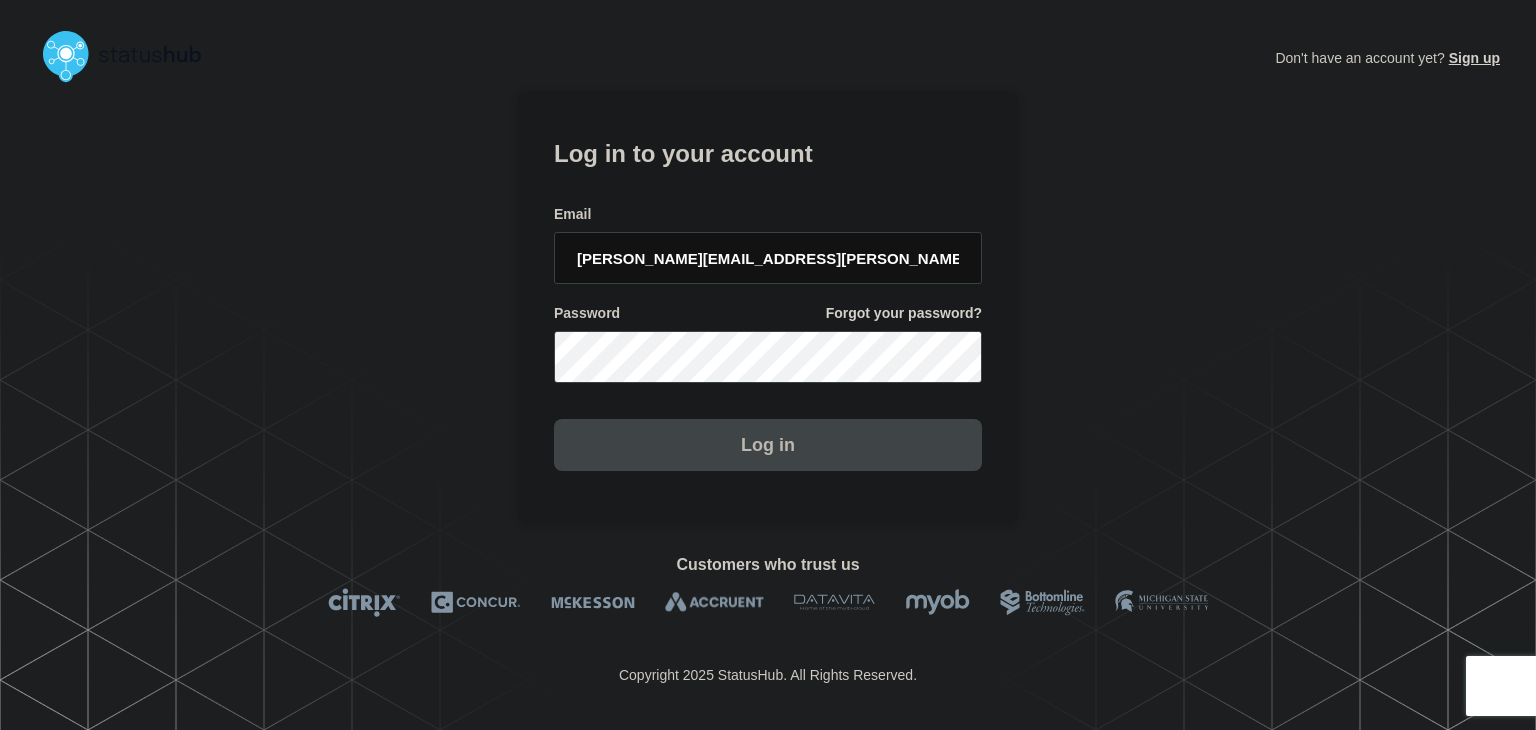click on "Log in" at bounding box center [768, 445] 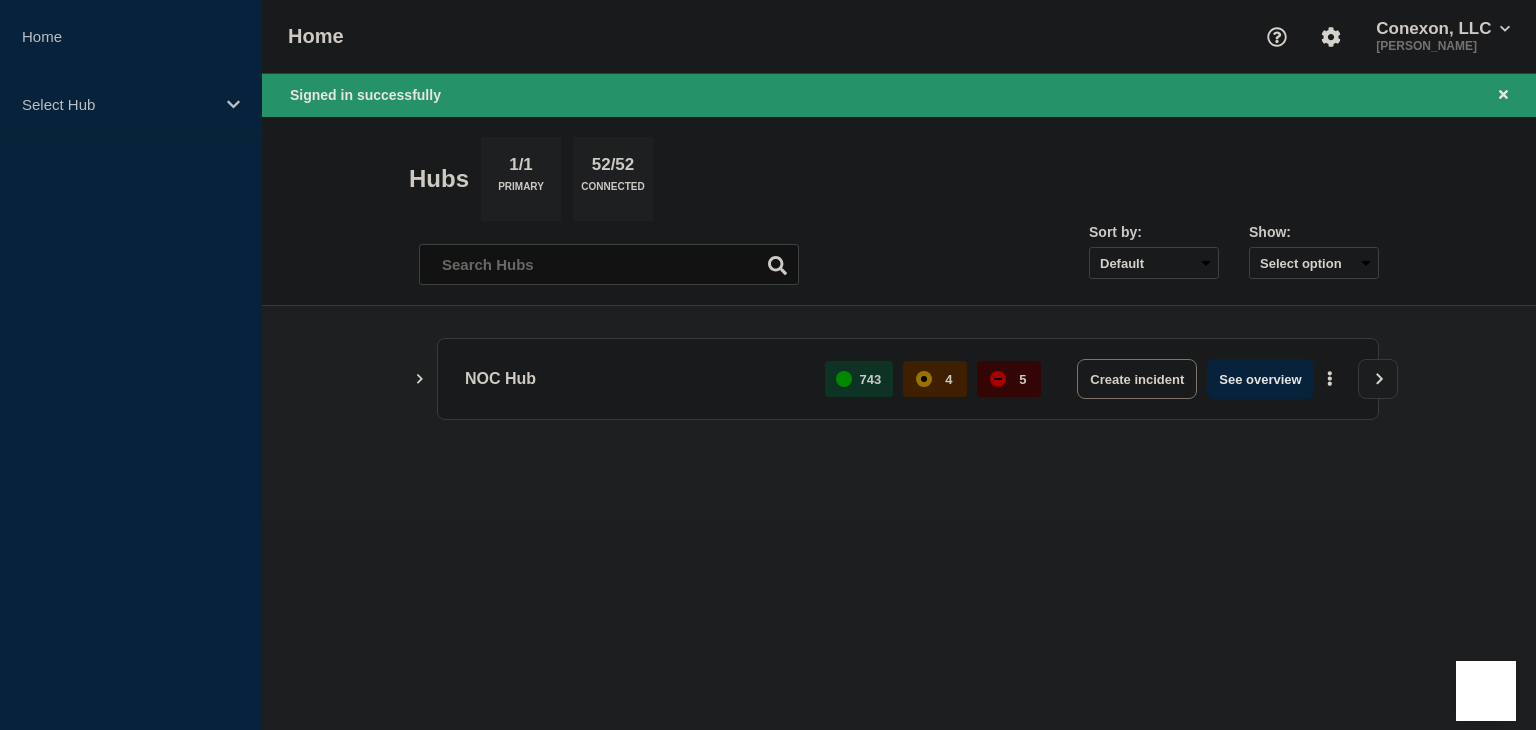 scroll, scrollTop: 0, scrollLeft: 0, axis: both 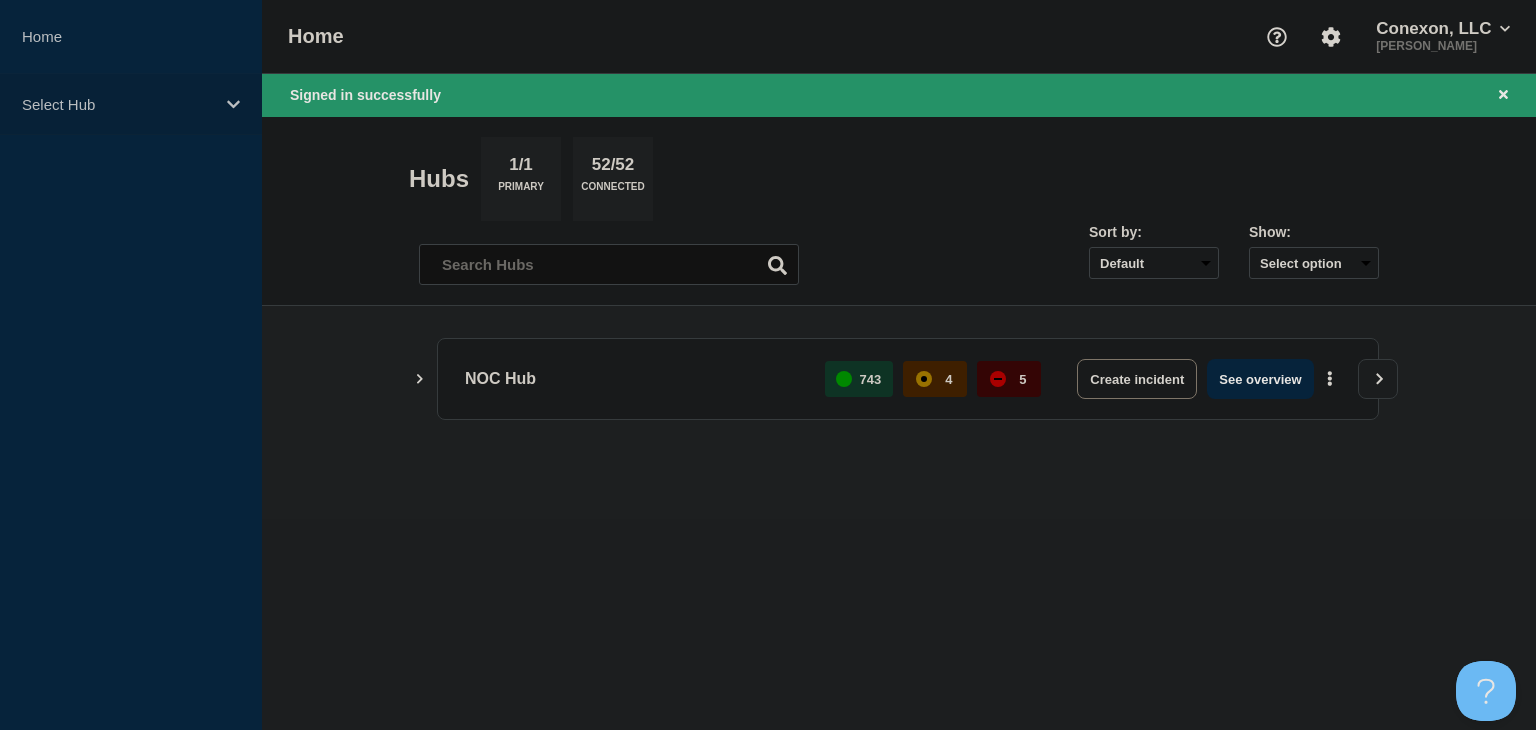 click on "Select Hub" at bounding box center (118, 104) 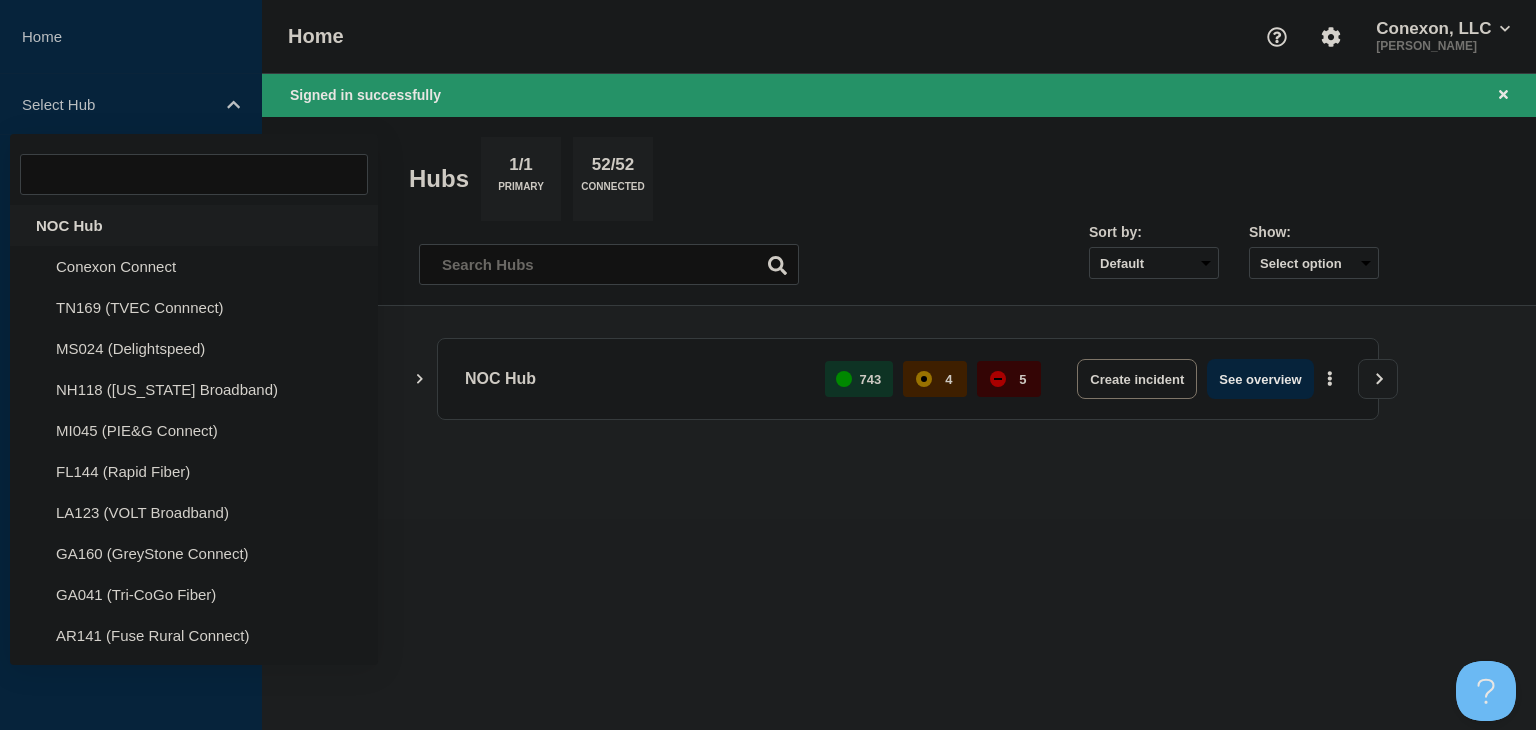 click on "NOC Hub" at bounding box center (194, 225) 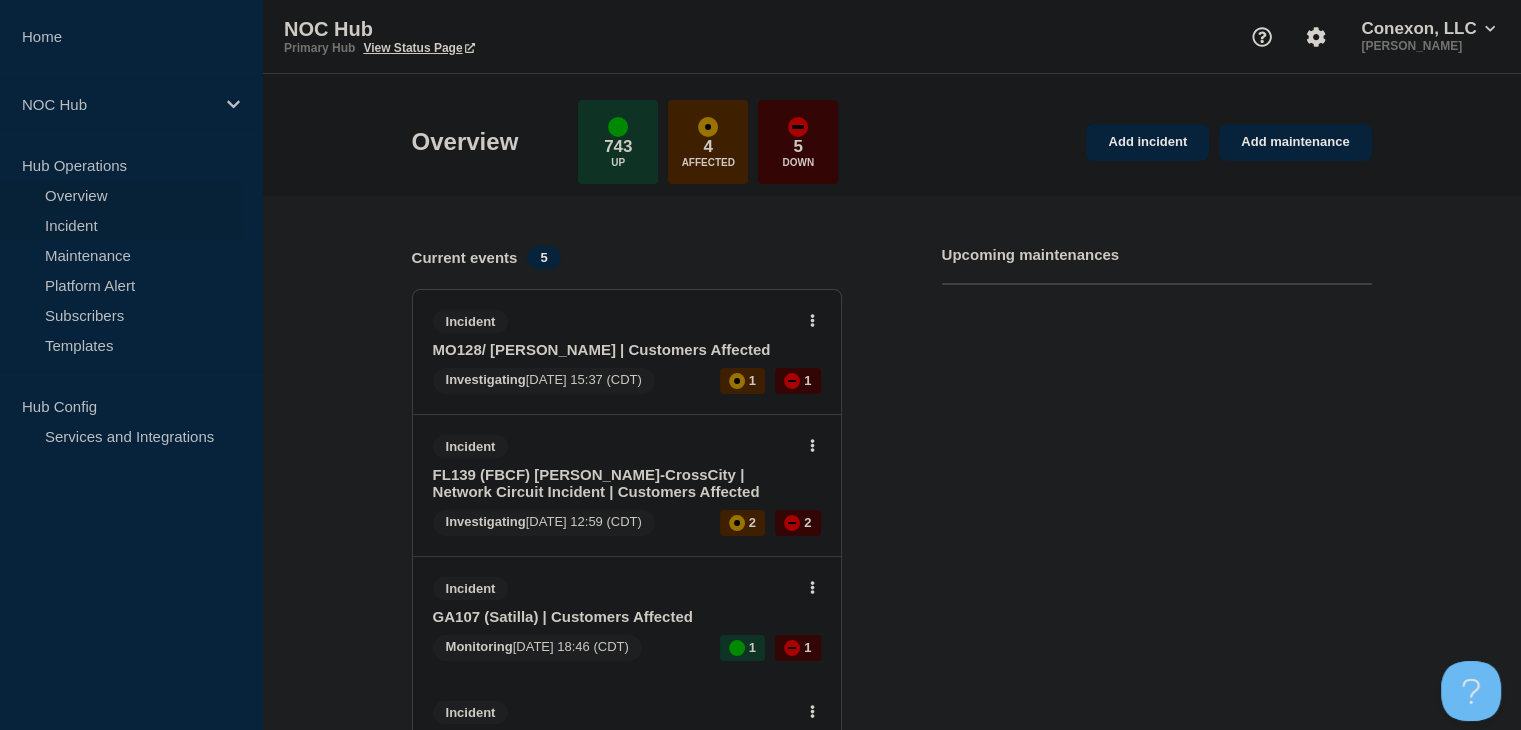 click on "Incident" at bounding box center (121, 225) 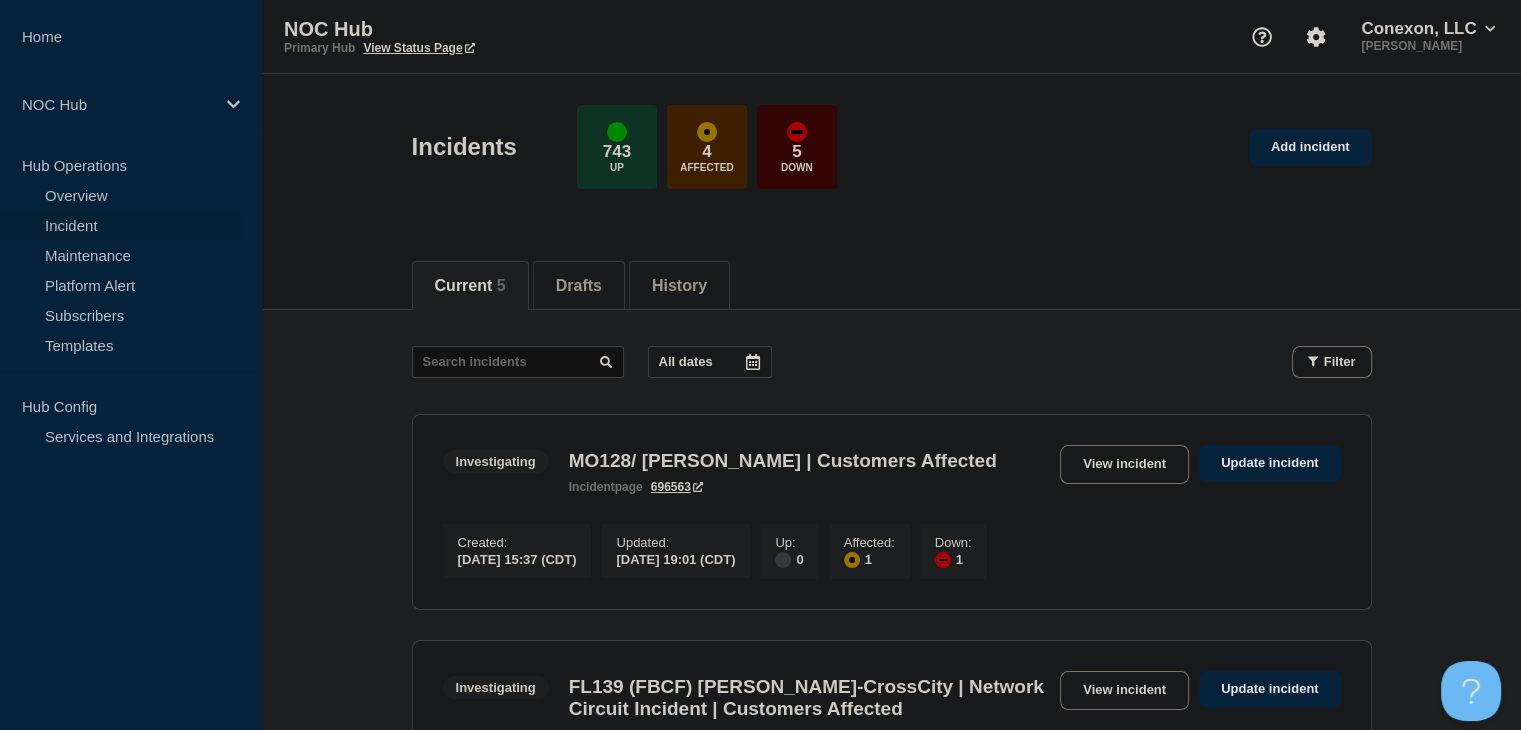scroll, scrollTop: 100, scrollLeft: 0, axis: vertical 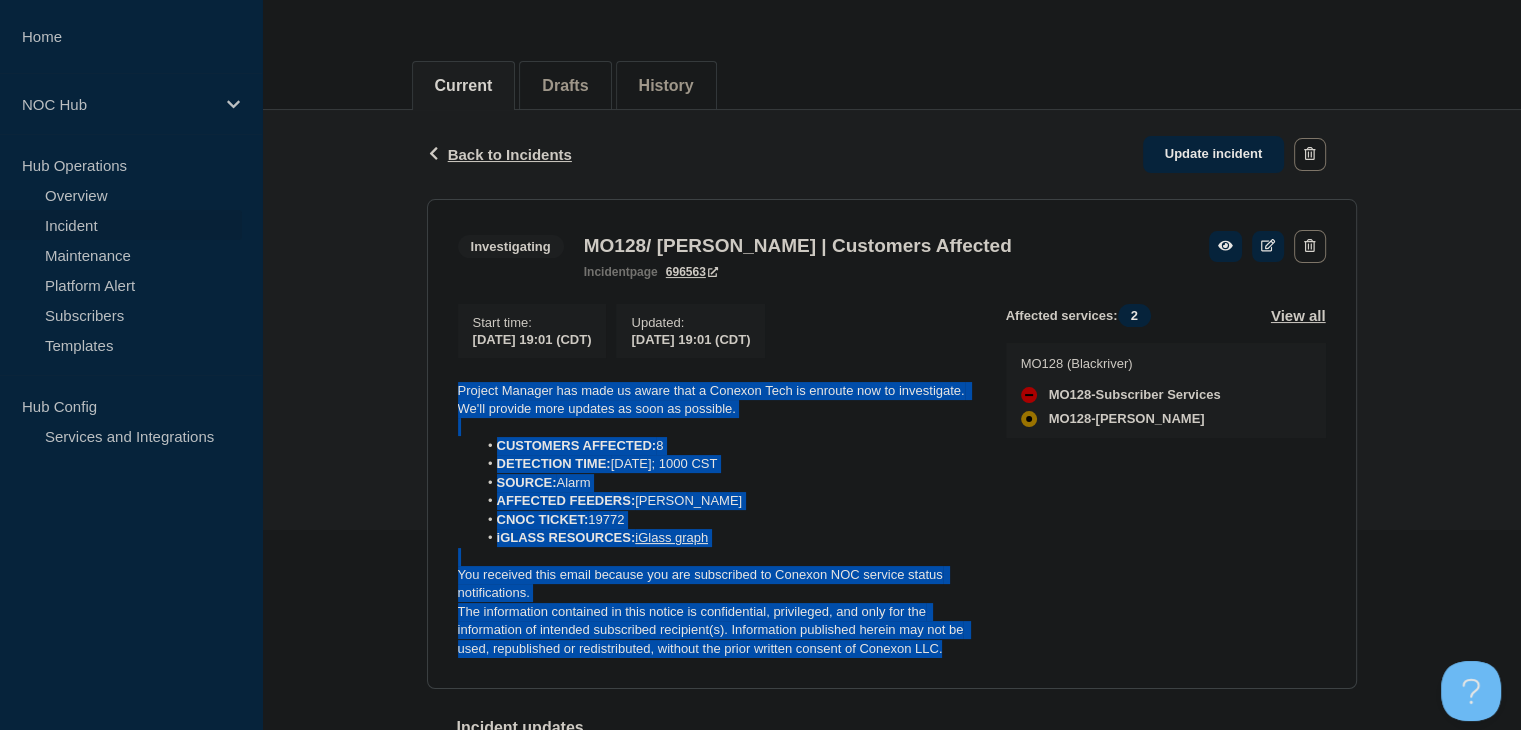 drag, startPoint x: 957, startPoint y: 657, endPoint x: 400, endPoint y: 398, distance: 614.2719 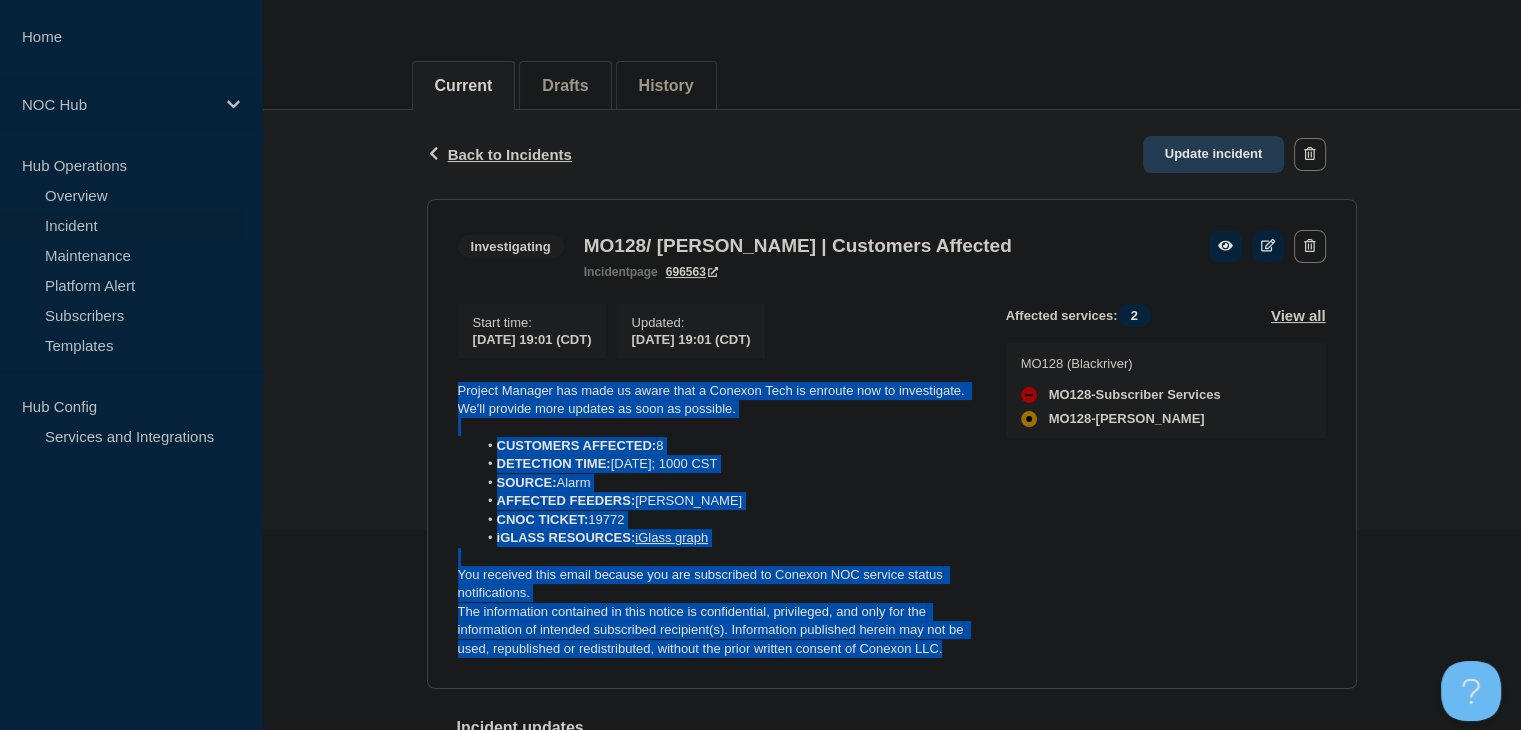 click on "Update incident" 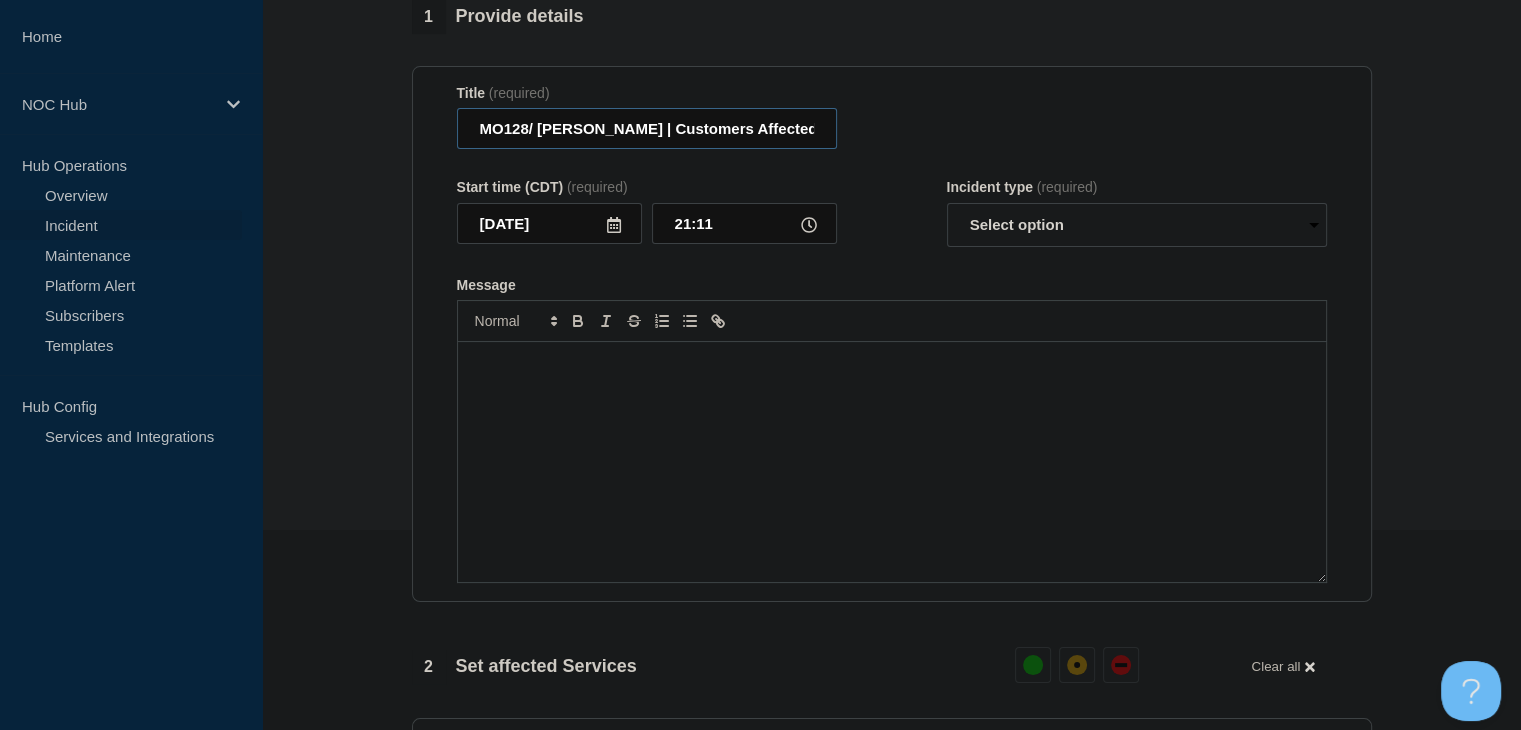 click on "MO128/ Silva | Customers Affected" at bounding box center [647, 128] 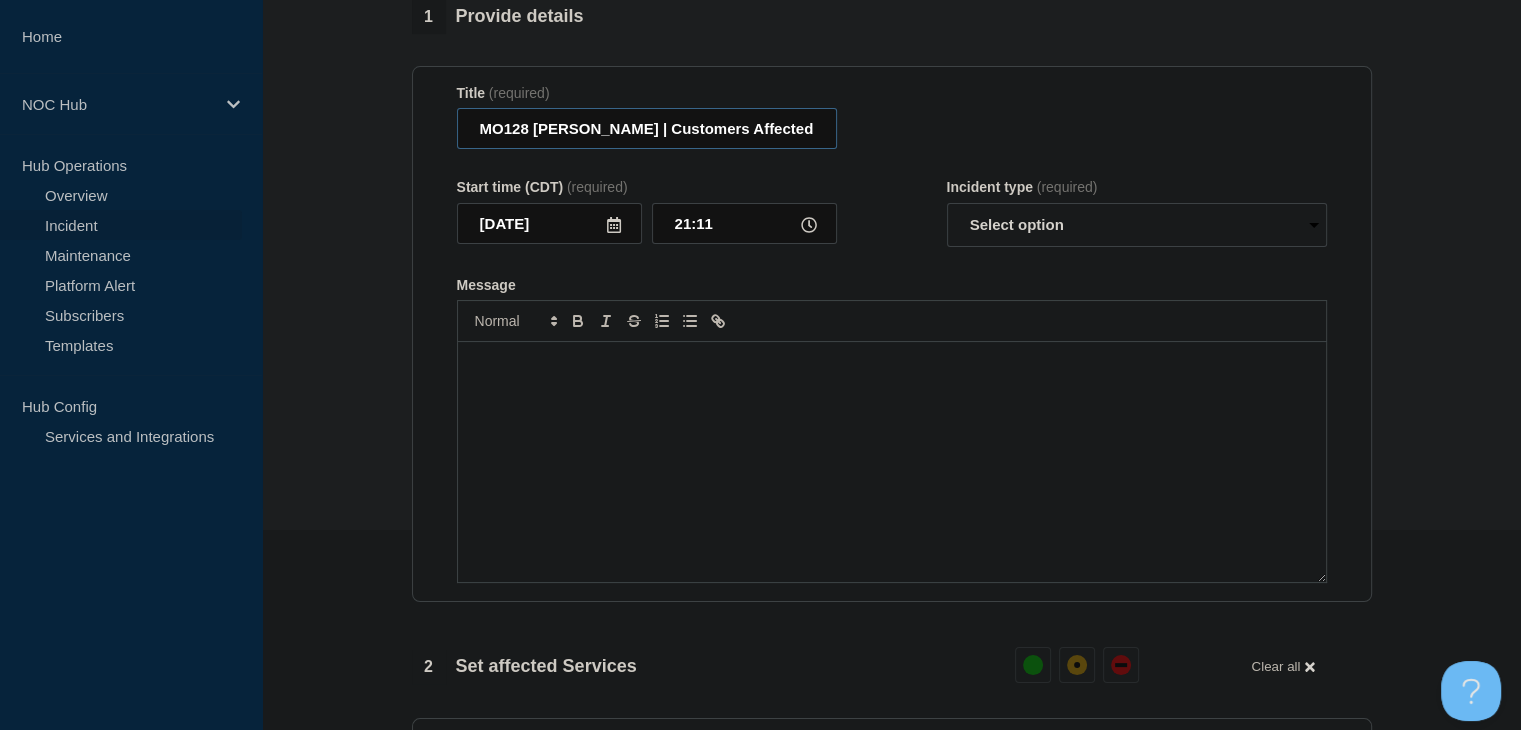 type on "MO128 Silva | Customers Affected" 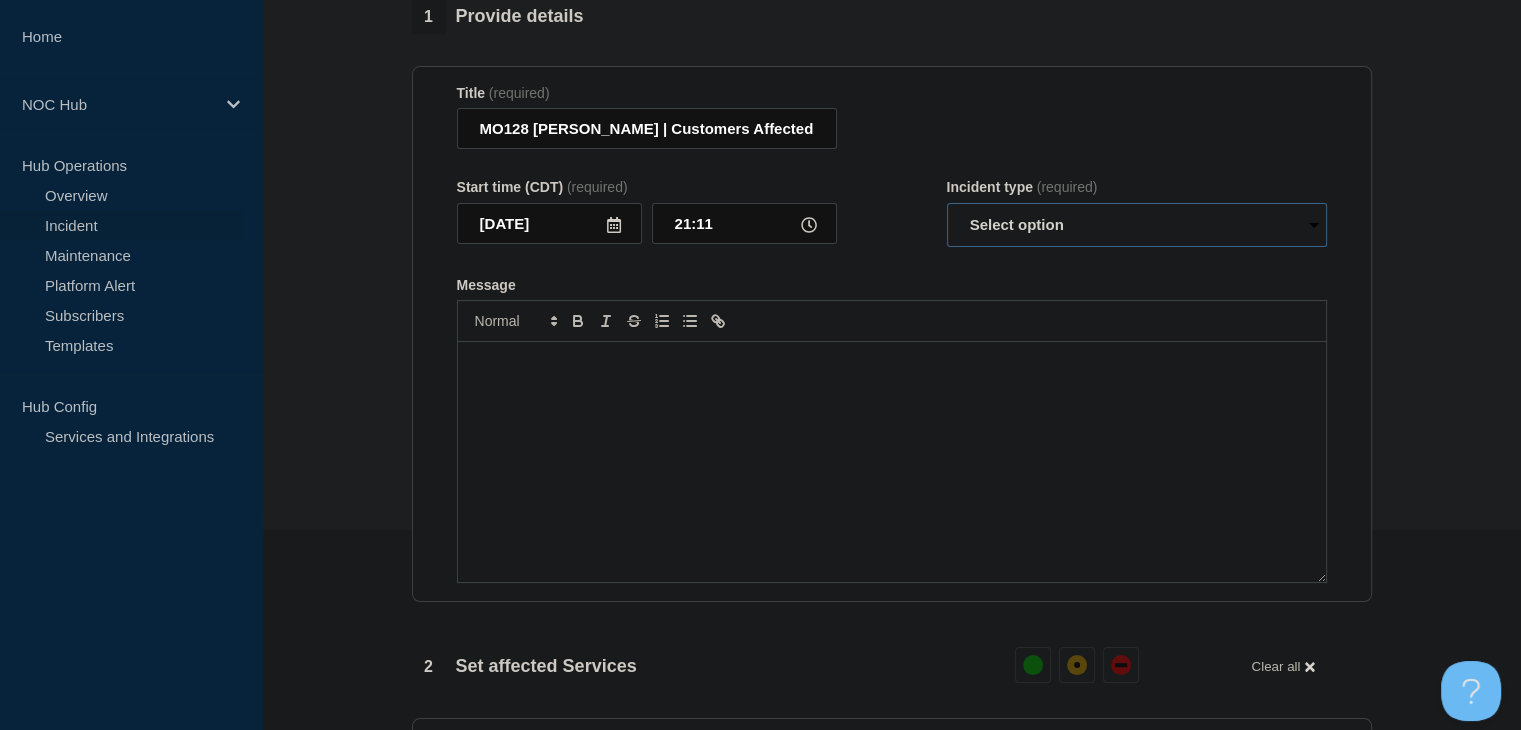 click on "Select option Investigating Identified Monitoring Resolved" at bounding box center (1137, 225) 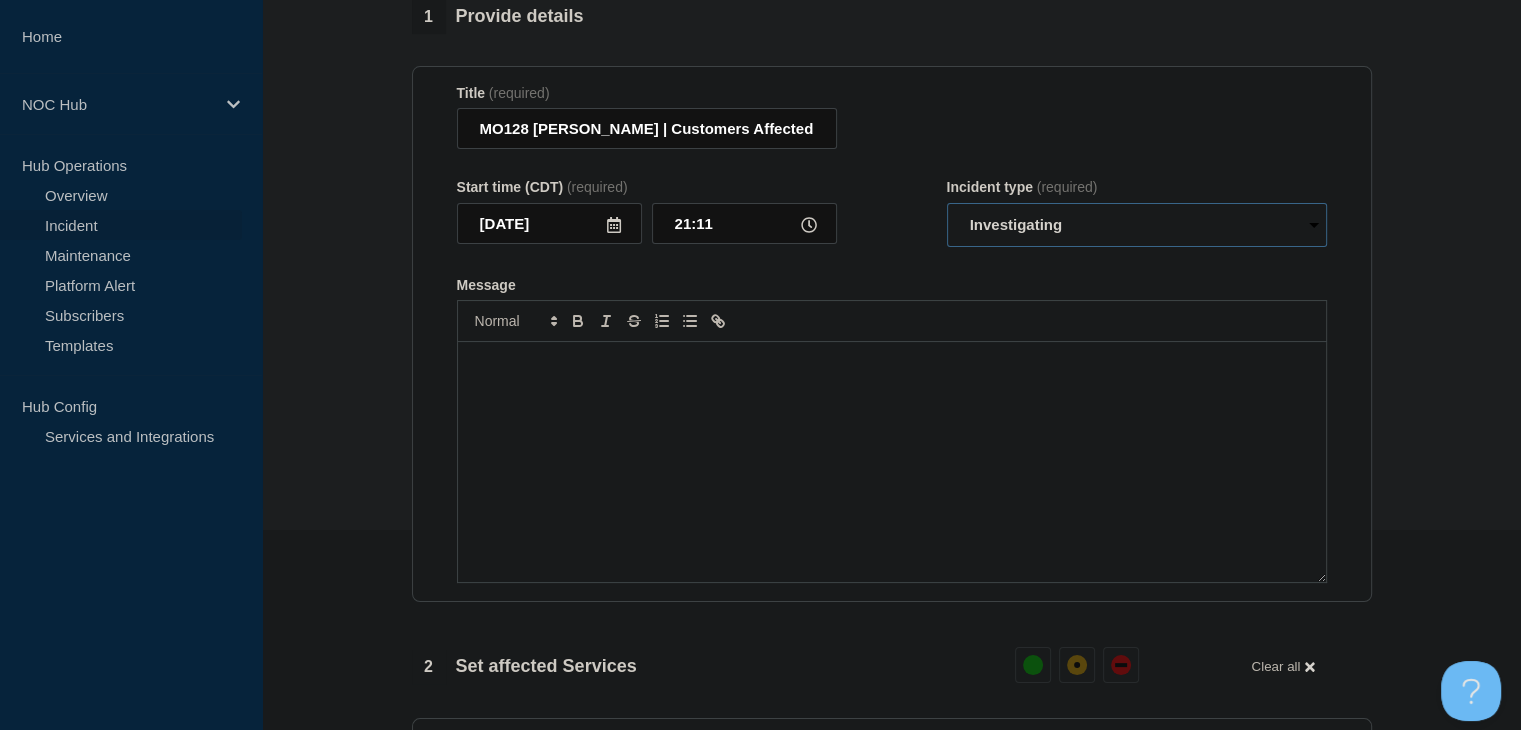 click on "Select option Investigating Identified Monitoring Resolved" at bounding box center (1137, 225) 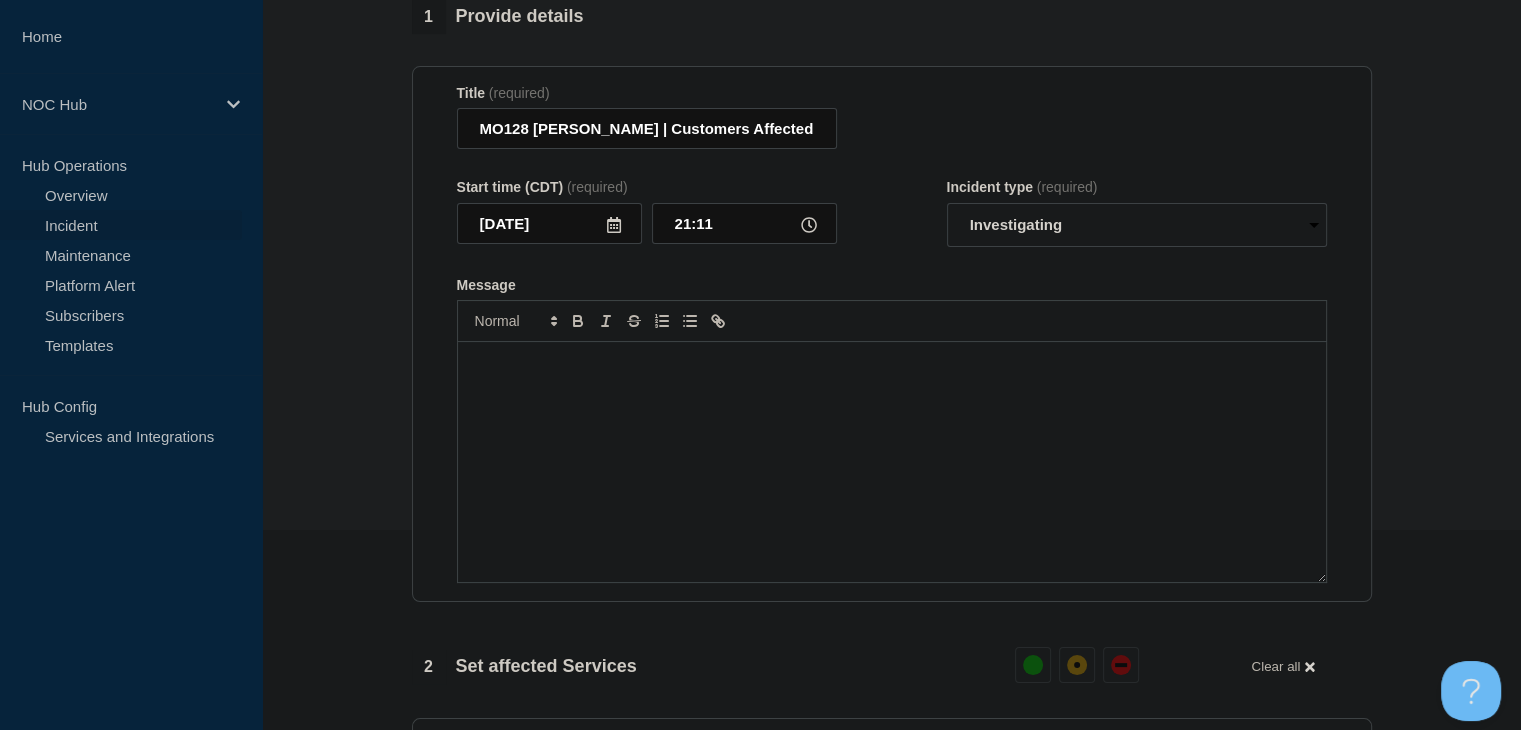 click at bounding box center [892, 462] 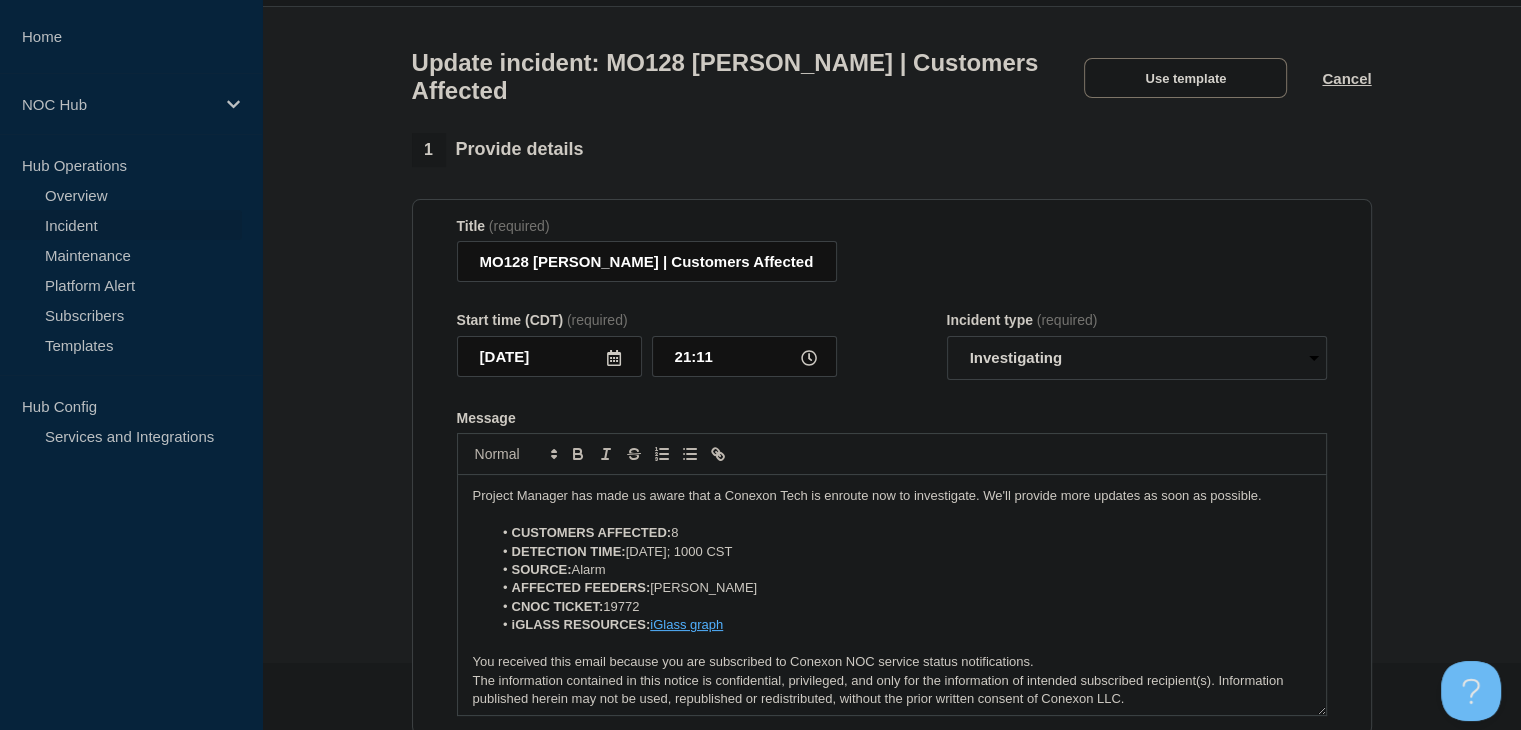 scroll, scrollTop: 100, scrollLeft: 0, axis: vertical 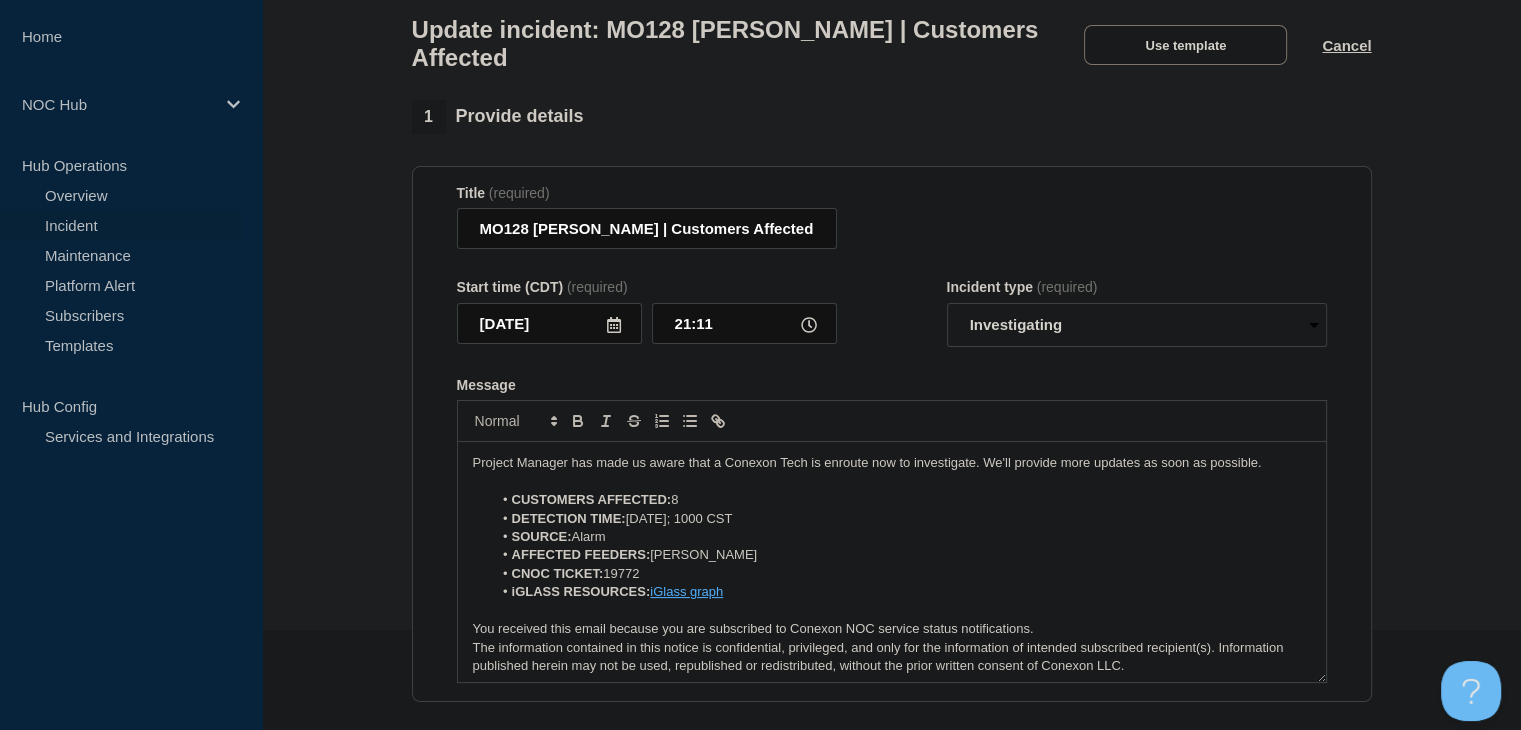 click on "Project Manager has made us aware that a Conexon Tech is enroute now to investigate. We'll provide more updates as soon as possible." at bounding box center [892, 463] 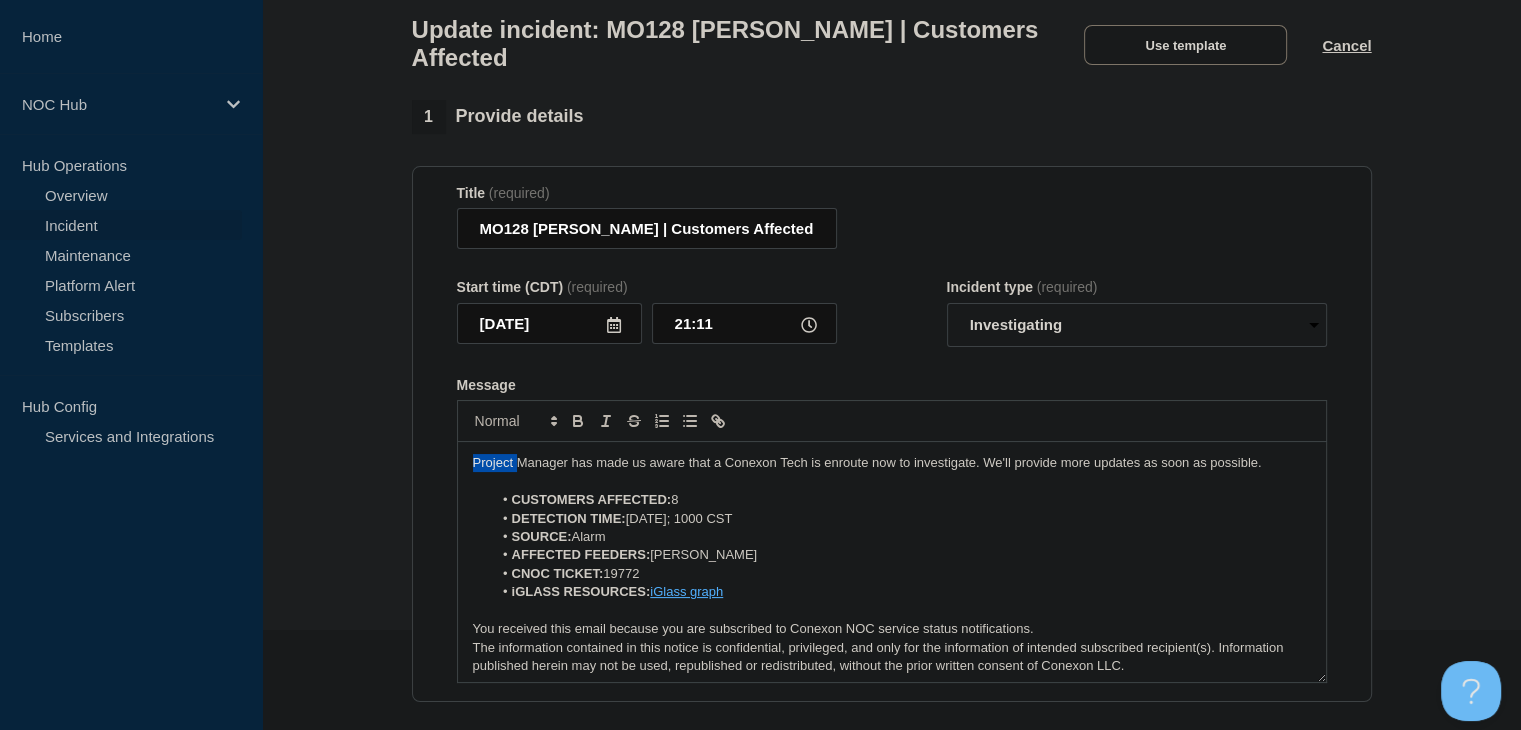 click on "Project Manager has made us aware that a Conexon Tech is enroute now to investigate. We'll provide more updates as soon as possible." at bounding box center (892, 463) 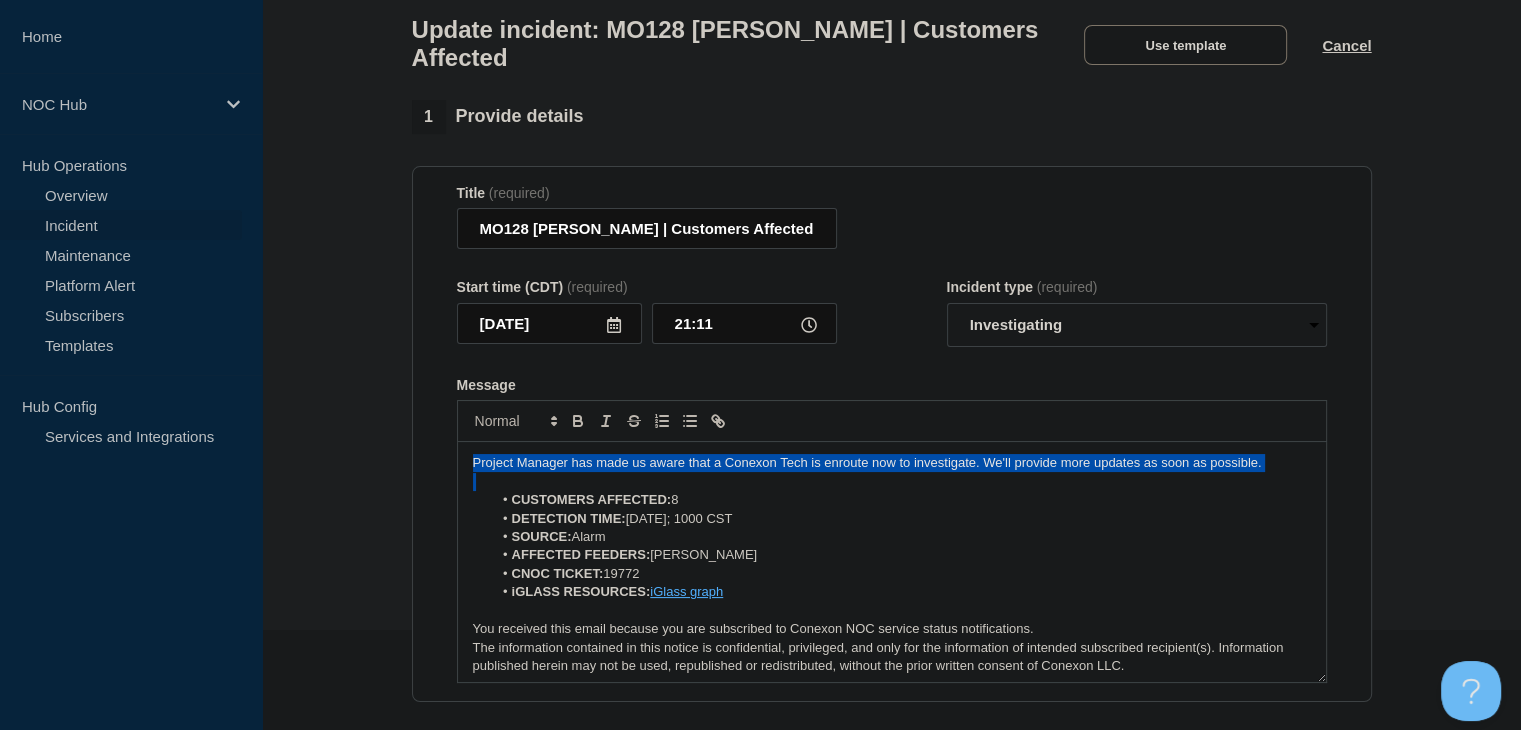 click on "Project Manager has made us aware that a Conexon Tech is enroute now to investigate. We'll provide more updates as soon as possible." at bounding box center (892, 463) 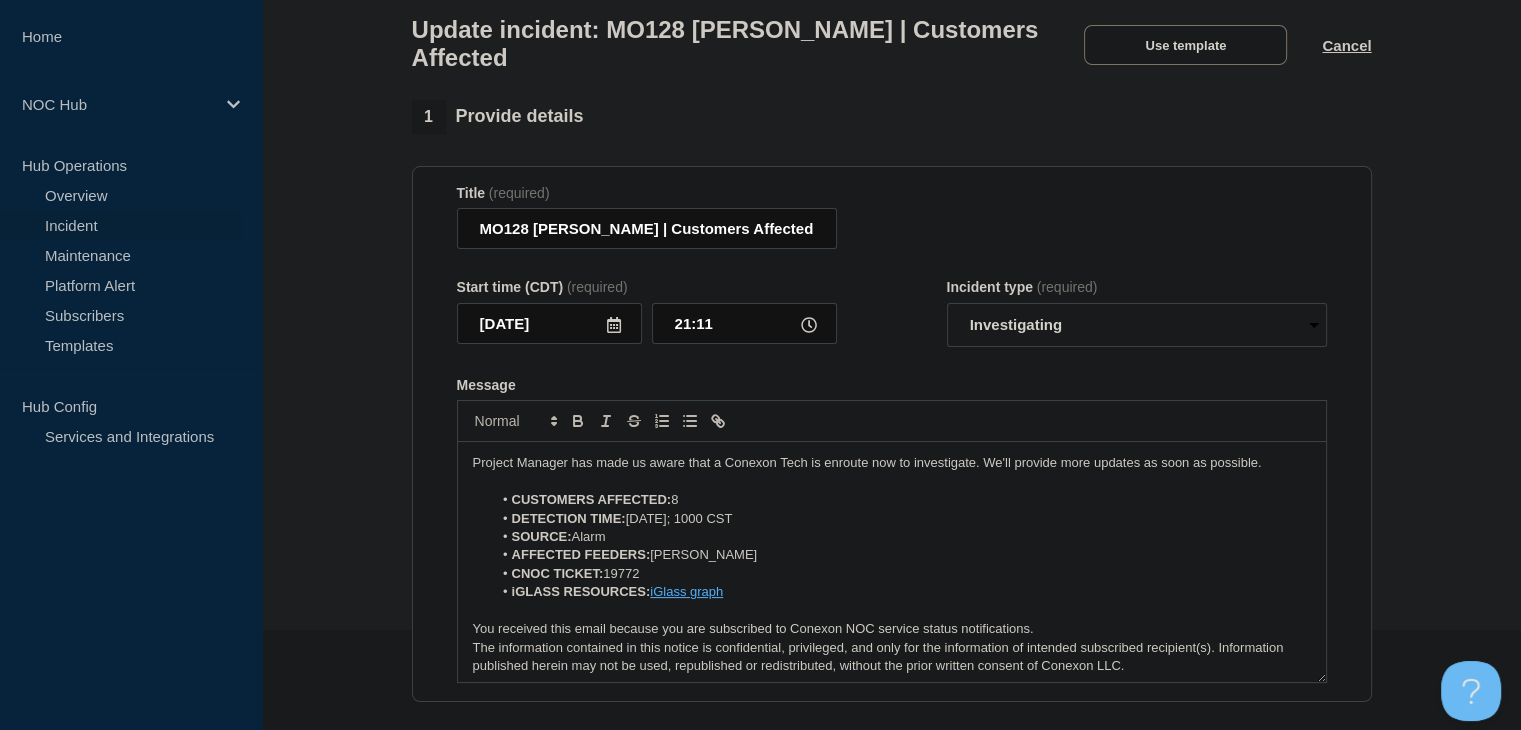type 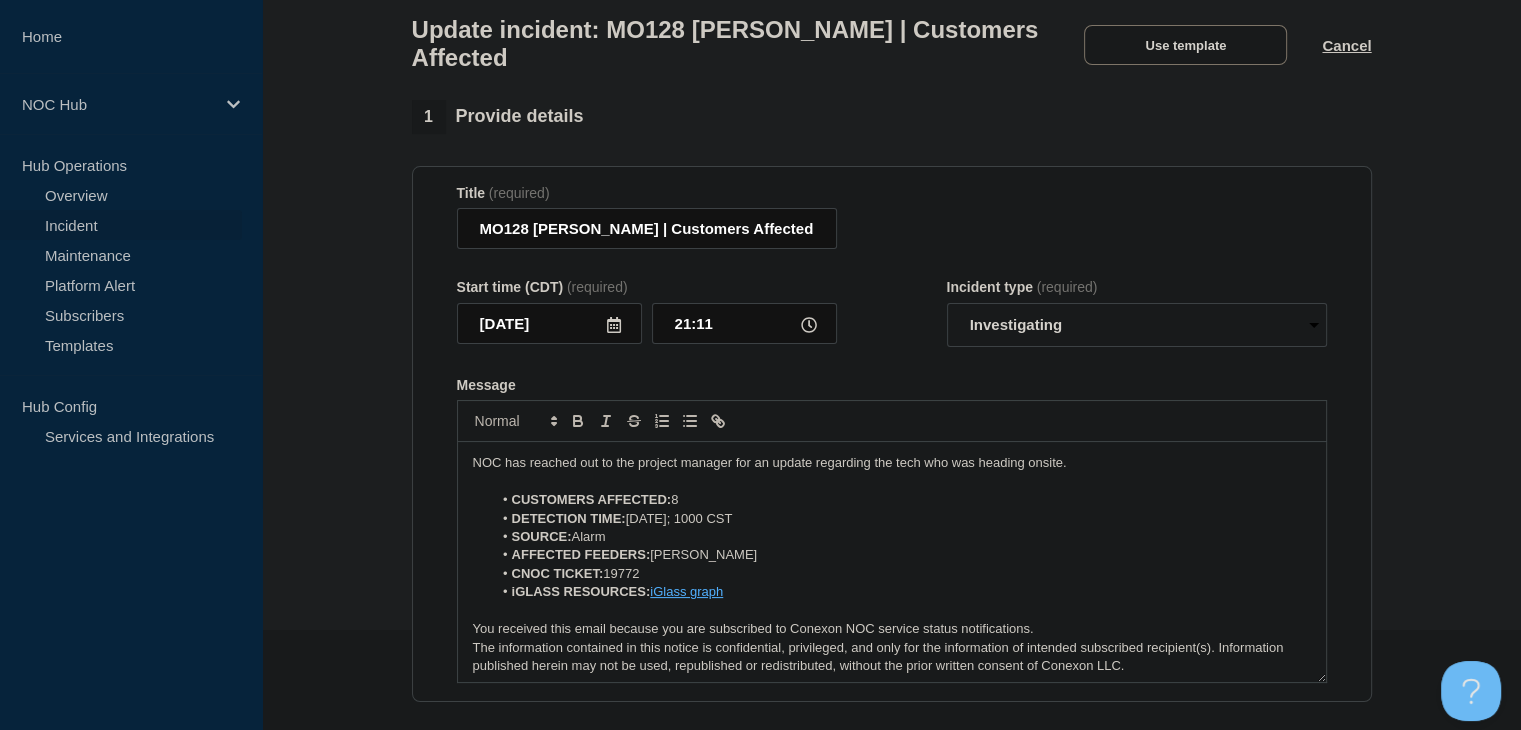 click on "1  Provide details  Title  (required) MO128 Silva | Customers Affected Start time (CDT)  (required) 2025-07-17 21:11 Incident type  (required) Select option Investigating Identified Monitoring Resolved Message  NOC has reached out to the project manager for an update regarding the tech who was heading onsite. CUSTOMERS AFFECTED:  8 DETECTION TIME:  2025-07-17; 1000 CST SOURCE:  Alarm AFFECTED FEEDERS:  Silva CNOC TICKET:  19772 iGLASS RESOURCES:  iGlass graph You received this email because you are subscribed to Conexon NOC service status notifications. The information contained in this notice is confidential, privileged, and only for the information of intended subscribed recipient(s). Information published herein may not be used, republished or redistributed, without the prior written consent of Conexon LLC. 2  Set affected Services  Reset Clear all  MO128 (Blackriver) Reset Remove the group Remove   MO128-Subscriber Services MO128-Silva Select Services 3  Notifications   Yes  No Save & Publish Cancel" at bounding box center (891, 870) 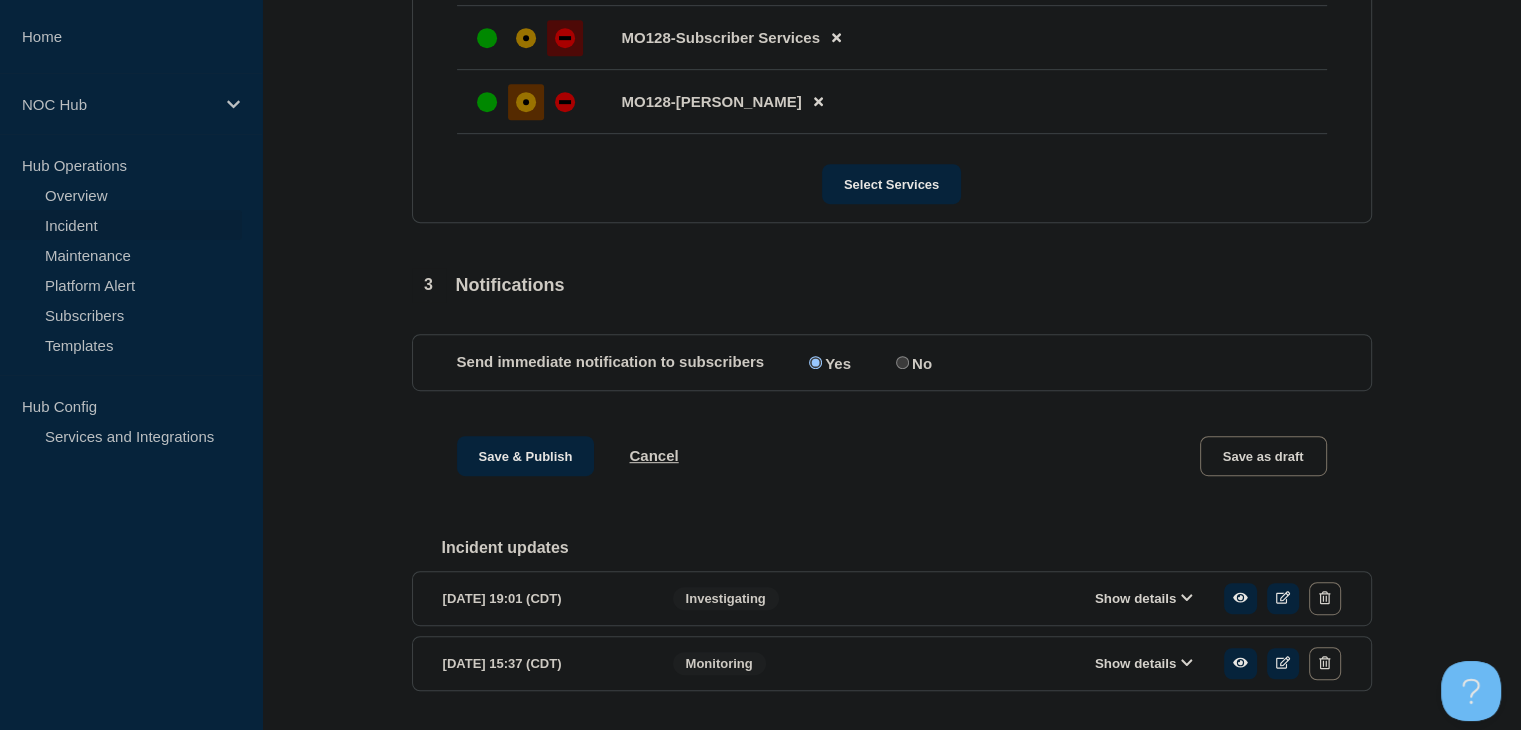 scroll, scrollTop: 1060, scrollLeft: 0, axis: vertical 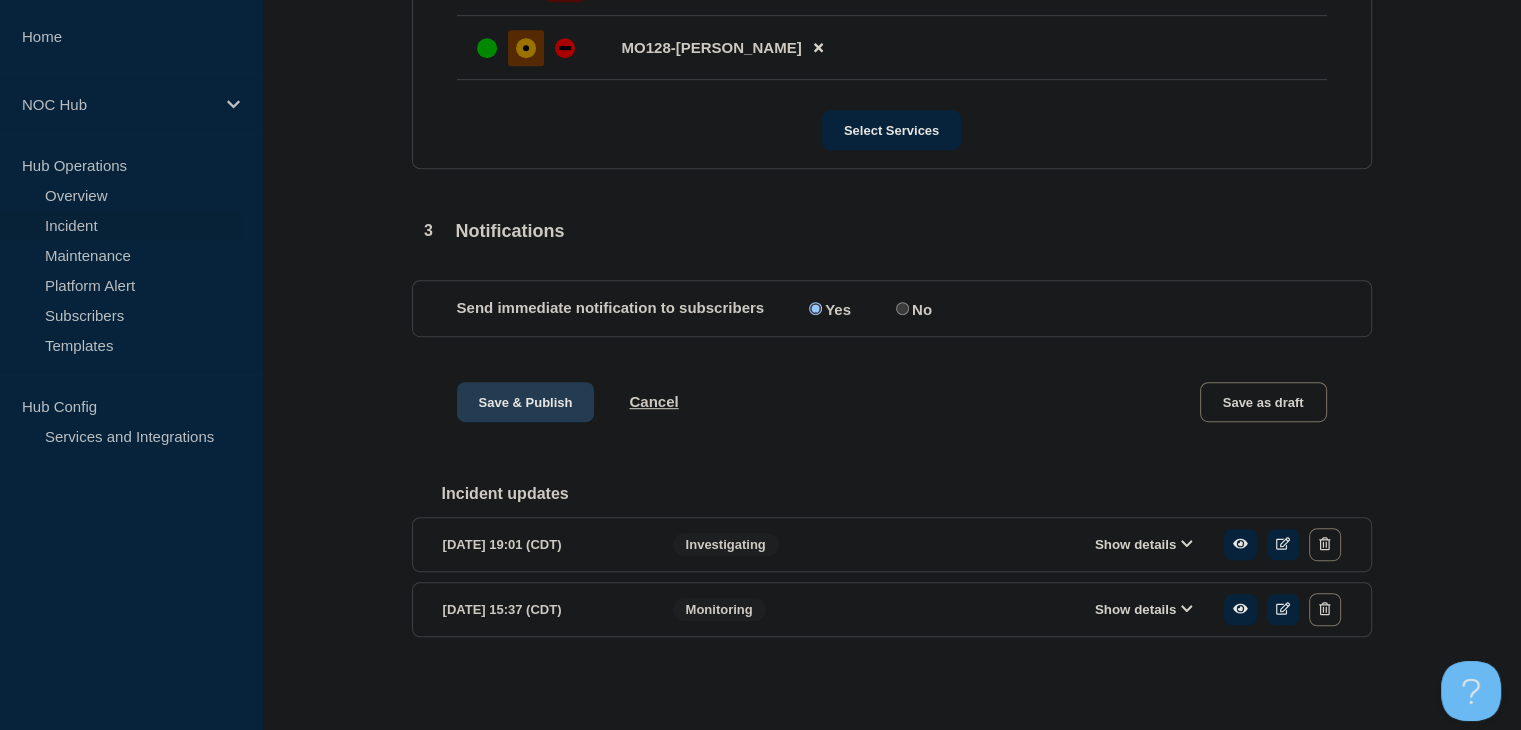 click on "Save & Publish" at bounding box center (526, 402) 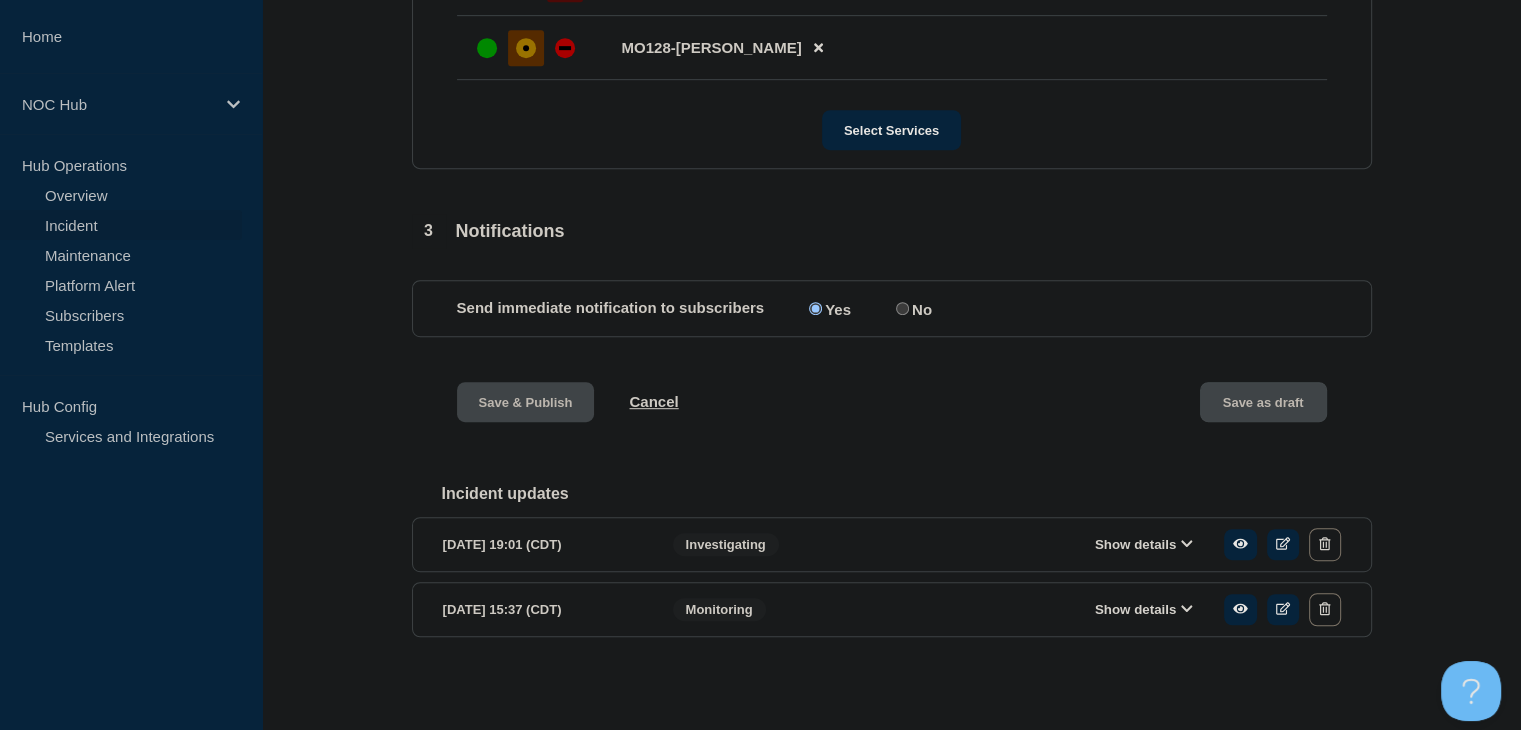 scroll, scrollTop: 0, scrollLeft: 0, axis: both 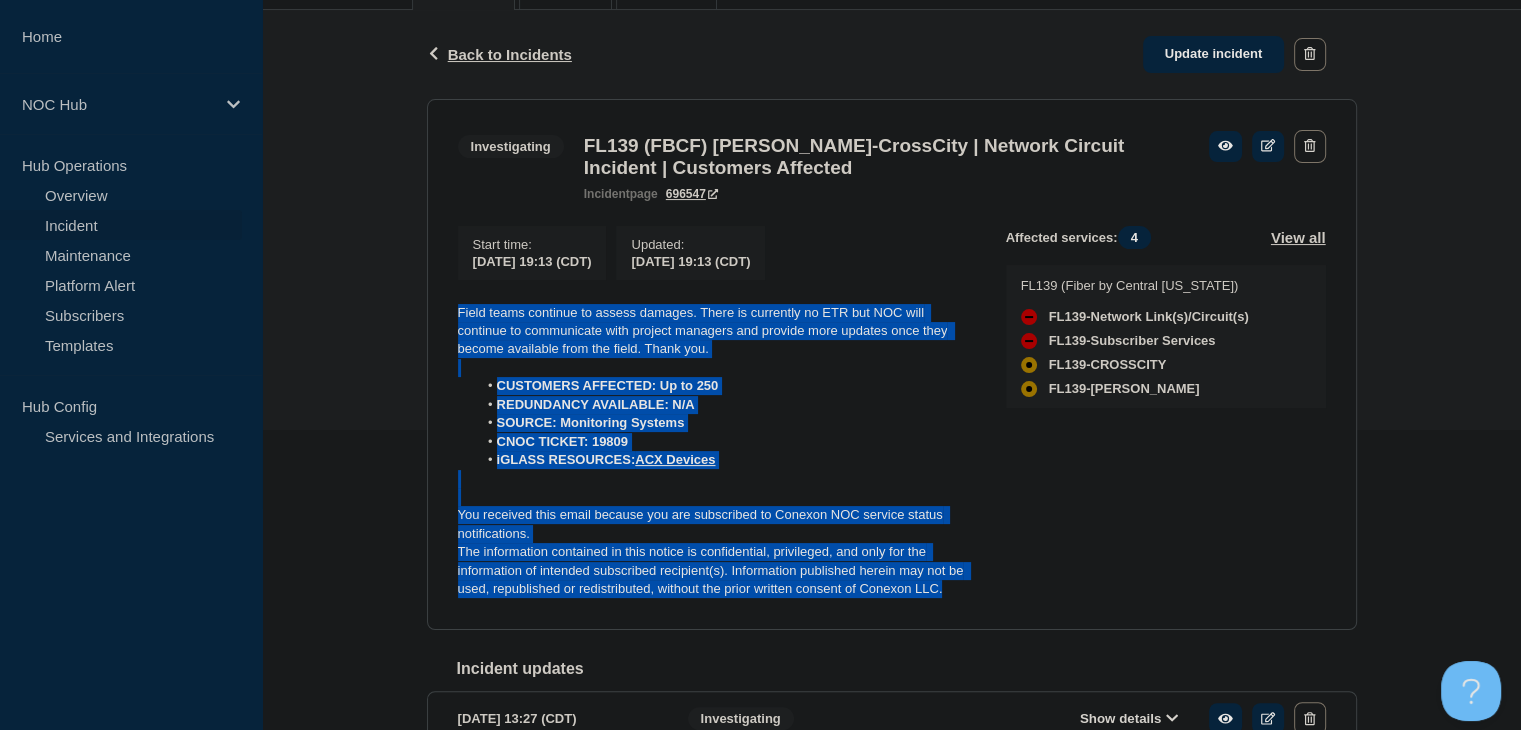 drag, startPoint x: 954, startPoint y: 603, endPoint x: 448, endPoint y: 307, distance: 586.2184 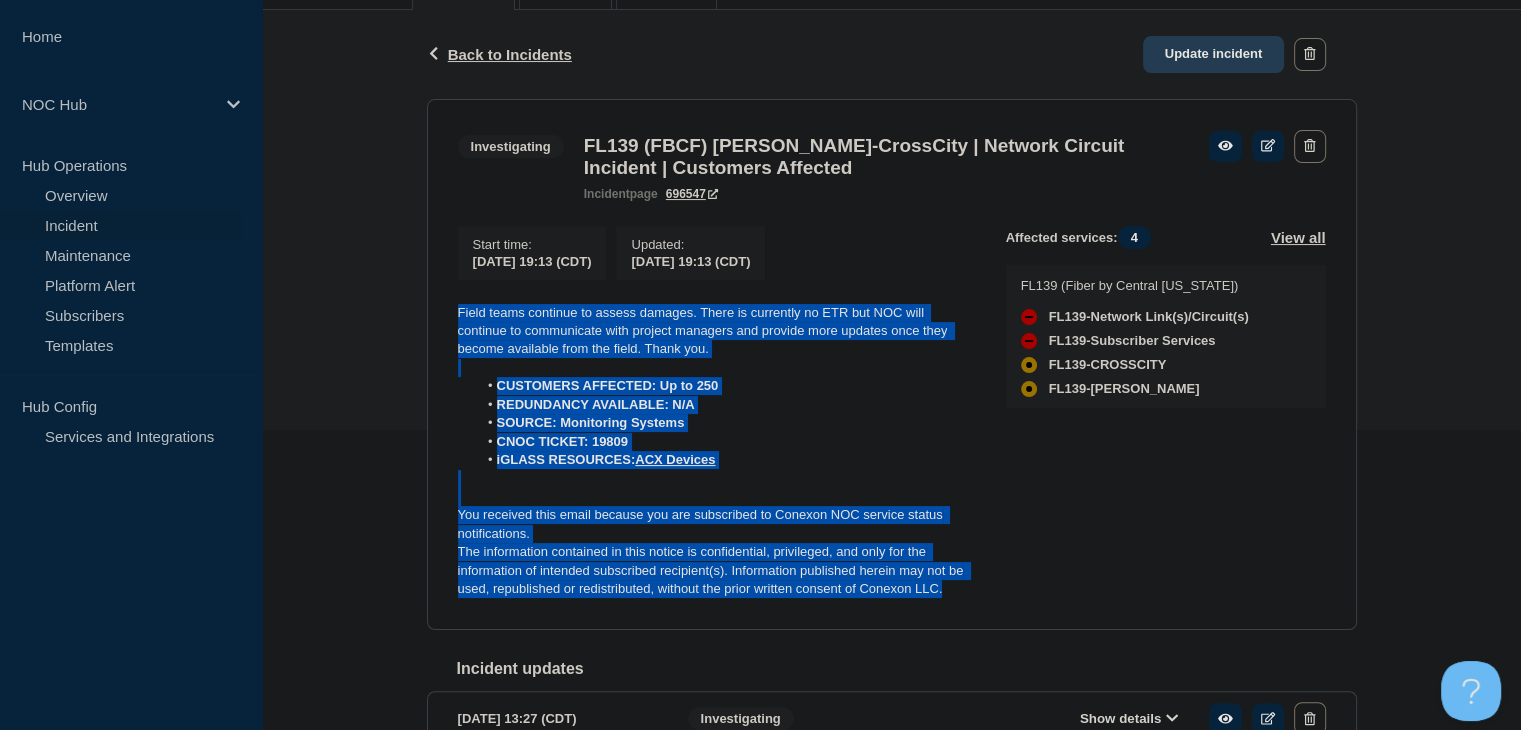 click on "Update incident" 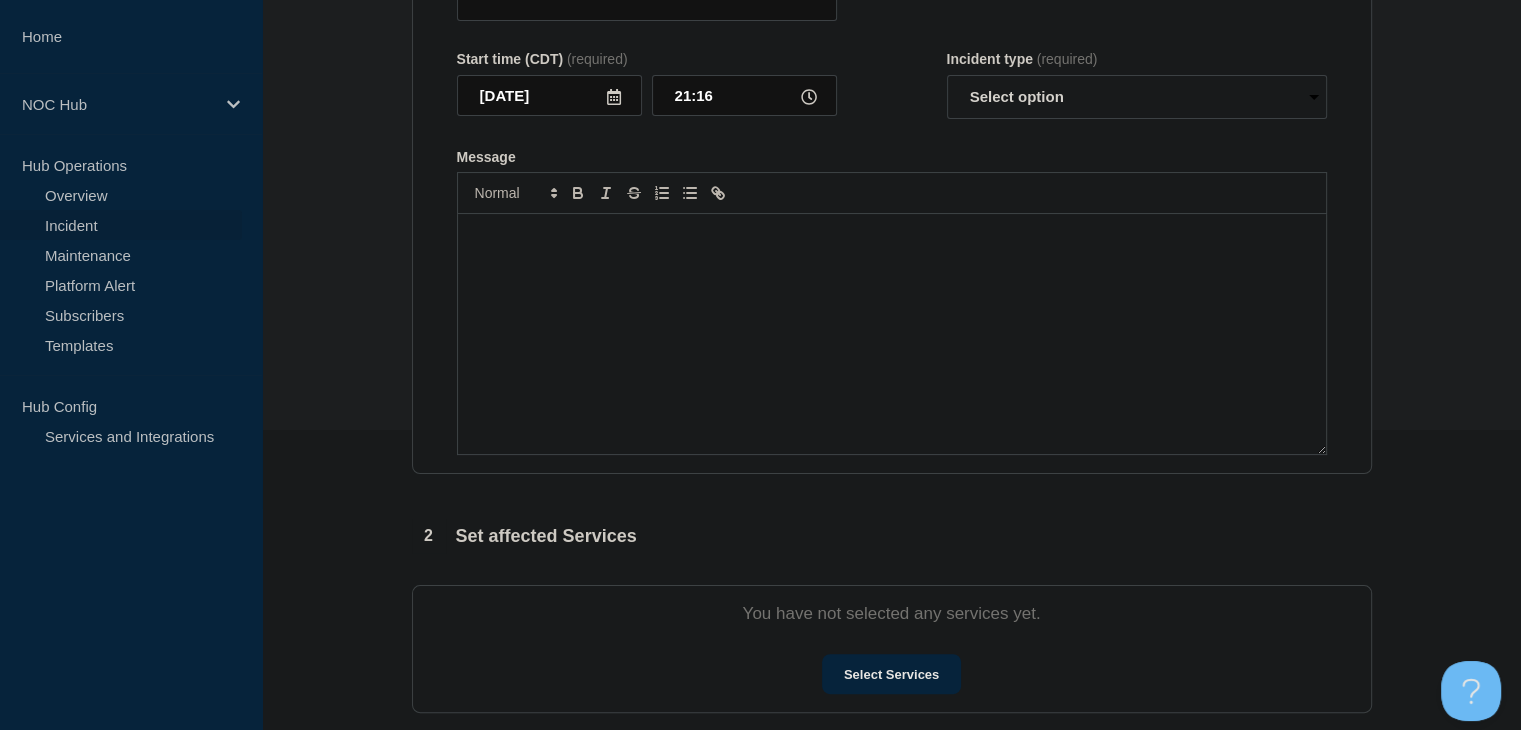type on "FL139 (FBCF) [PERSON_NAME]-CrossCity | Network Circuit Incident | Customers Affected" 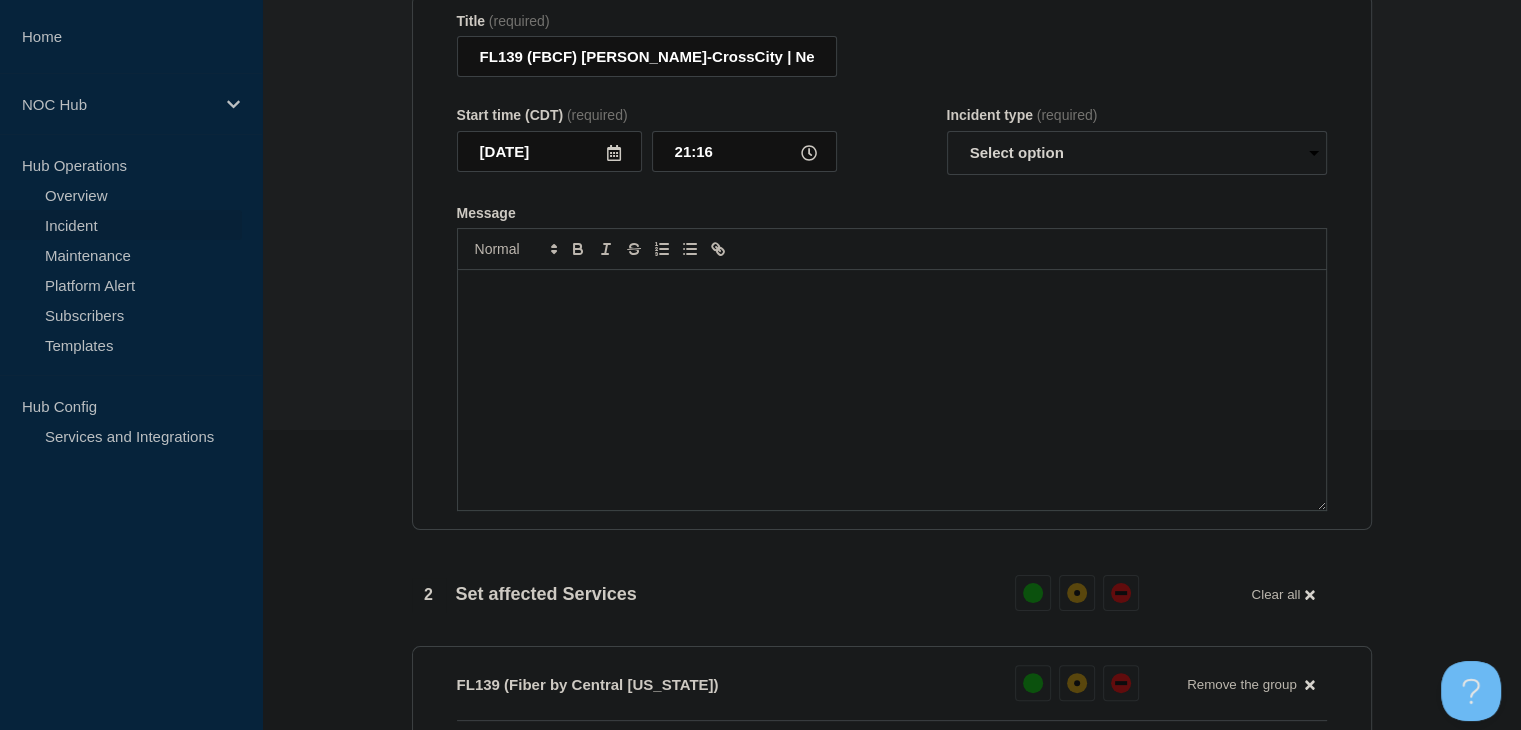 click at bounding box center (892, 390) 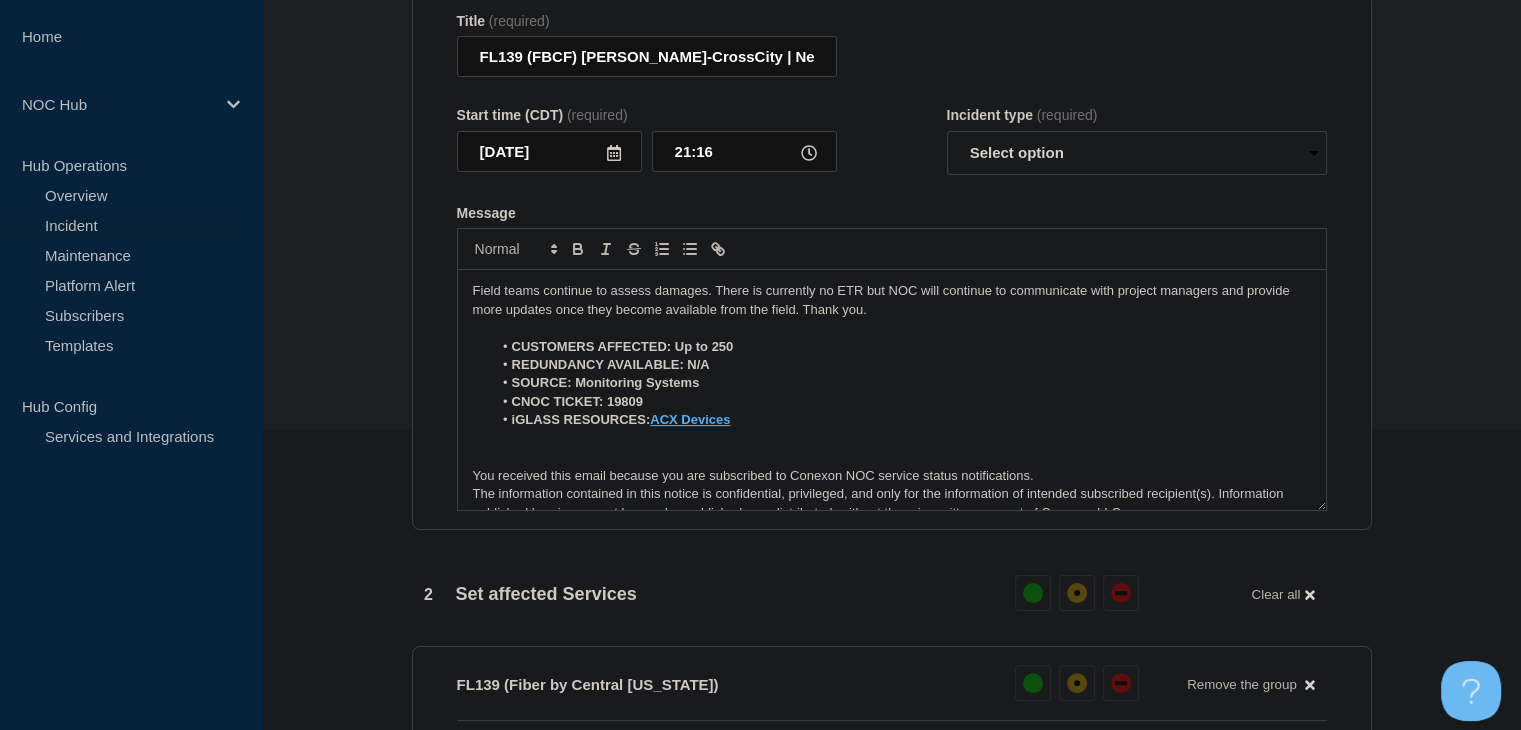 scroll, scrollTop: 9, scrollLeft: 0, axis: vertical 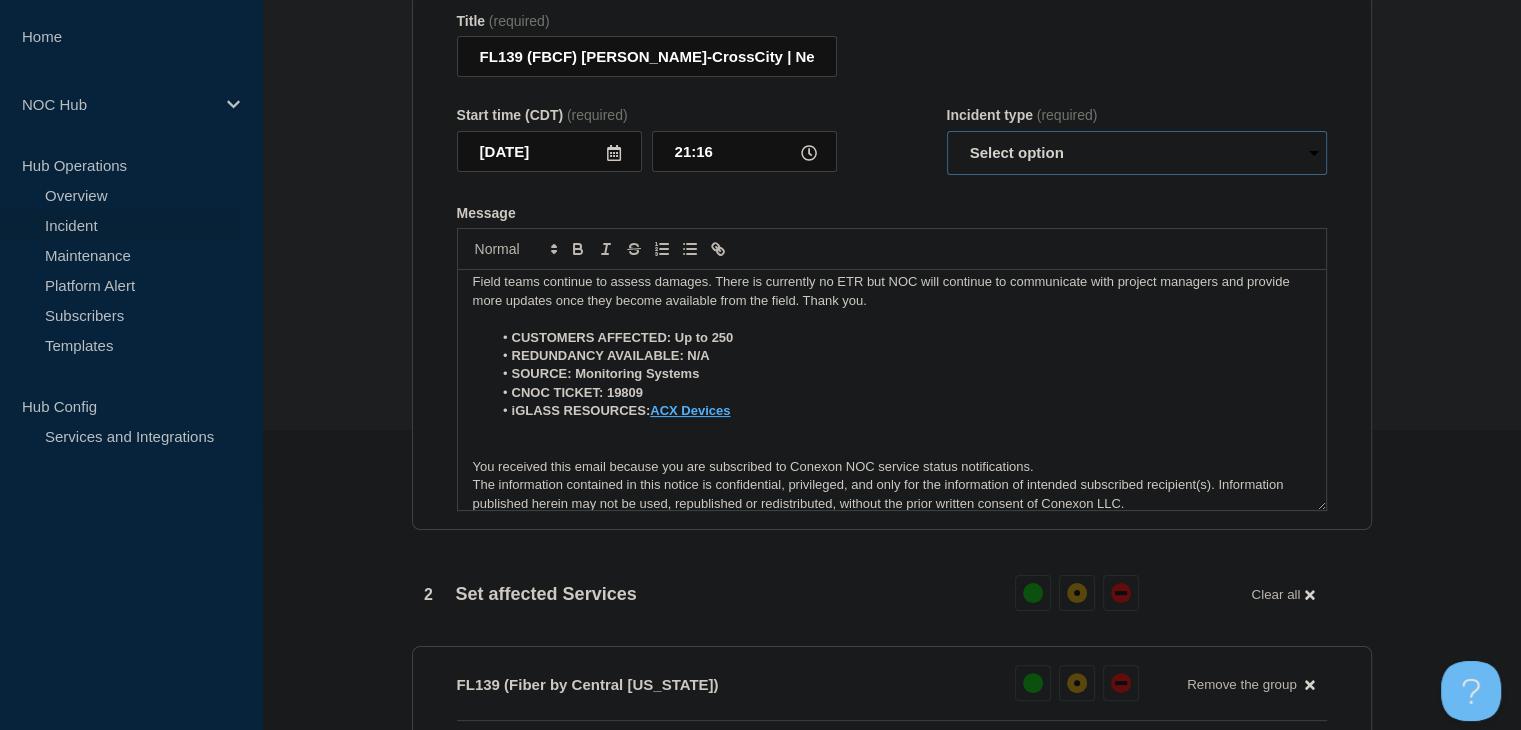 click on "Select option Investigating Identified Monitoring Resolved" at bounding box center [1137, 153] 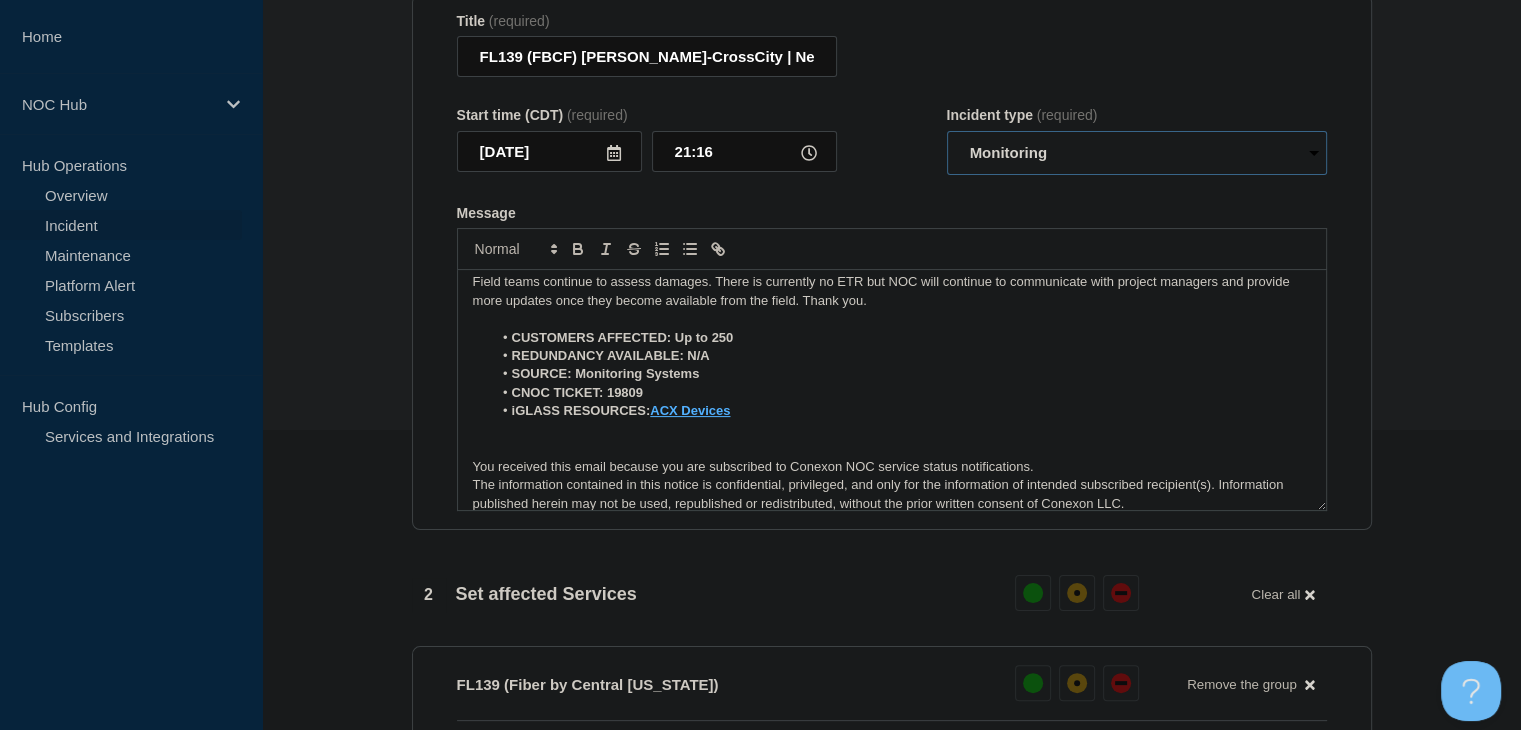 click on "Select option Investigating Identified Monitoring Resolved" at bounding box center [1137, 153] 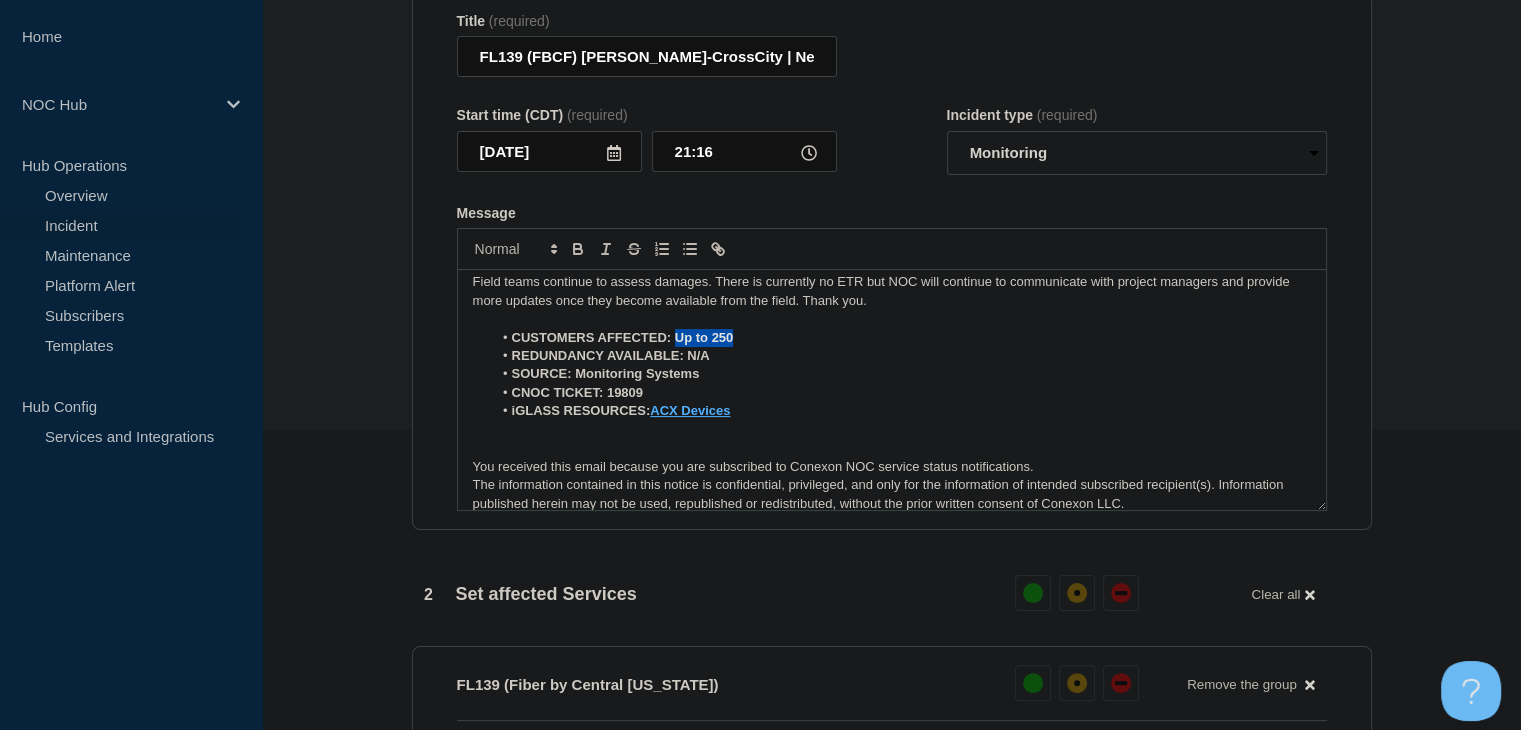 drag, startPoint x: 738, startPoint y: 353, endPoint x: 674, endPoint y: 354, distance: 64.00781 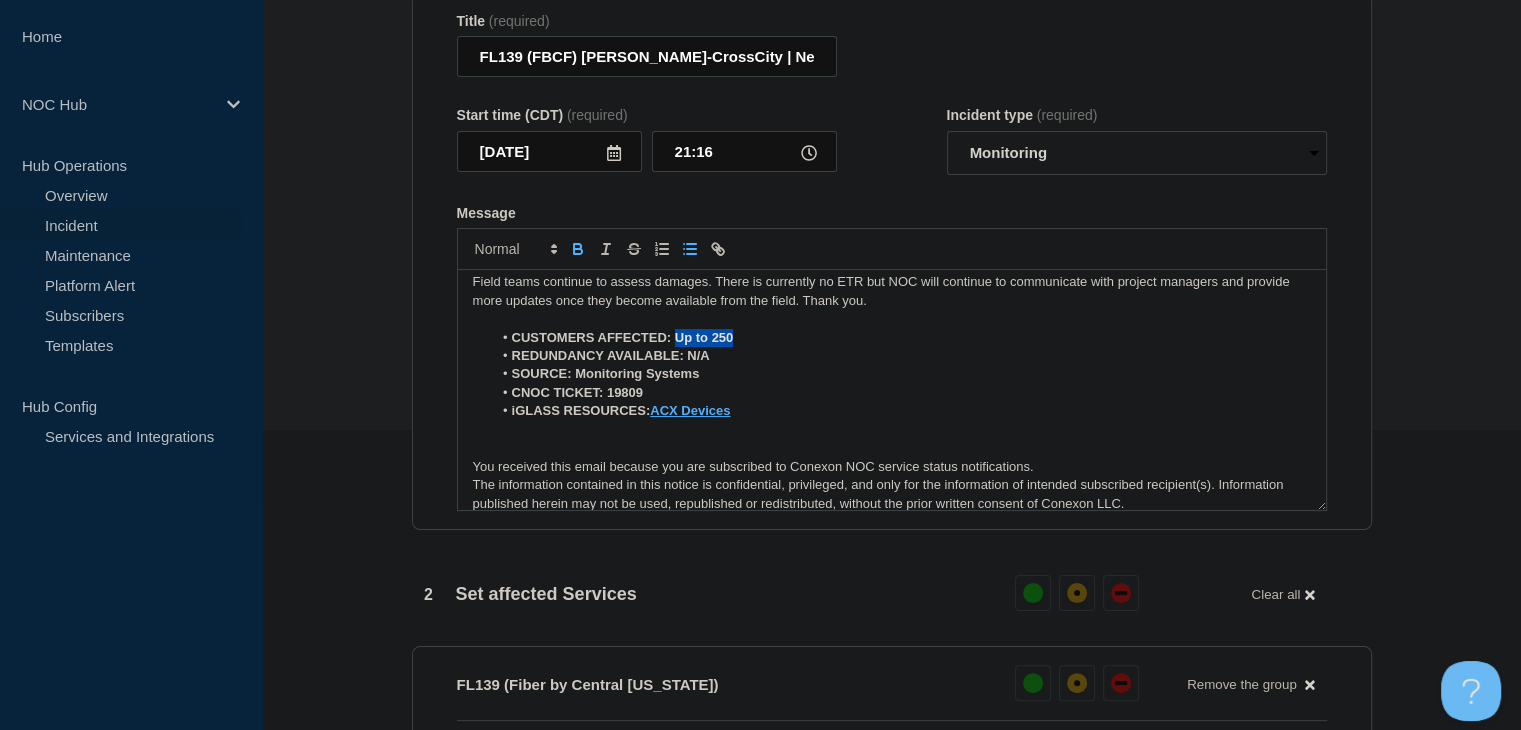 click 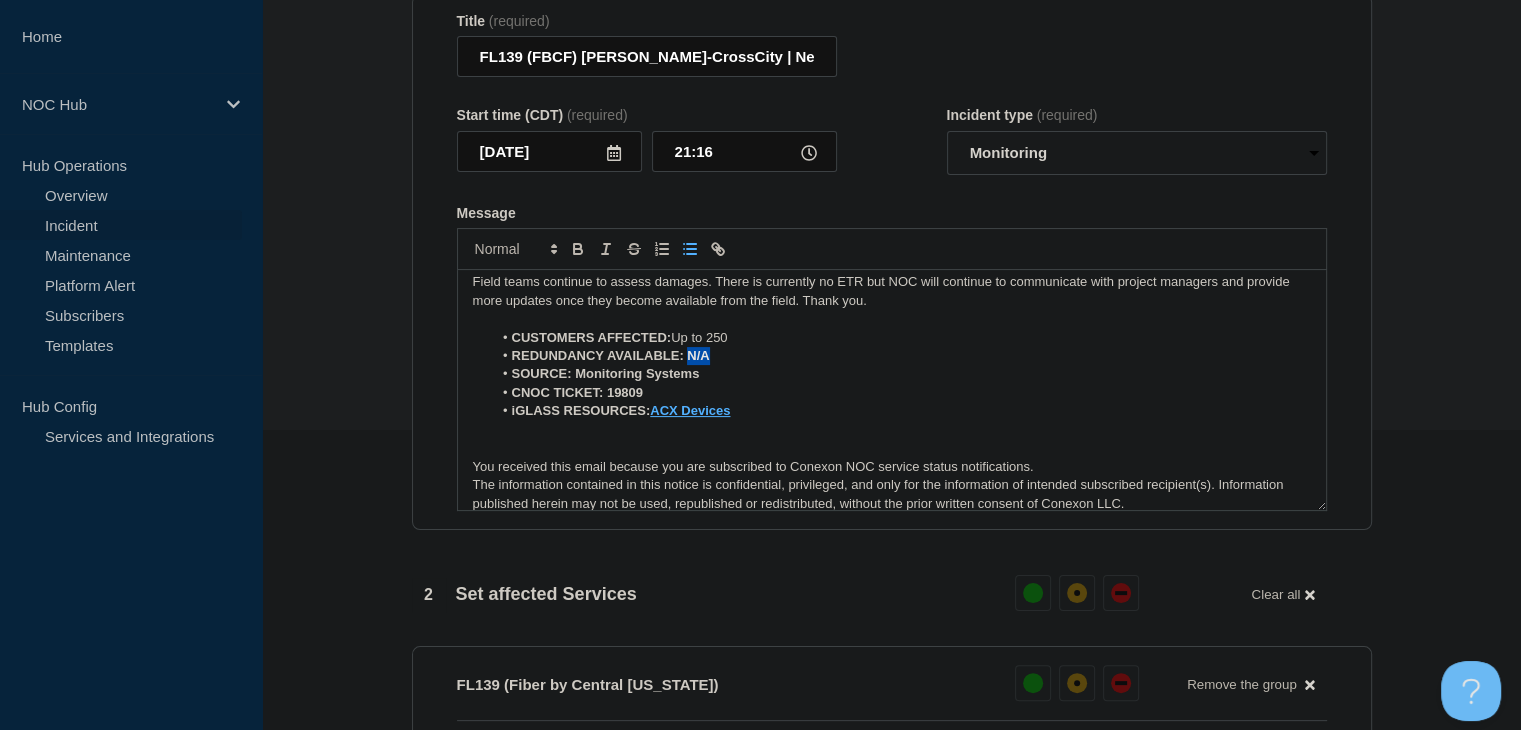 drag, startPoint x: 717, startPoint y: 372, endPoint x: 686, endPoint y: 374, distance: 31.06445 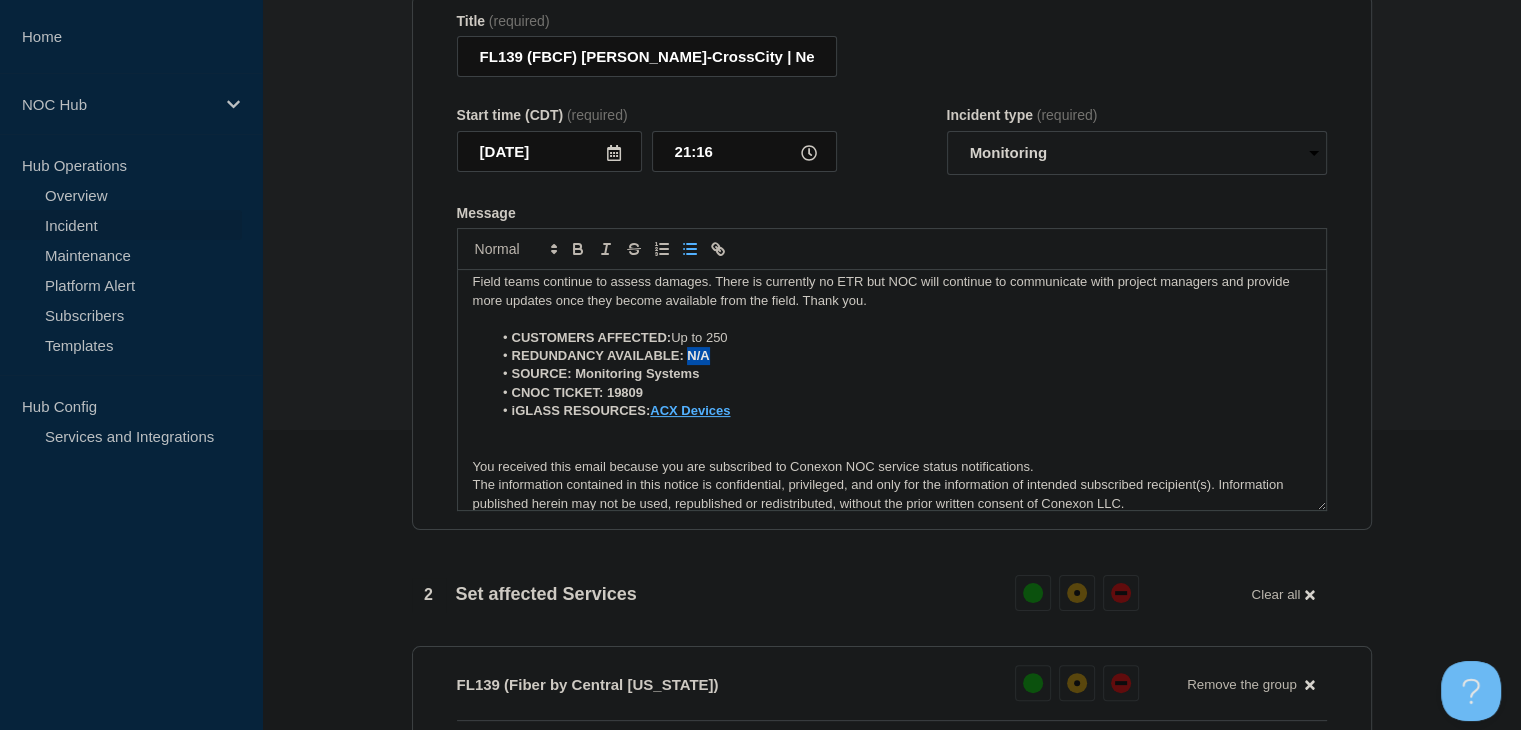 click on "REDUNDANCY AVAILABLE: N/A" at bounding box center (901, 356) 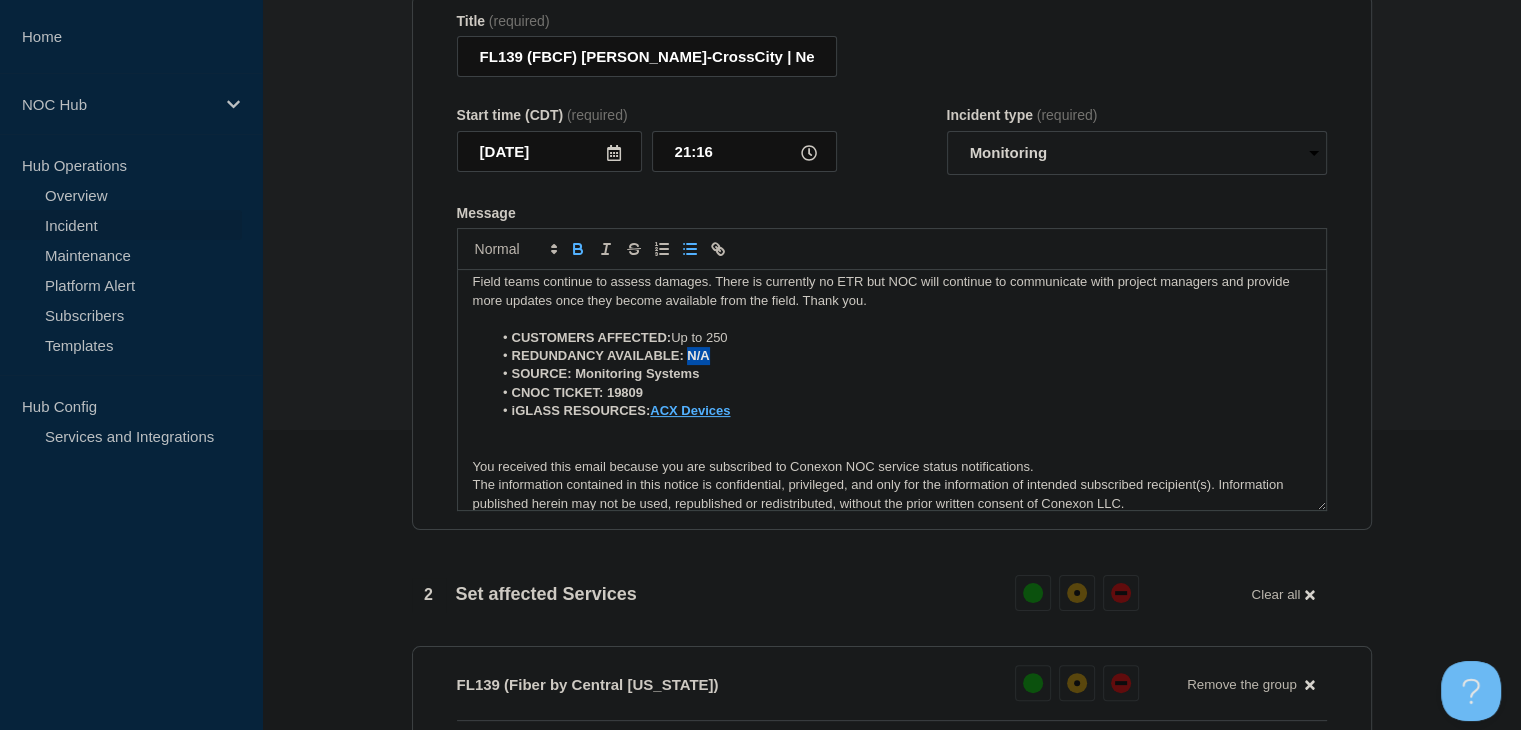 click 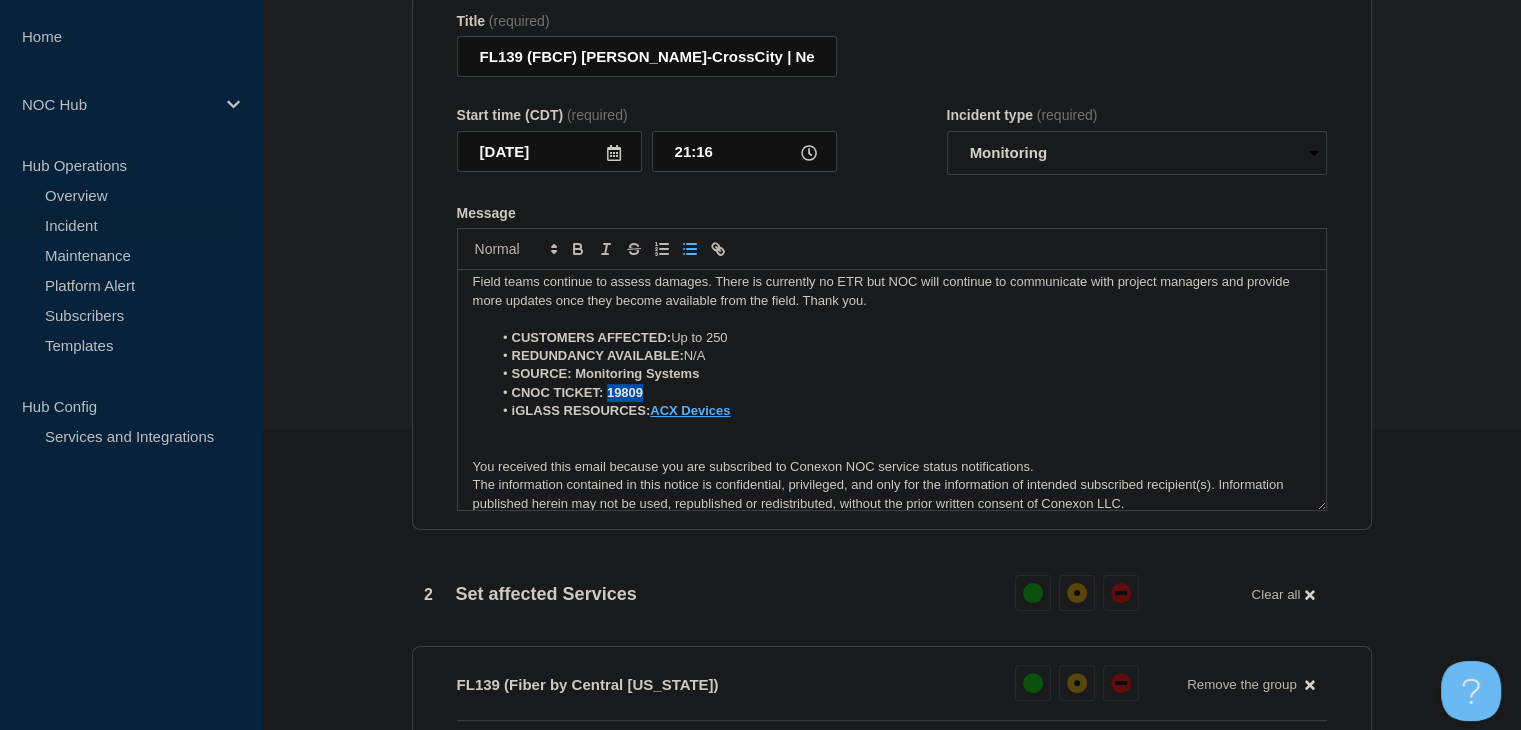 drag, startPoint x: 656, startPoint y: 413, endPoint x: 605, endPoint y: 413, distance: 51 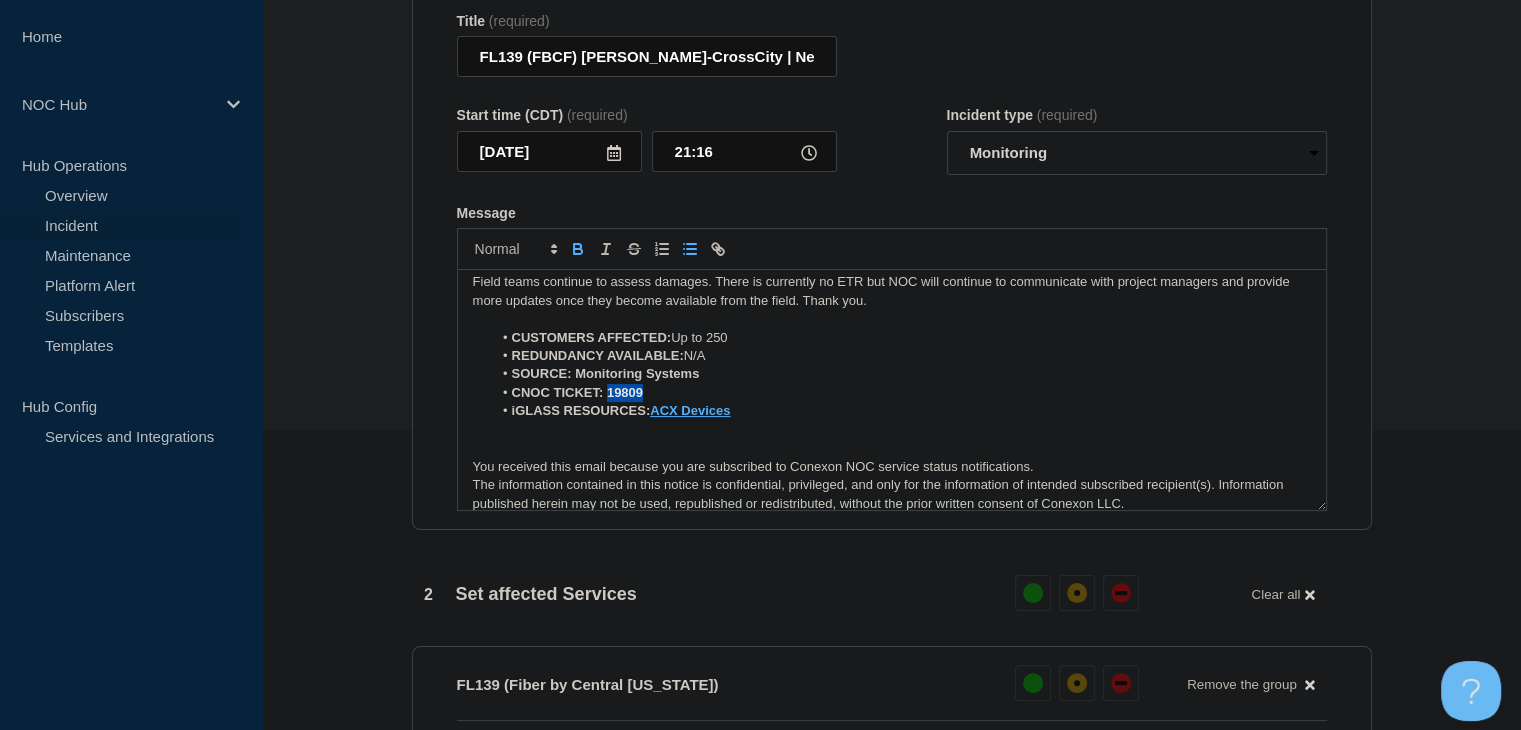 click 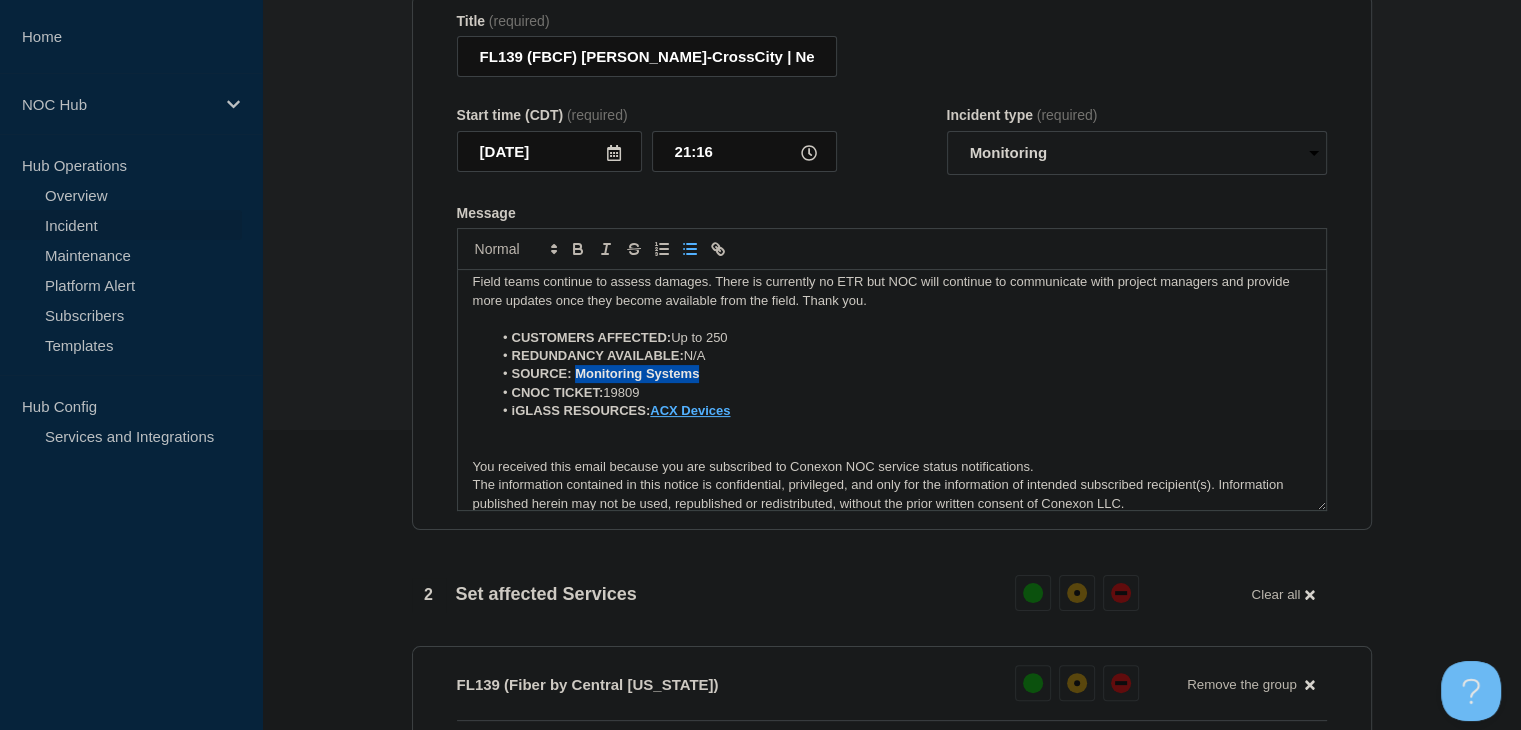 drag, startPoint x: 708, startPoint y: 393, endPoint x: 576, endPoint y: 392, distance: 132.00378 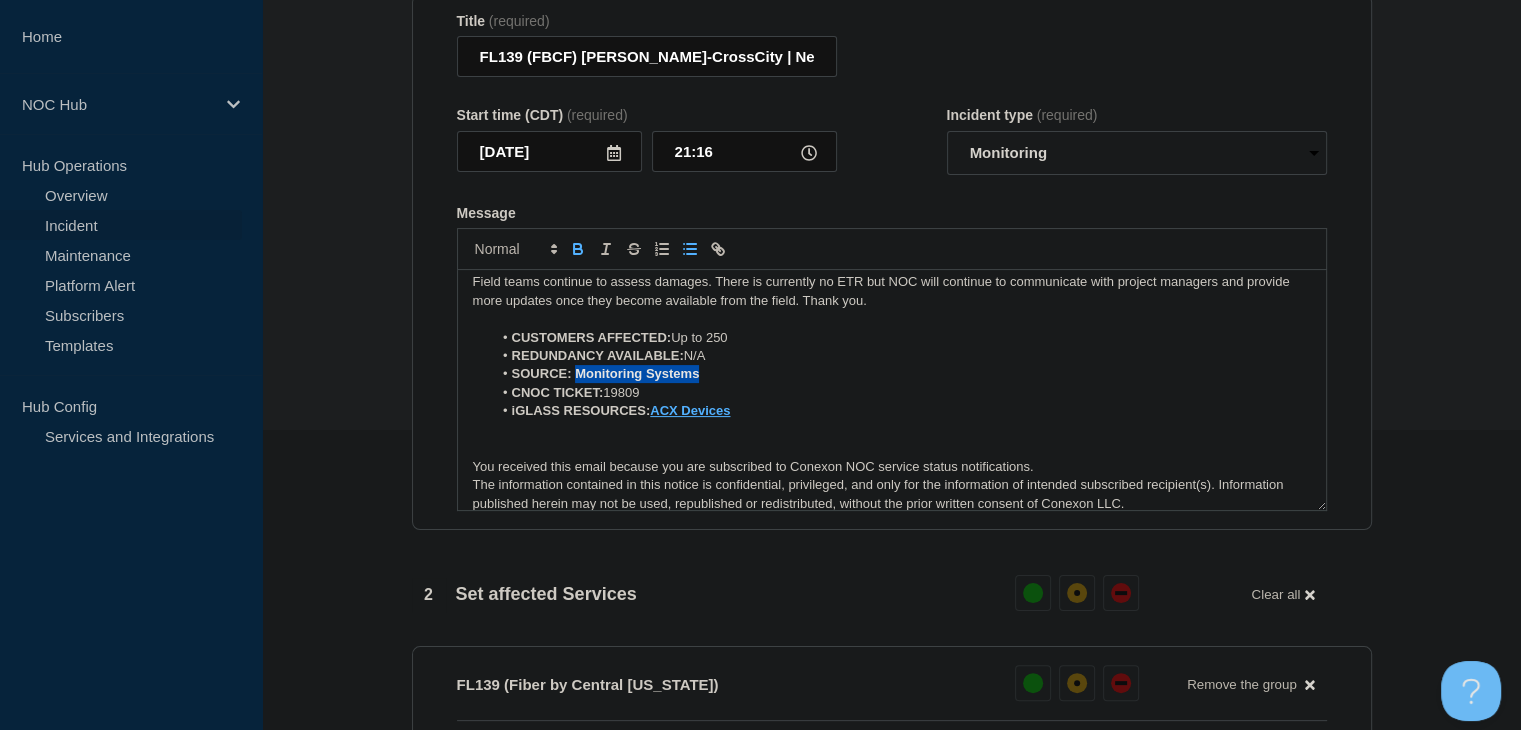 click 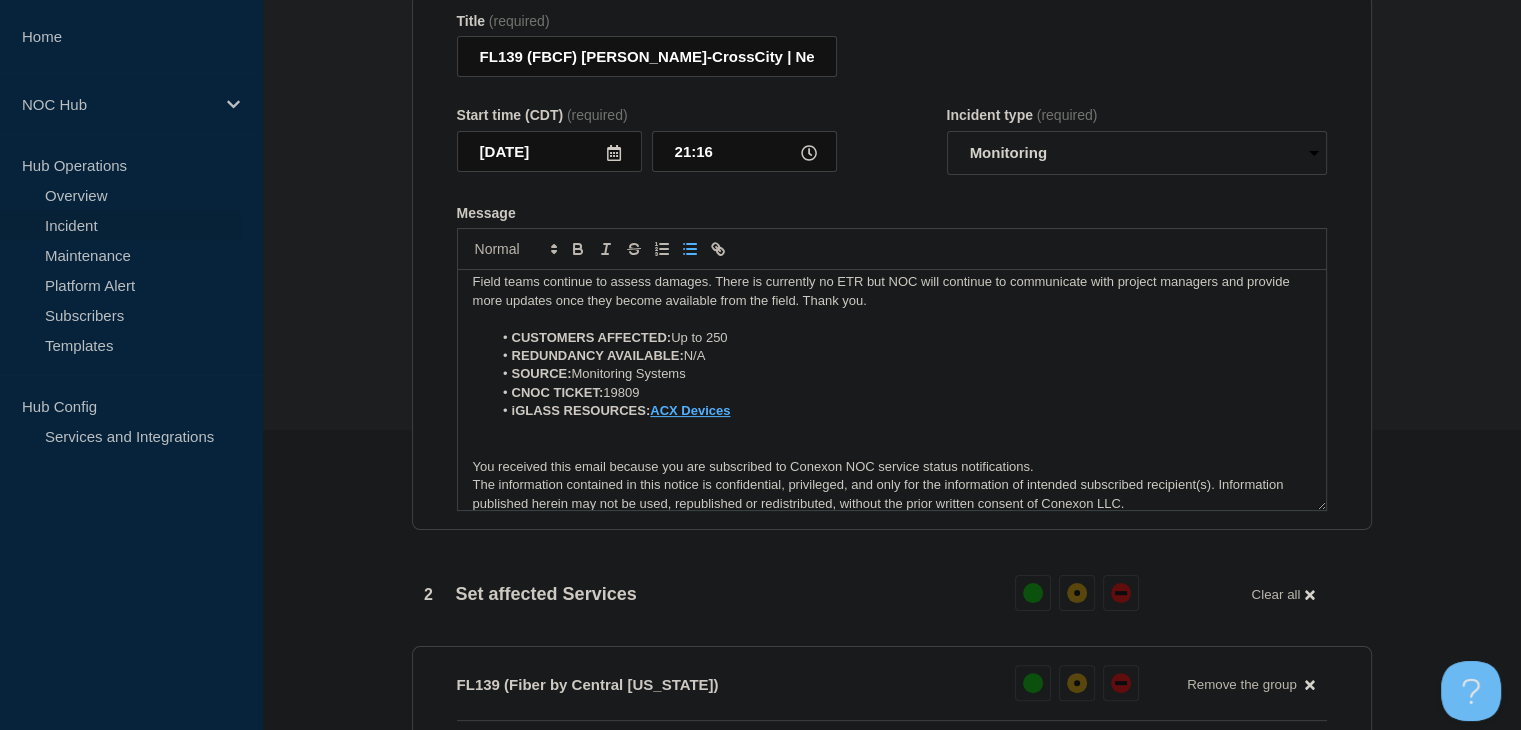 click on "CUSTOMERS AFFECTED:" at bounding box center [592, 337] 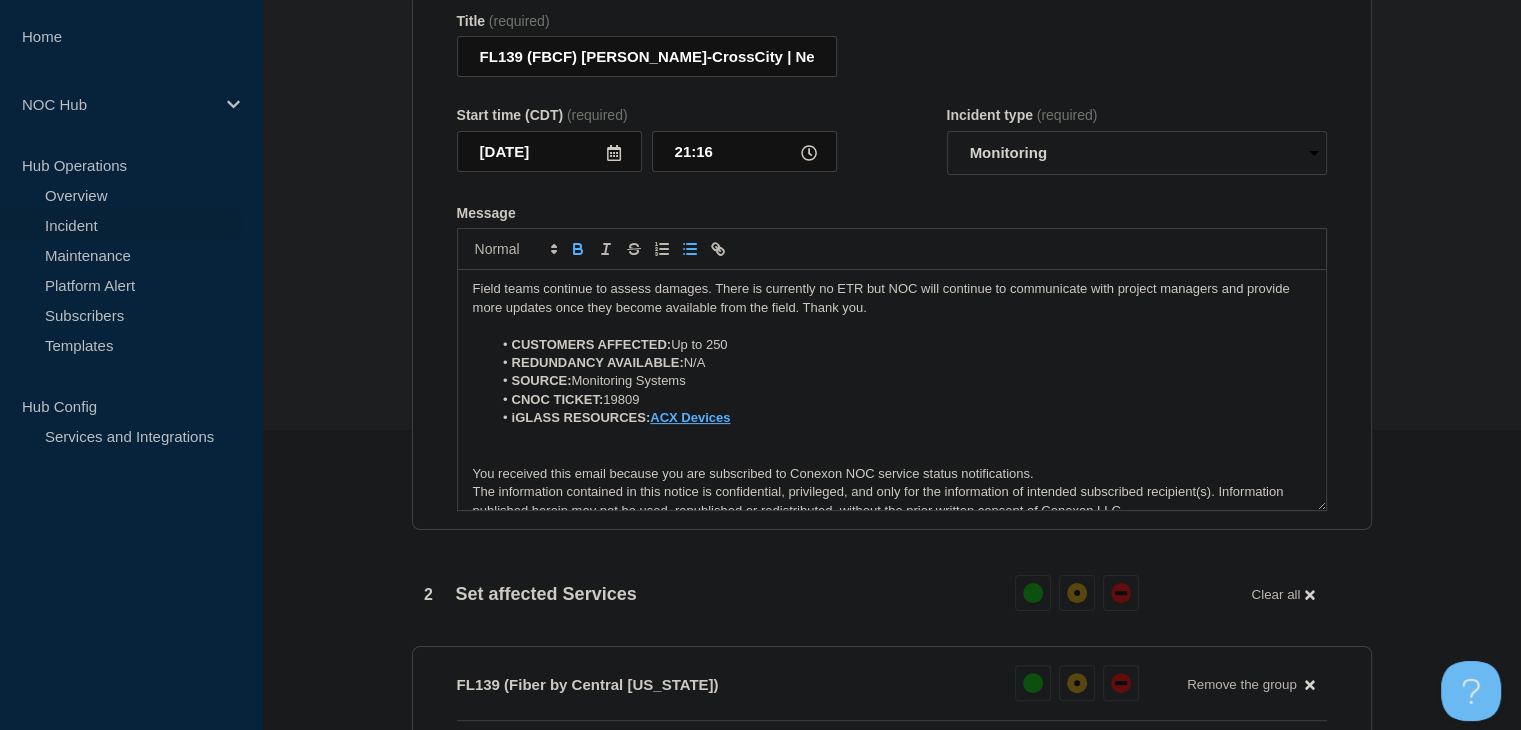 scroll, scrollTop: 0, scrollLeft: 0, axis: both 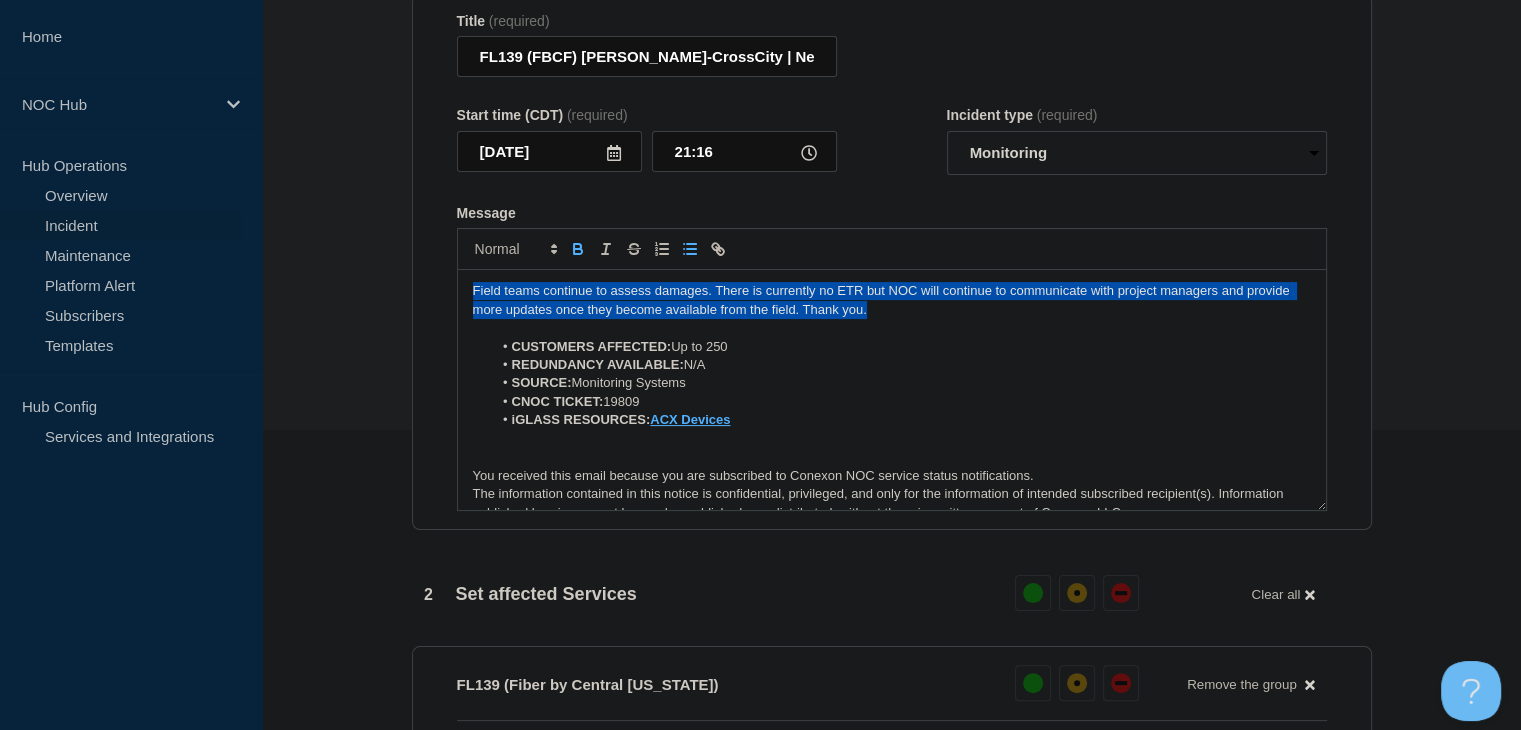 drag, startPoint x: 895, startPoint y: 336, endPoint x: 432, endPoint y: 307, distance: 463.90732 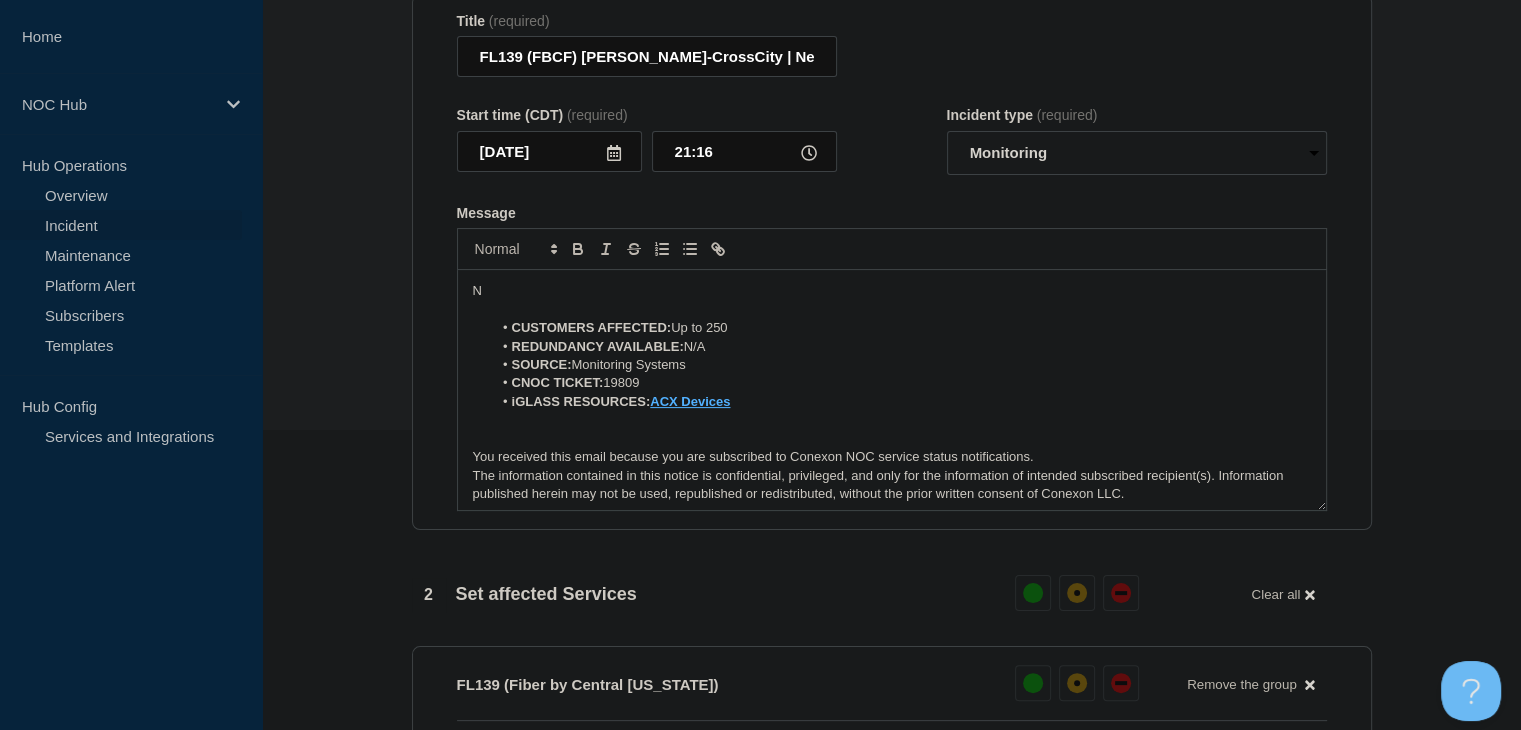 type 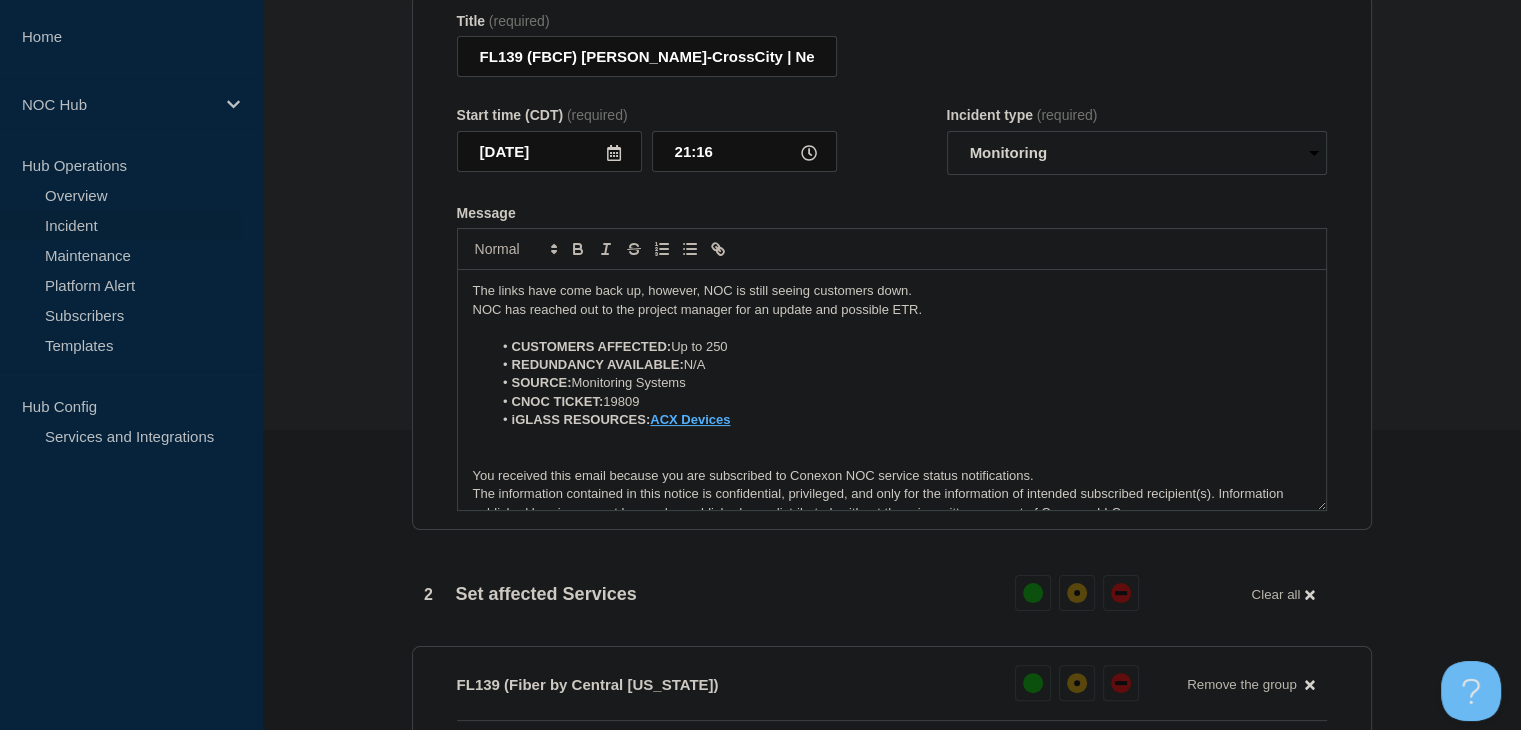 click on "1  Provide details  Title  (required) FL139 (FBCF) Dempsey-CrossCity | Network Circuit Incident | Customers Affected Start time (CDT)  (required) 2025-07-17 21:16 Incident type  (required) Select option Investigating Identified Monitoring Resolved Message  The links have come back up, however, NOC is still seeing customers down.  NOC has reached out to the project manager for an update and possible ETR. CUSTOMERS AFFECTED:  Up to 250 REDUNDANCY AVAILABLE:  N/A SOURCE:  Monitoring Systems CNOC TICKET:  19809 iGLASS RESOURCES:  ACX Devices You received this email because you are subscribed to Conexon NOC service status notifications. The information contained in this notice is confidential, privileged, and only for the information of intended subscribed recipient(s). Information published herein may not be used, republished or redistributed, without the prior written consent of Conexon LLC. 2  Set affected Services  Reset Clear all   FL139 (Fiber by Central Florida) Reset Remove the group Remove   FL139-DEMPSEY" at bounding box center [891, 795] 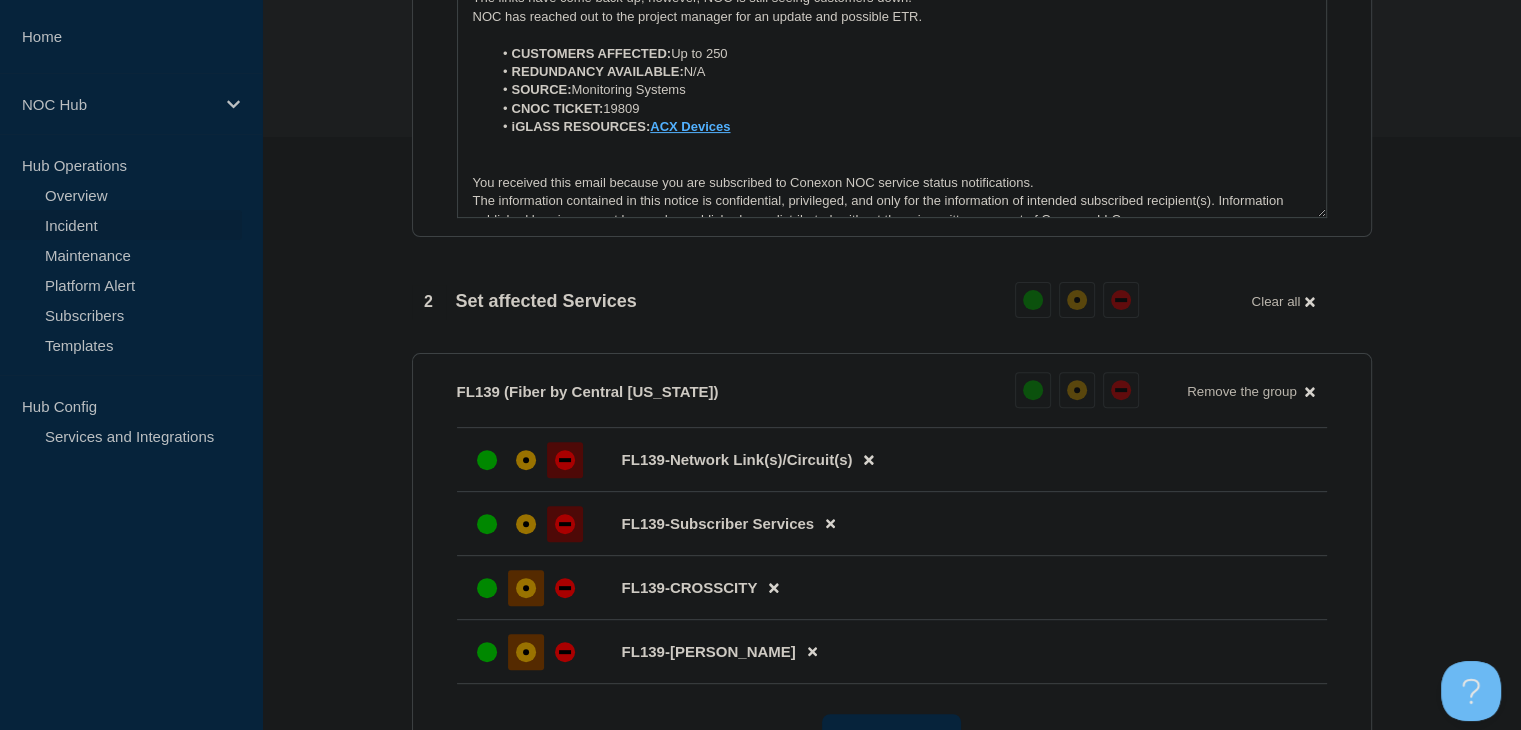 scroll, scrollTop: 900, scrollLeft: 0, axis: vertical 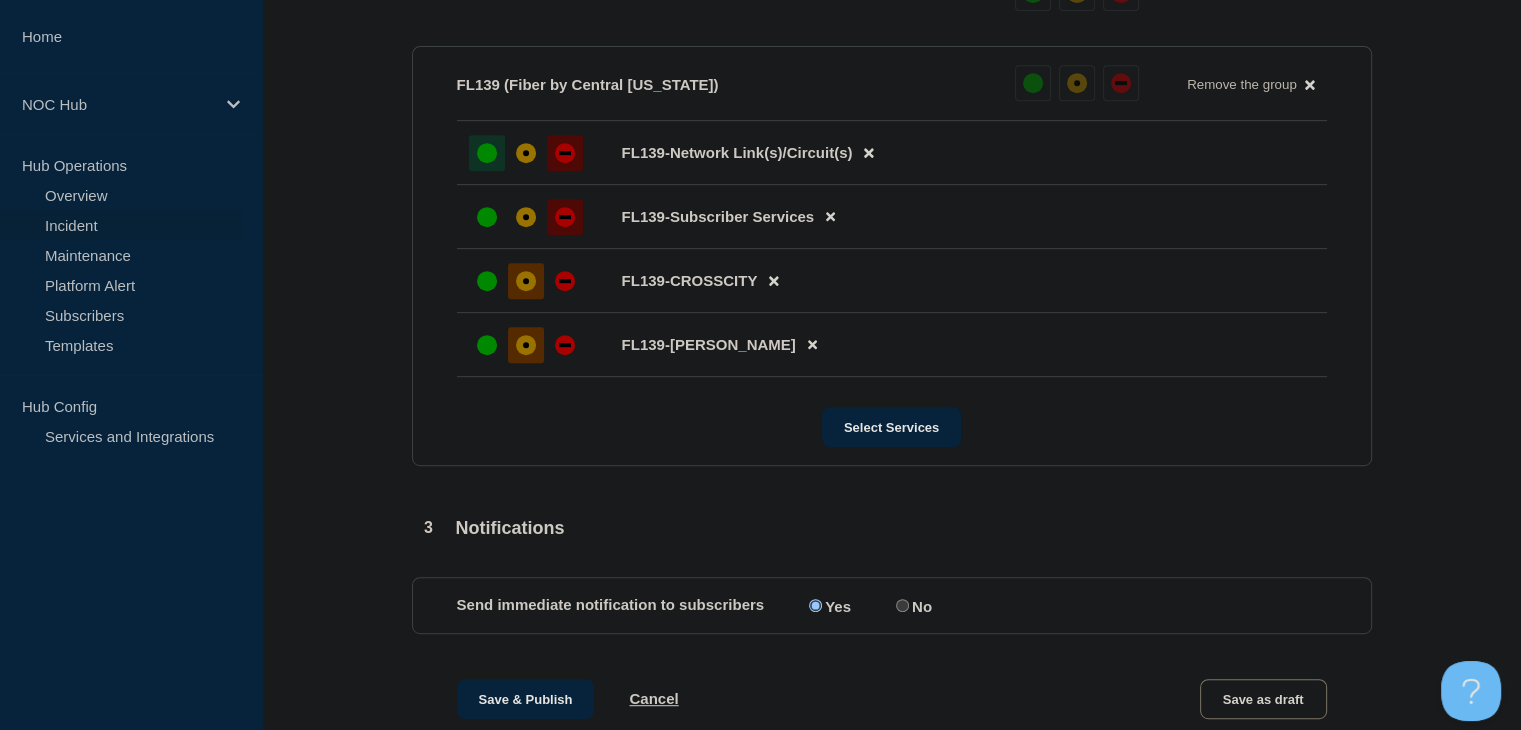 click at bounding box center (487, 153) 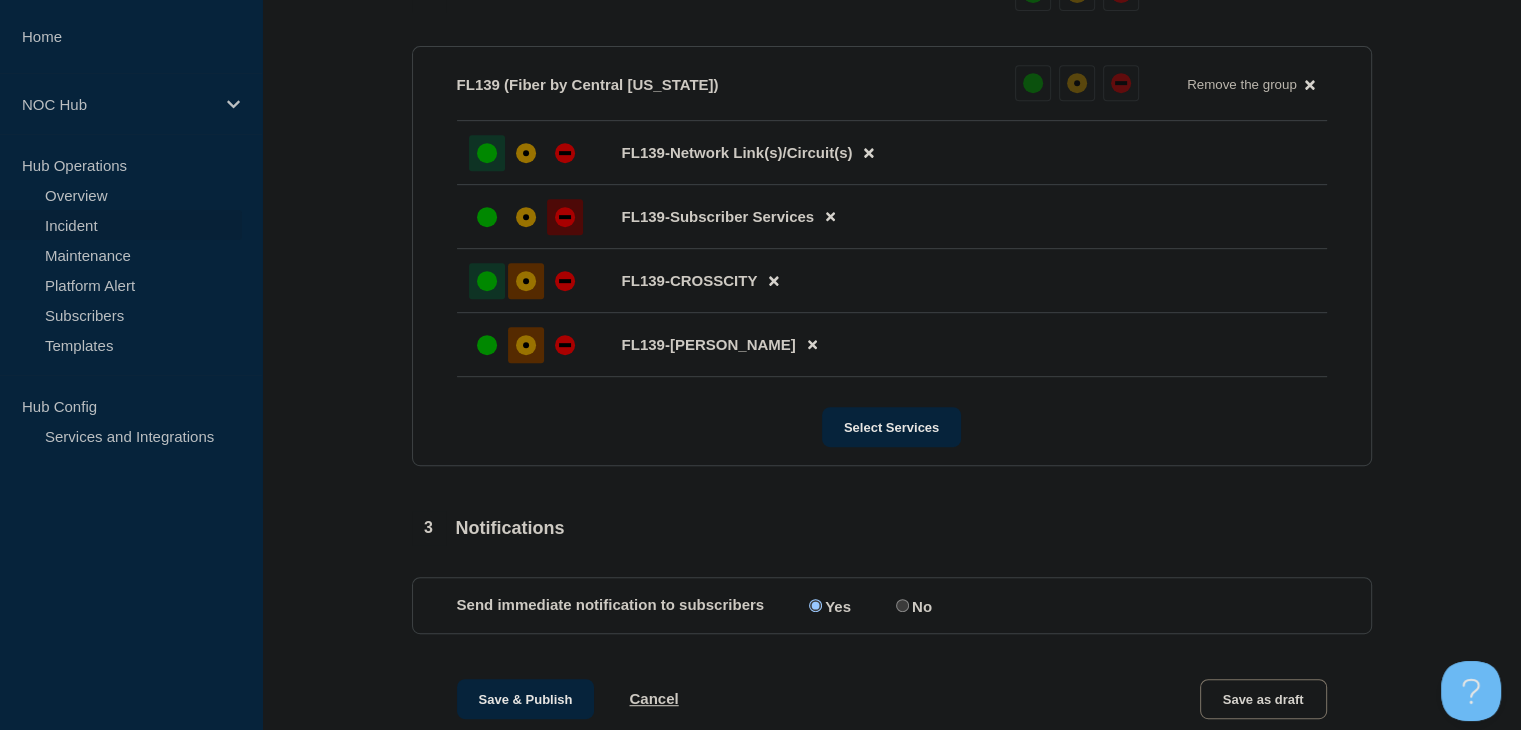 click at bounding box center (487, 281) 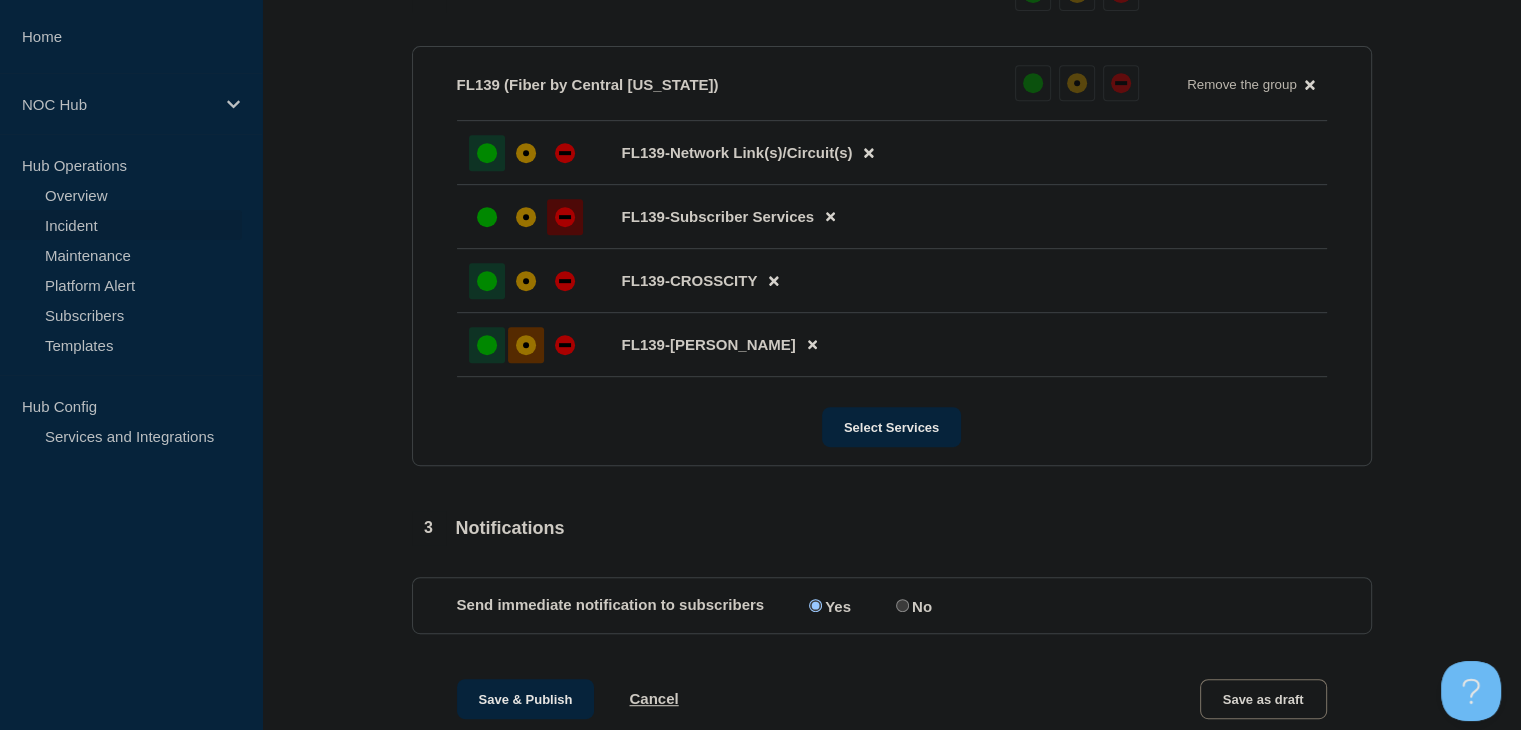 click at bounding box center (487, 345) 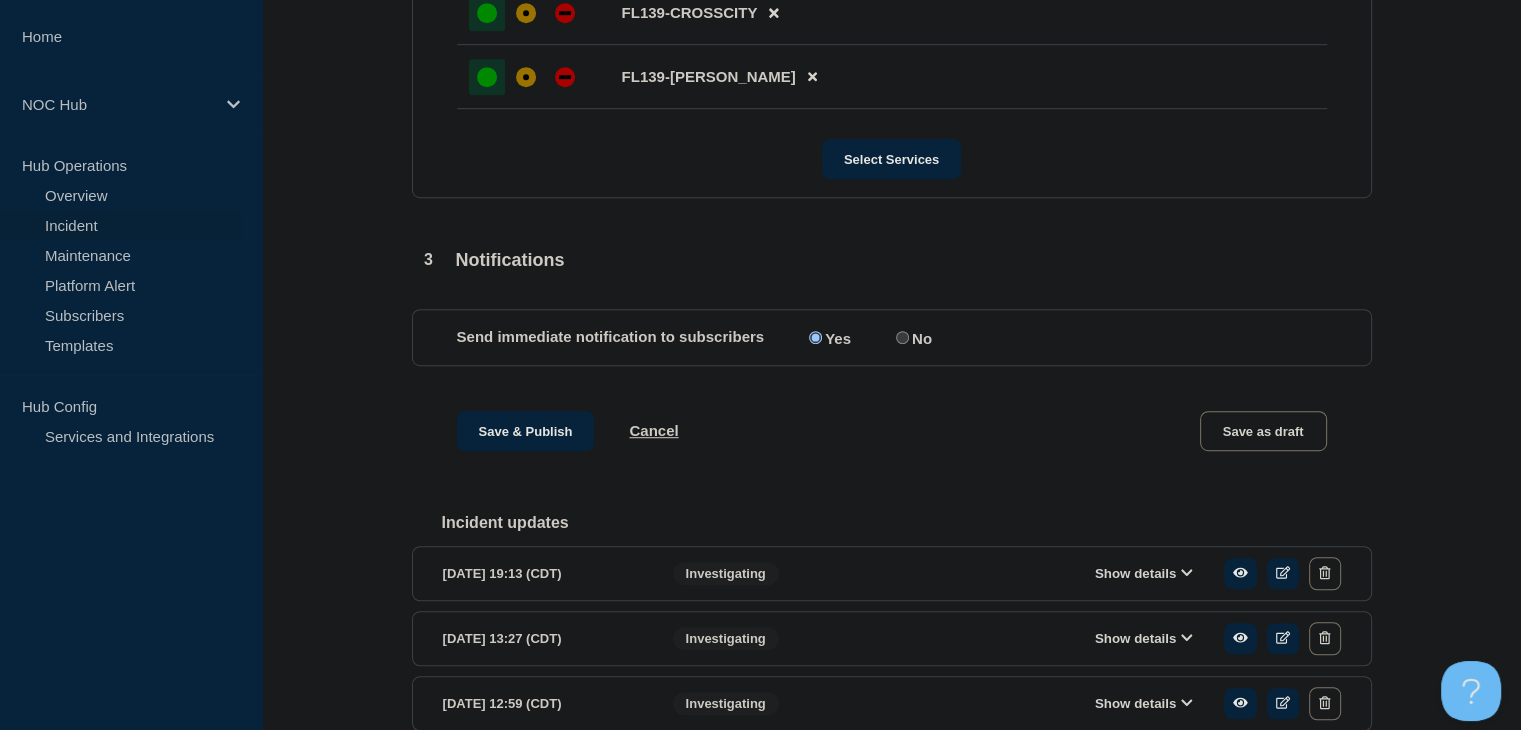 scroll, scrollTop: 1288, scrollLeft: 0, axis: vertical 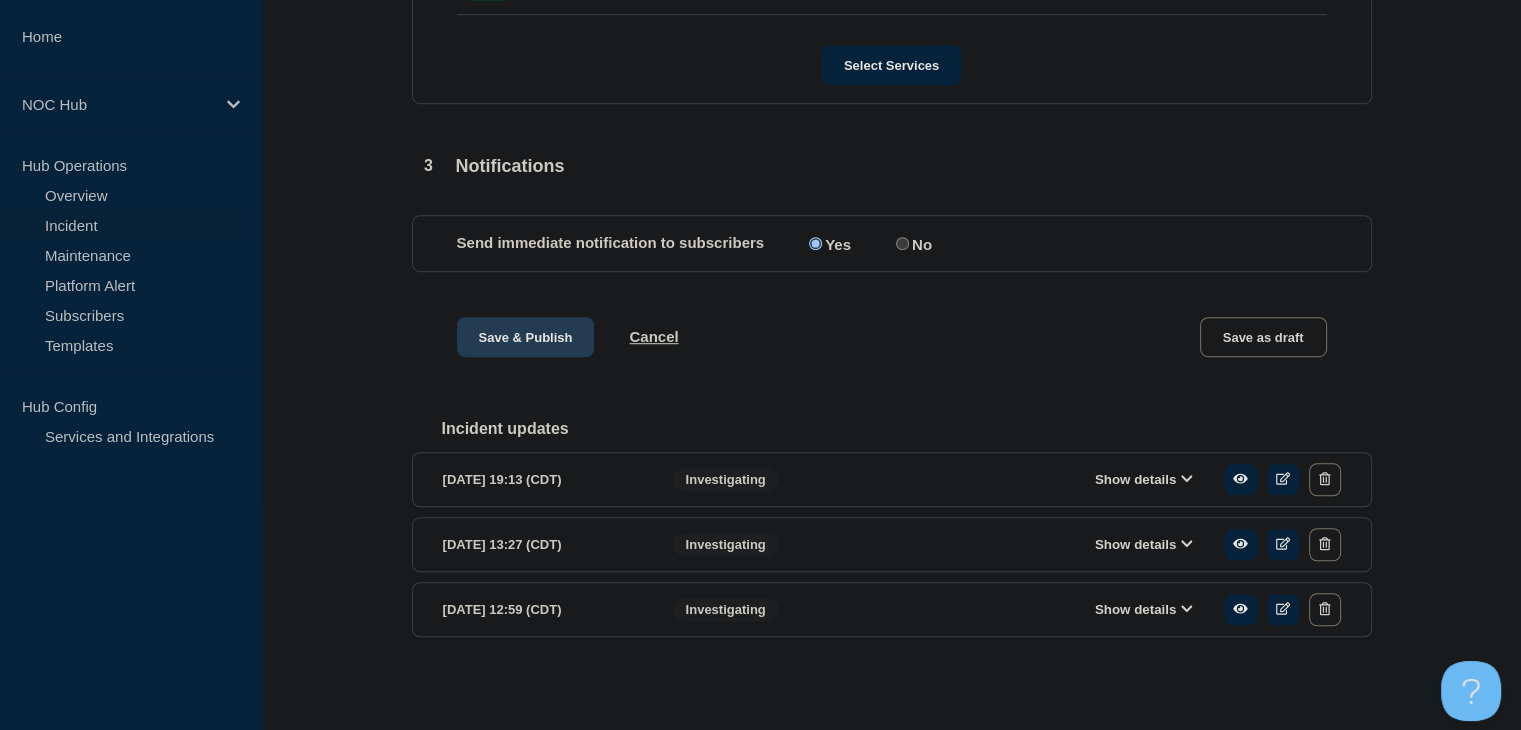 click on "Save & Publish" at bounding box center [526, 337] 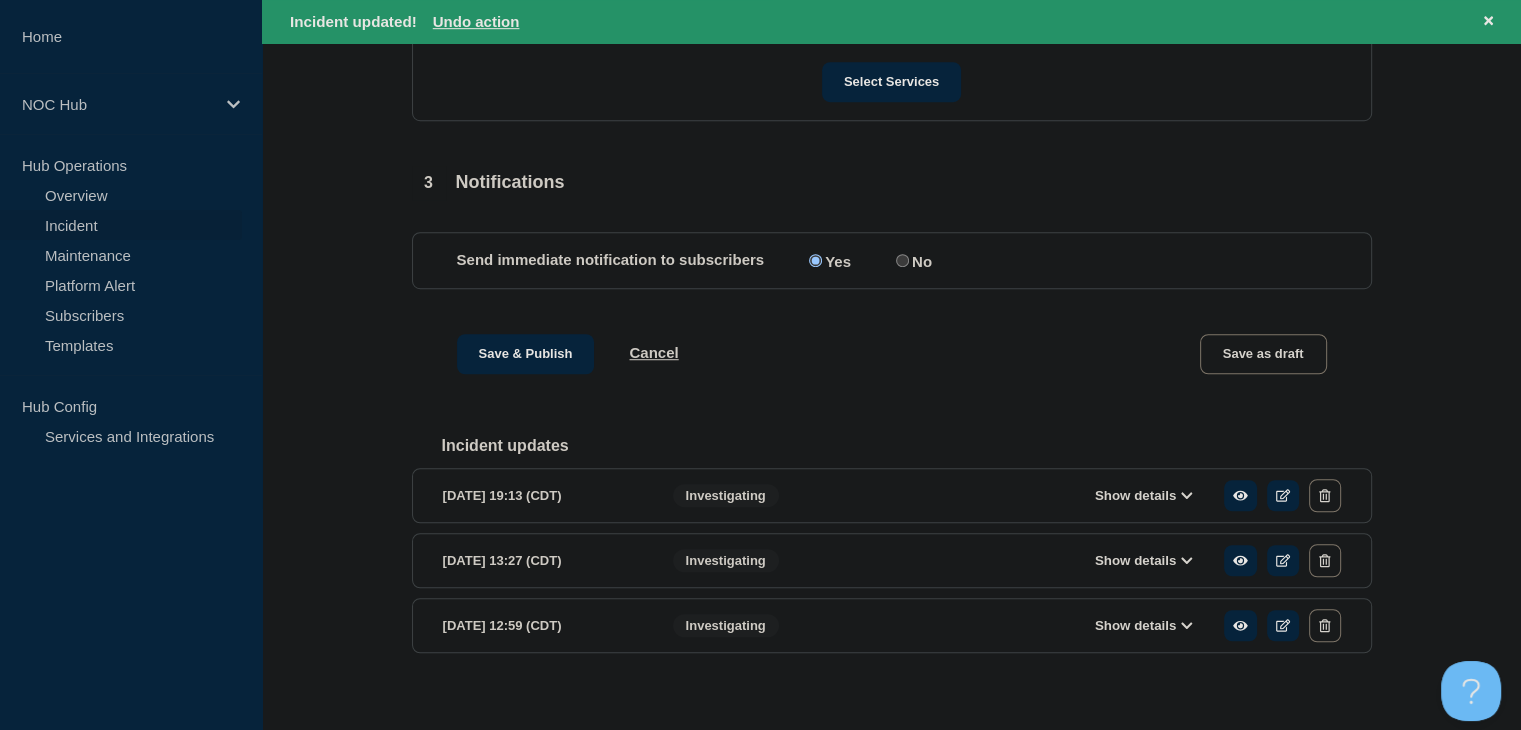 scroll, scrollTop: 0, scrollLeft: 0, axis: both 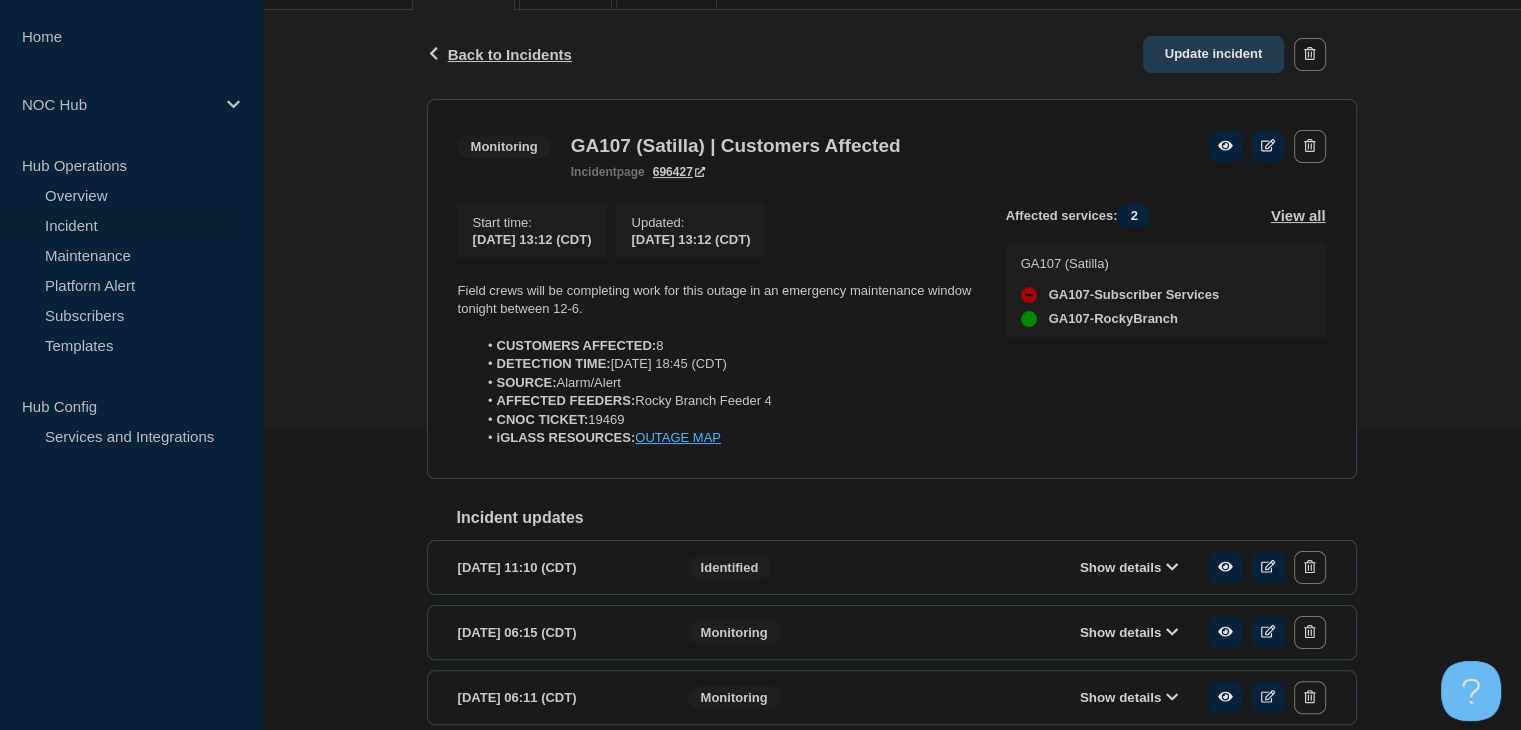 click on "Update incident" 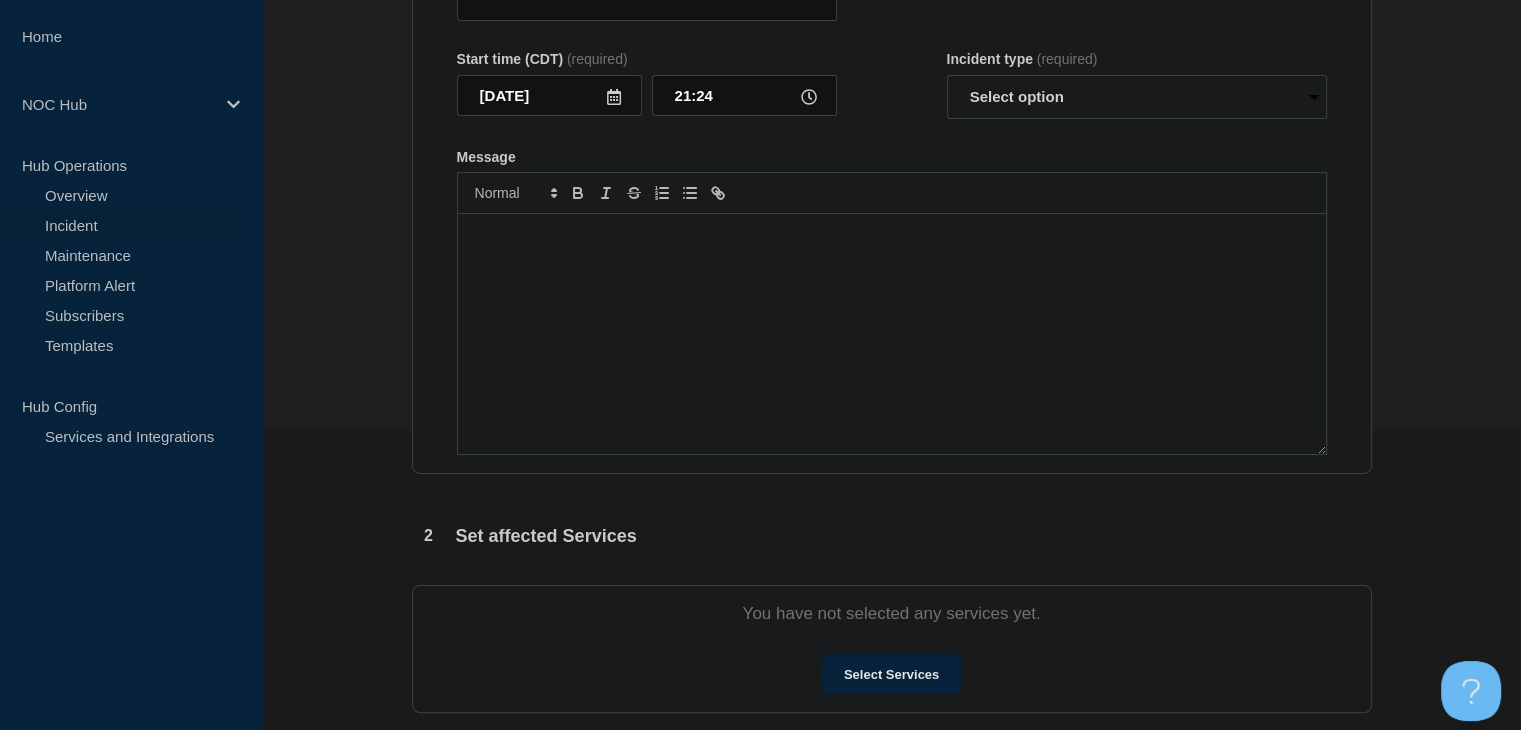 type on "GA107 (Satilla) | Customers Affected" 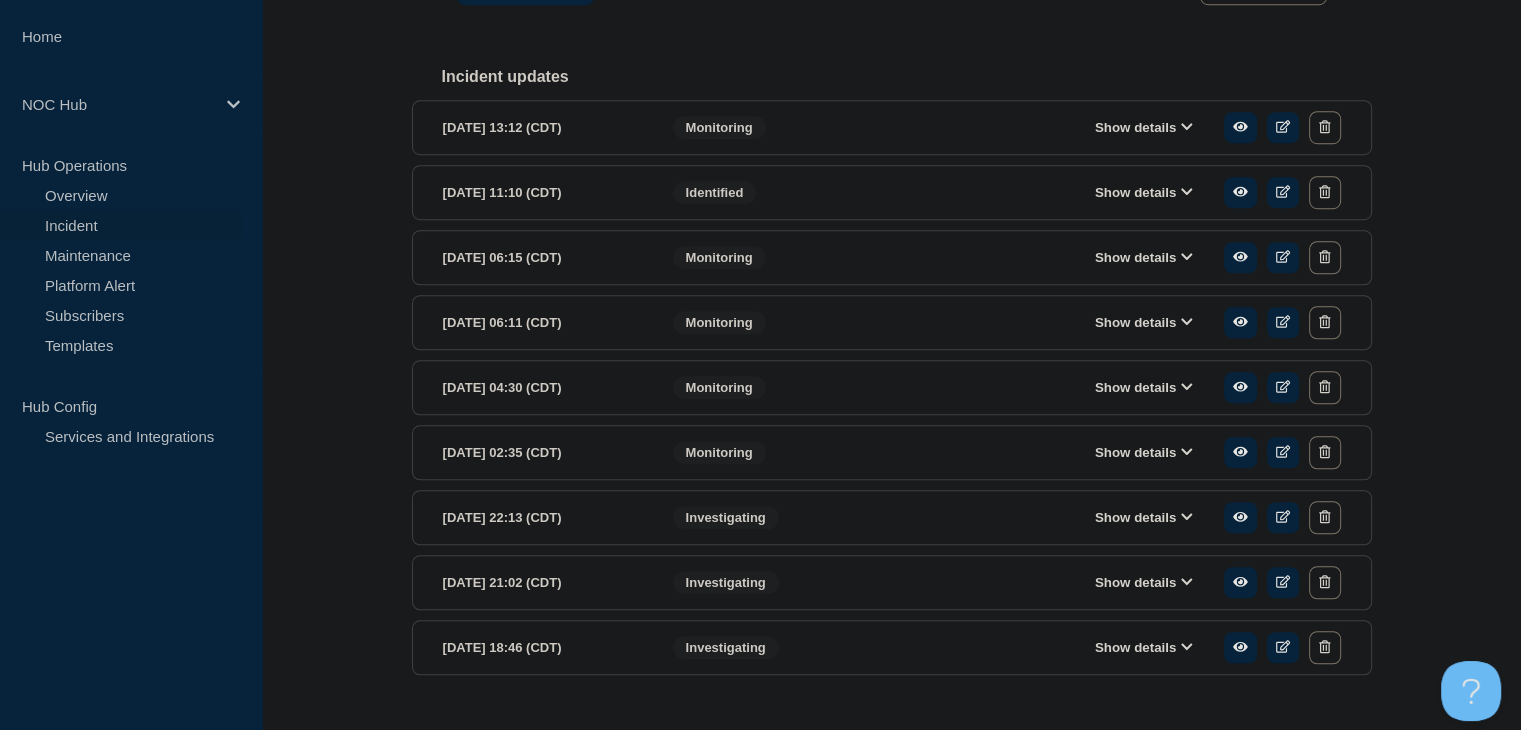 scroll, scrollTop: 1311, scrollLeft: 0, axis: vertical 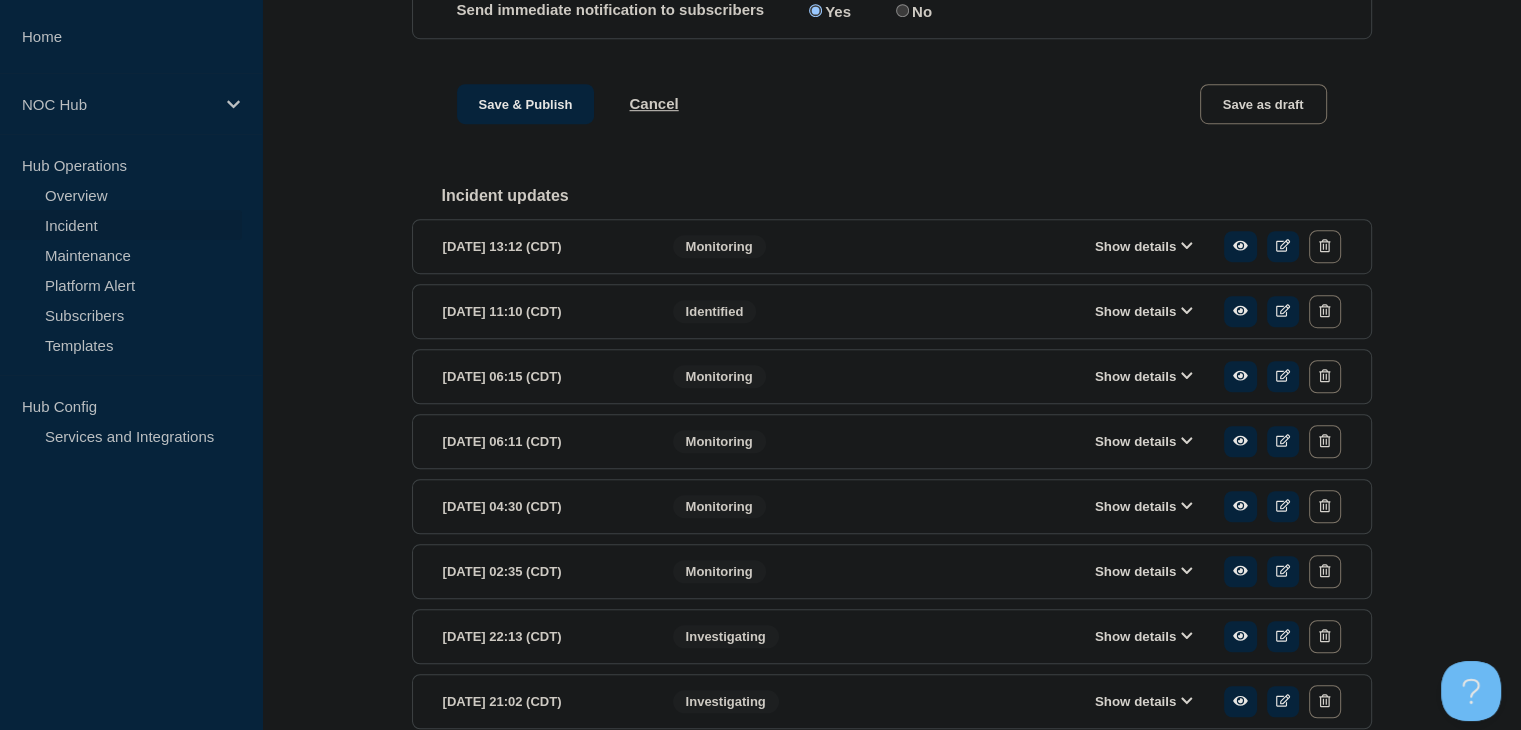 click on "Show details" at bounding box center (1144, 311) 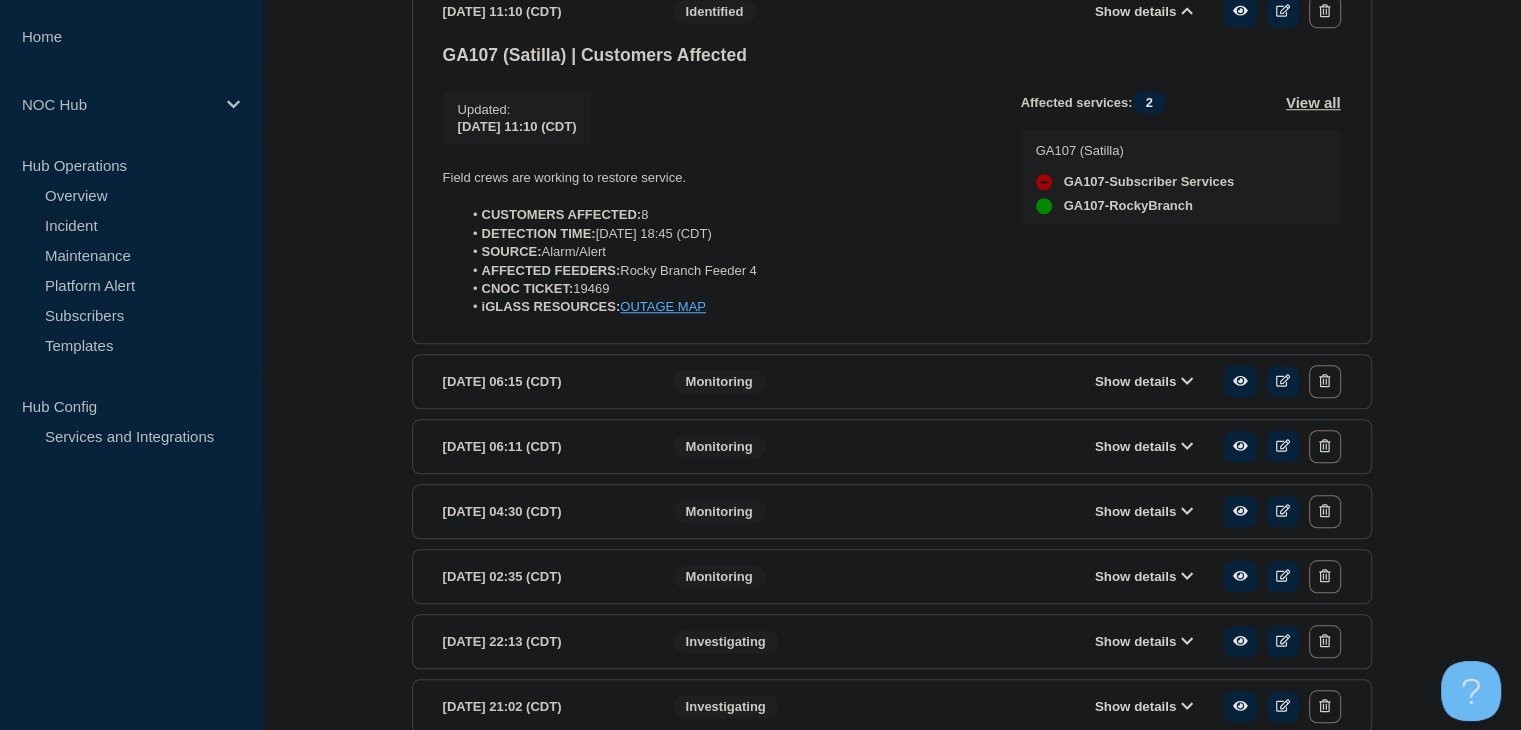 click on "Show details" at bounding box center (1144, 381) 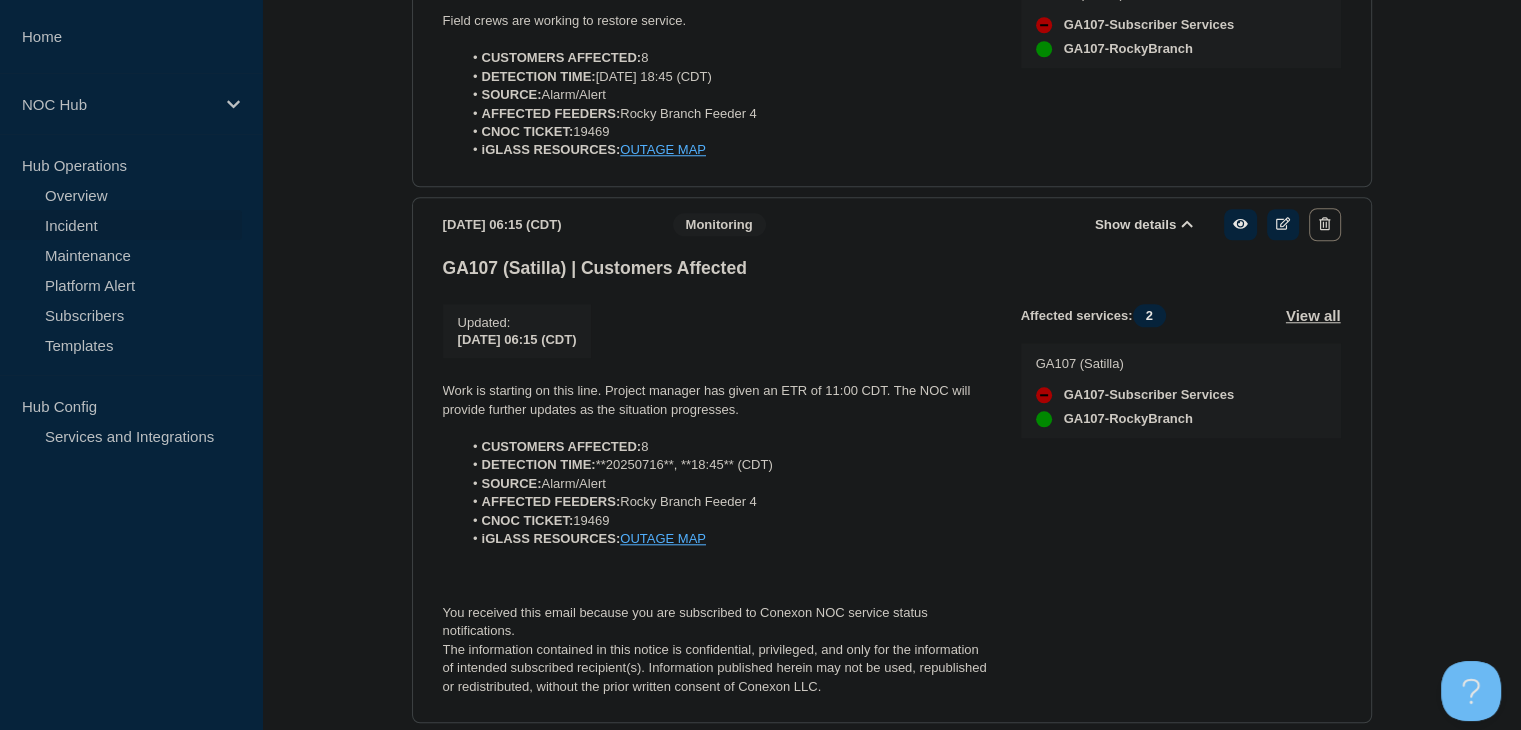 scroll, scrollTop: 1911, scrollLeft: 0, axis: vertical 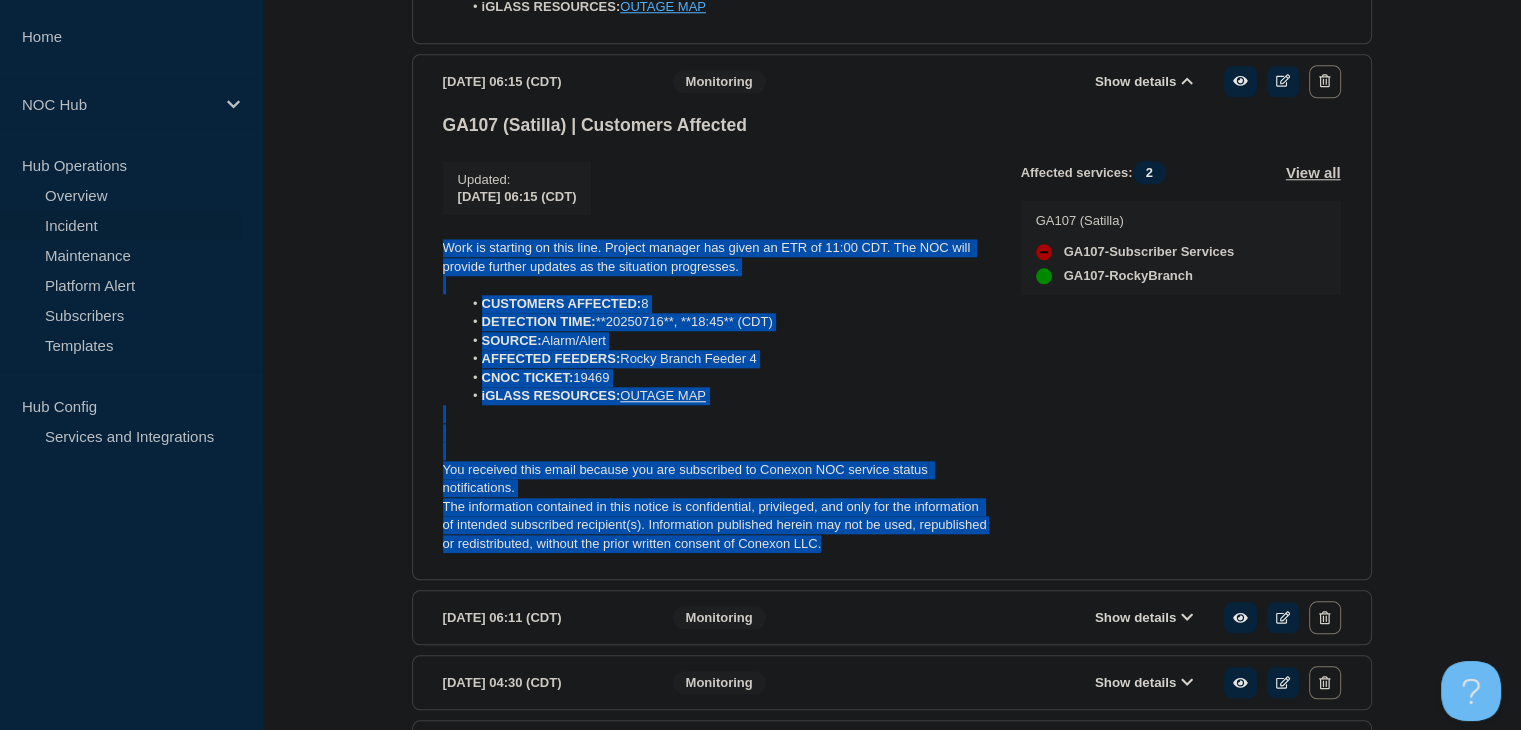drag, startPoint x: 825, startPoint y: 596, endPoint x: 430, endPoint y: 281, distance: 505.22272 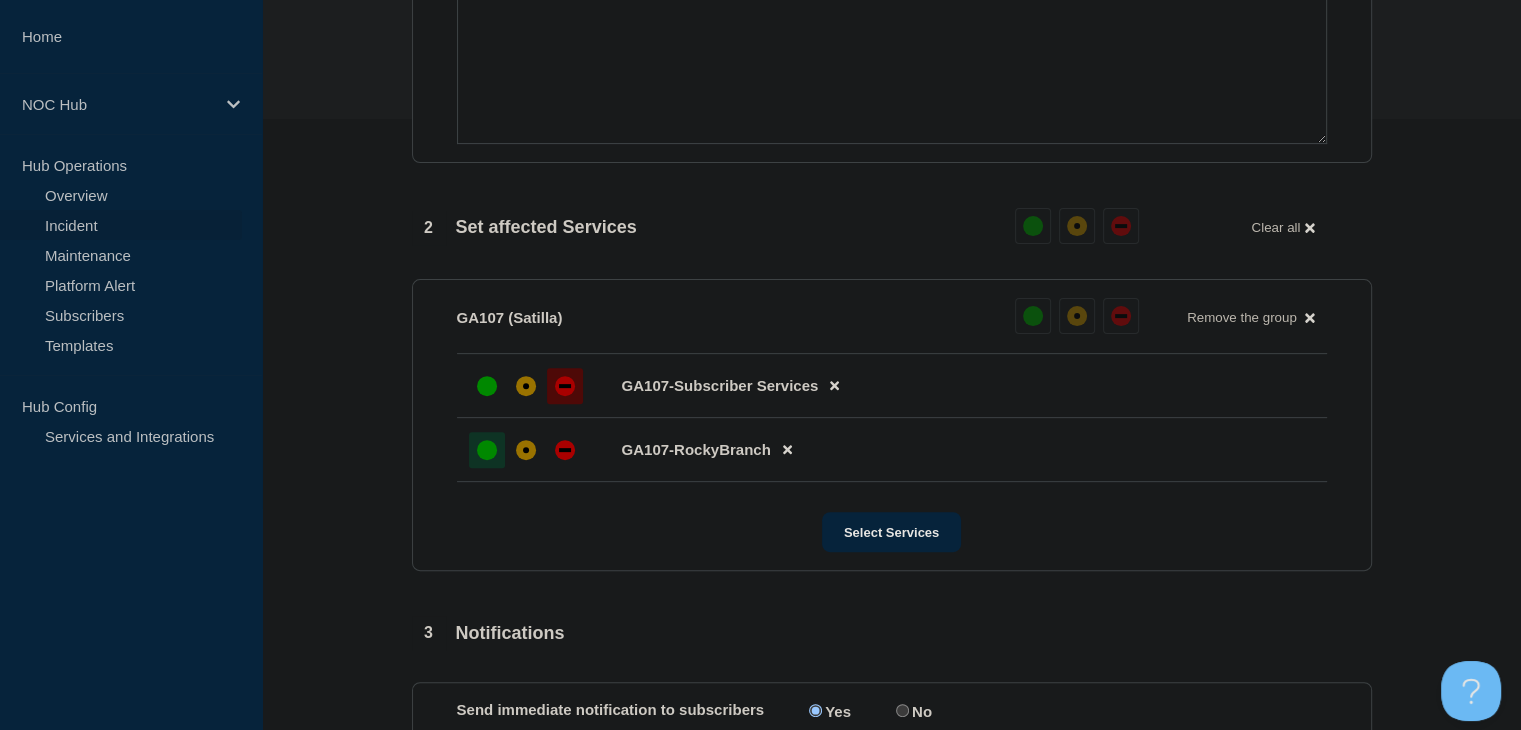 scroll, scrollTop: 411, scrollLeft: 0, axis: vertical 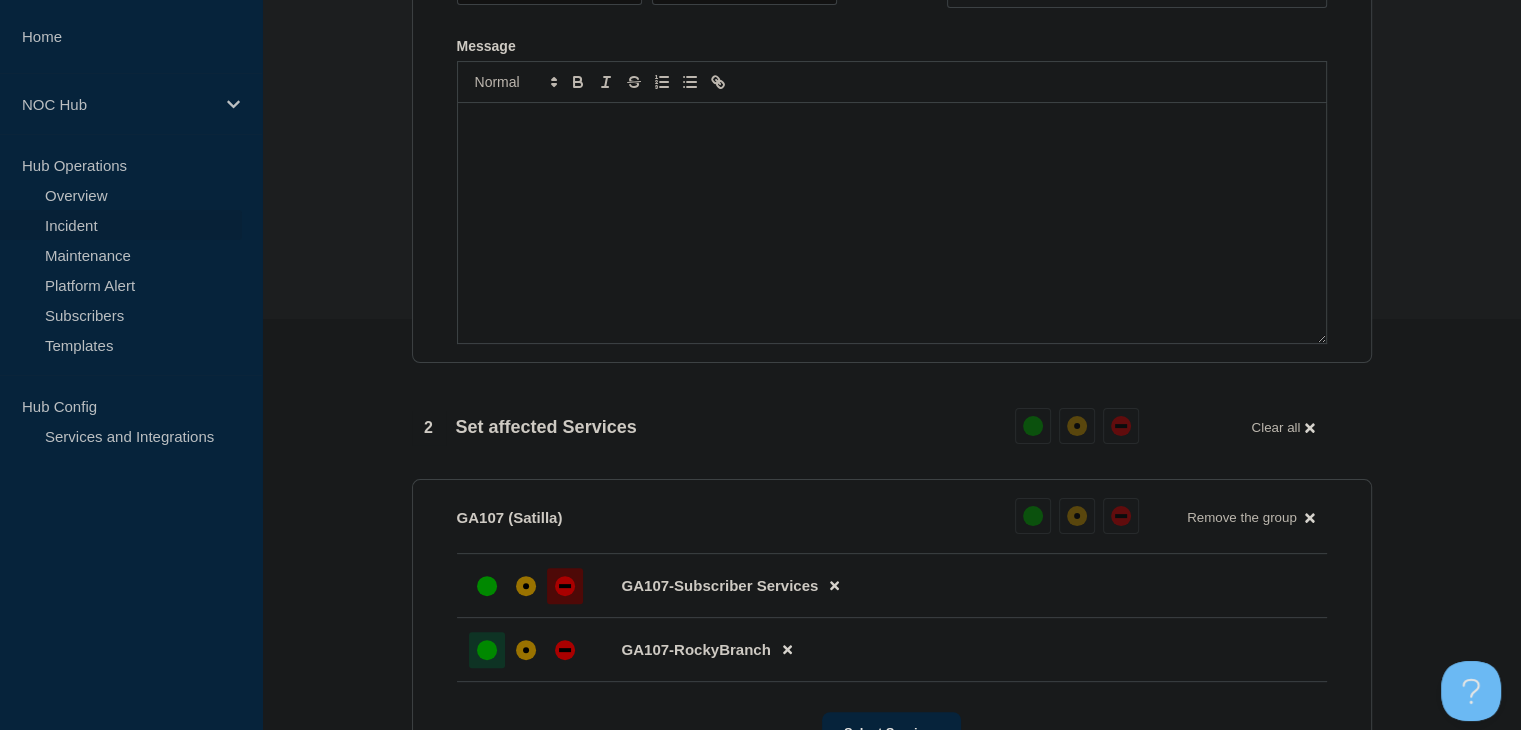 click at bounding box center (892, 223) 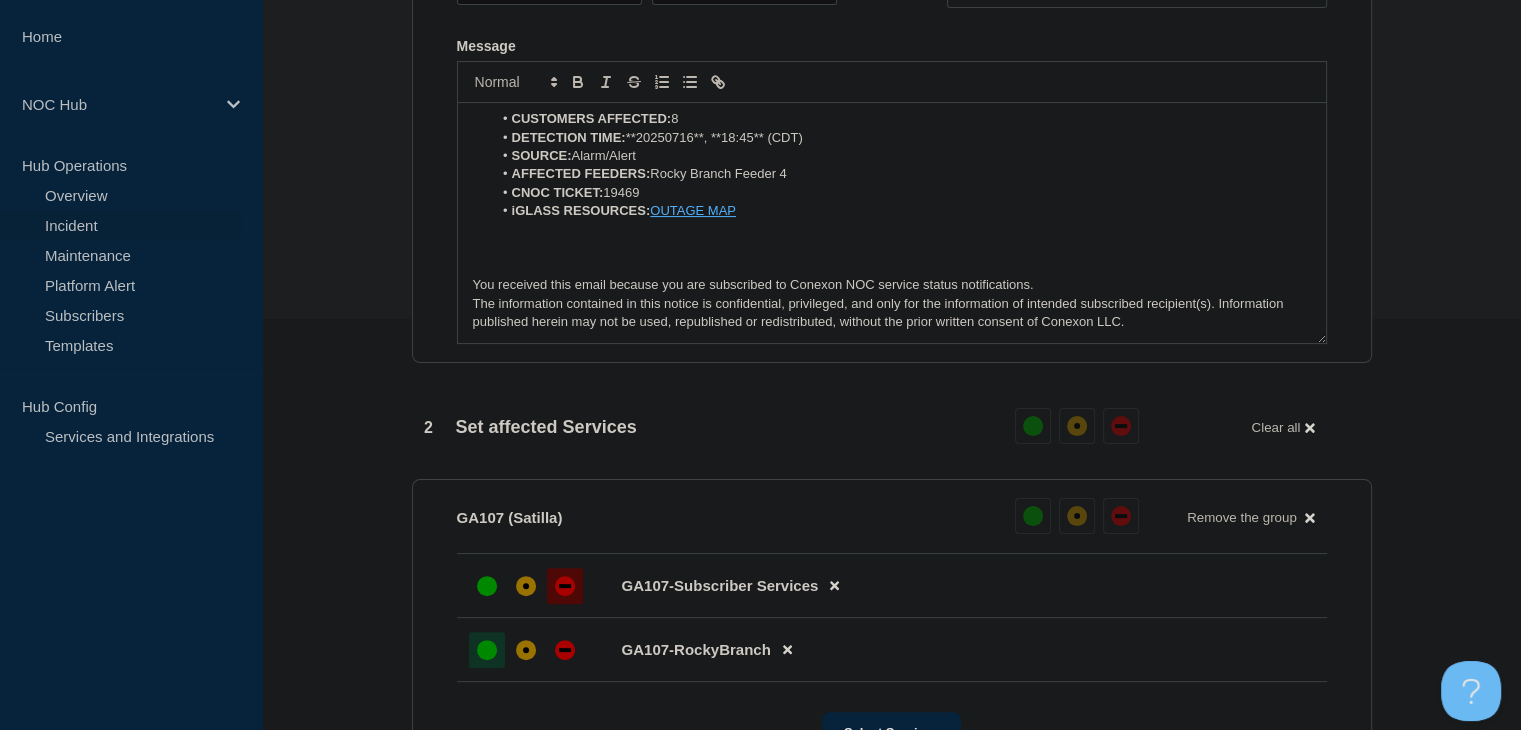 scroll, scrollTop: 0, scrollLeft: 0, axis: both 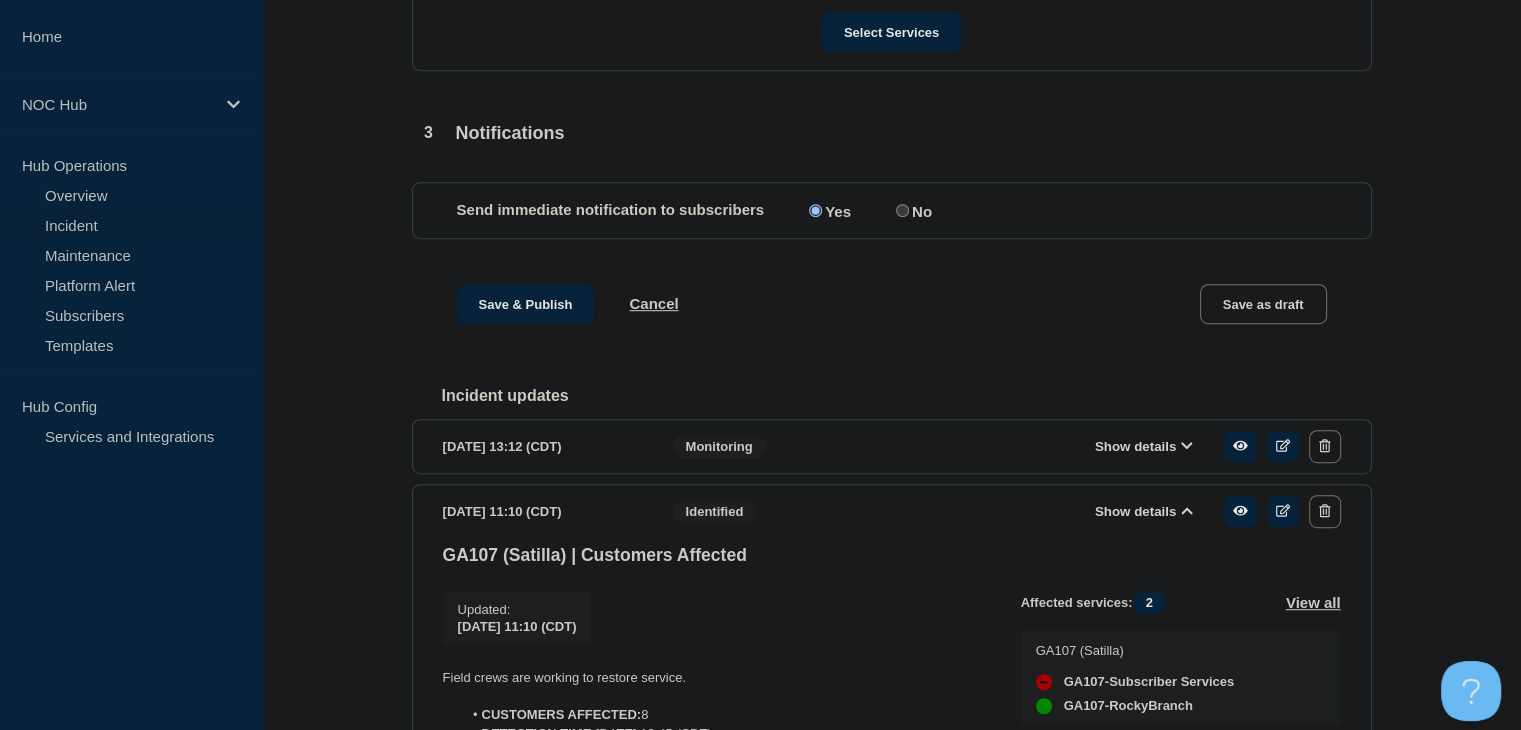click on "Show details" at bounding box center (1149, 446) 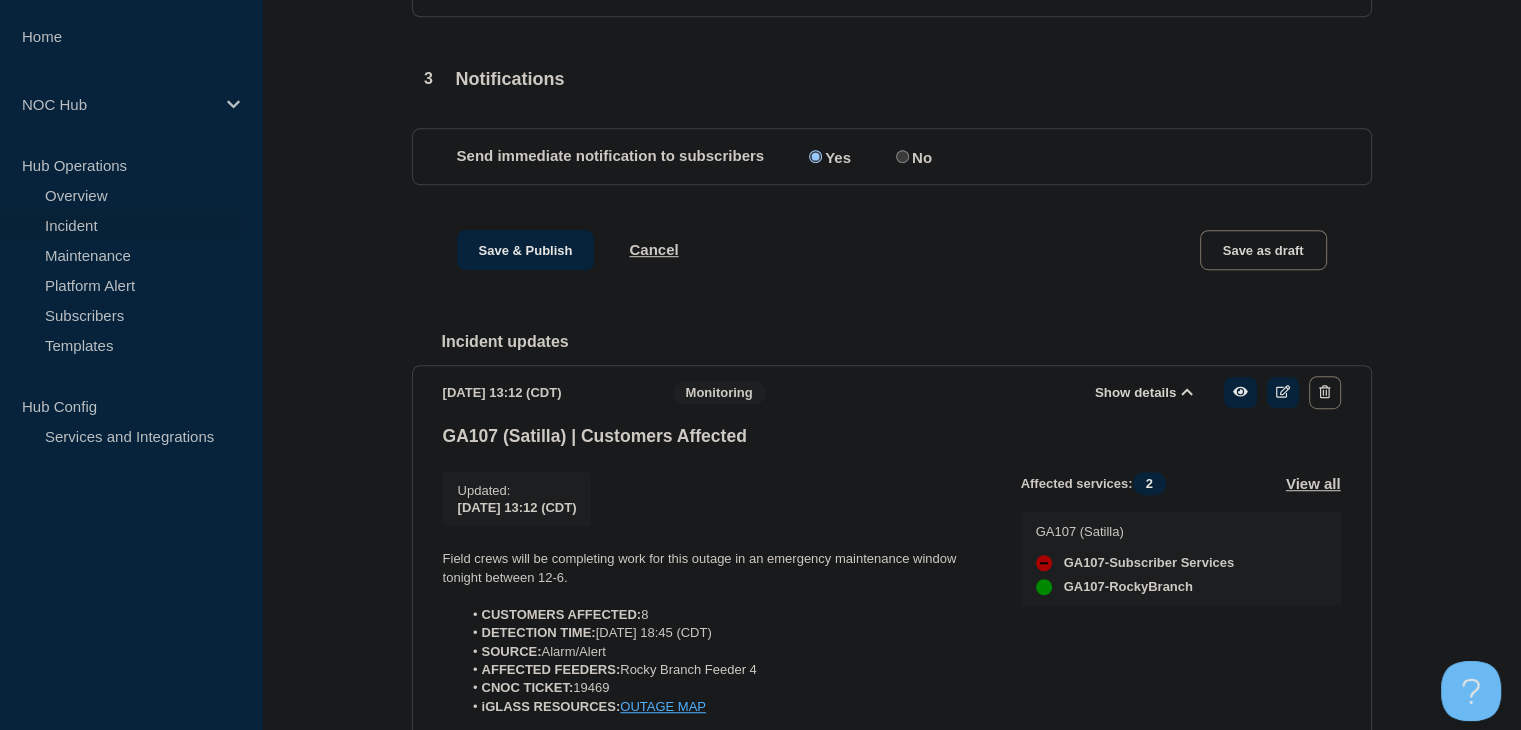 scroll, scrollTop: 1211, scrollLeft: 0, axis: vertical 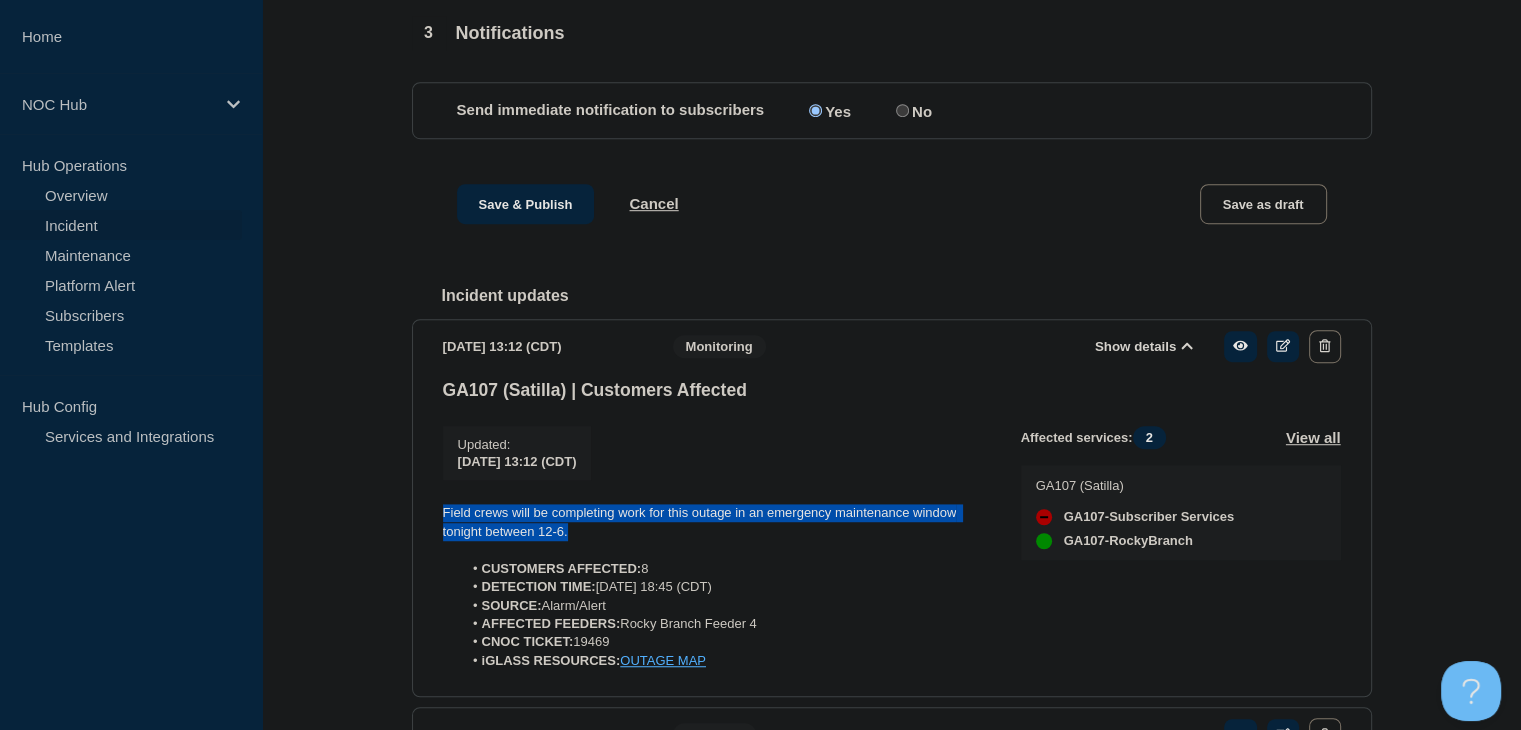 drag, startPoint x: 567, startPoint y: 588, endPoint x: 434, endPoint y: 568, distance: 134.49535 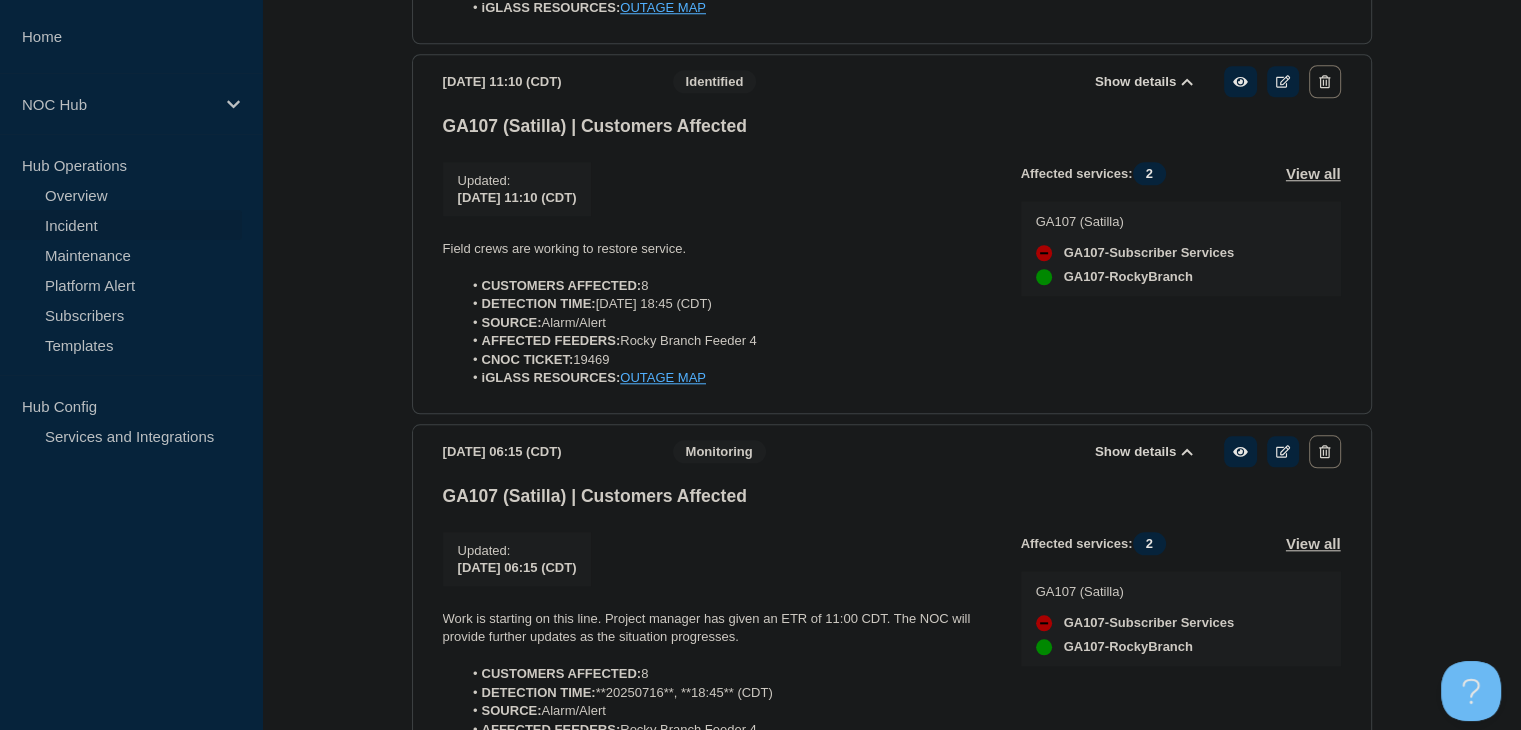 scroll, scrollTop: 1321, scrollLeft: 0, axis: vertical 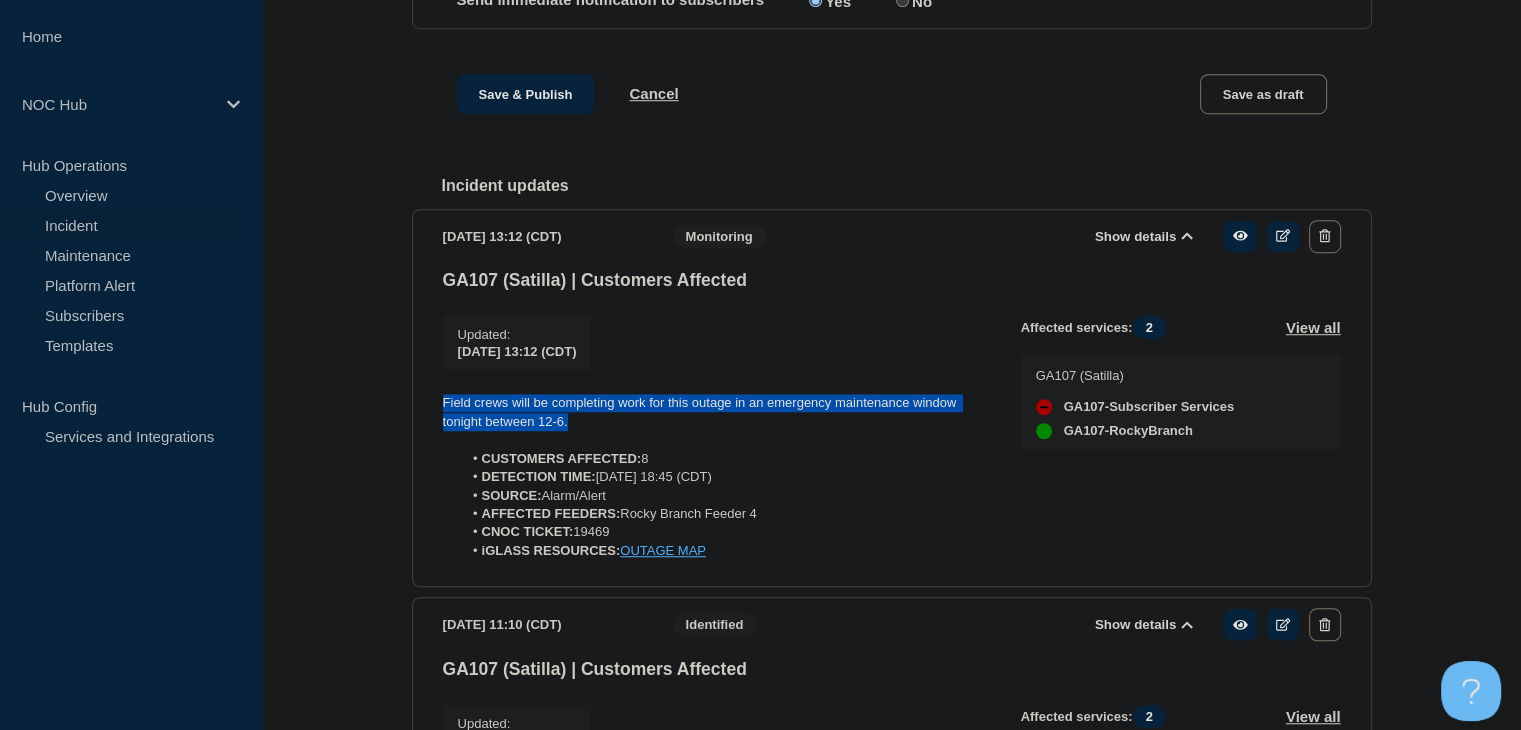copy on "Field crews will be completing work for this outage in an emergency maintenance window tonight between 12-6." 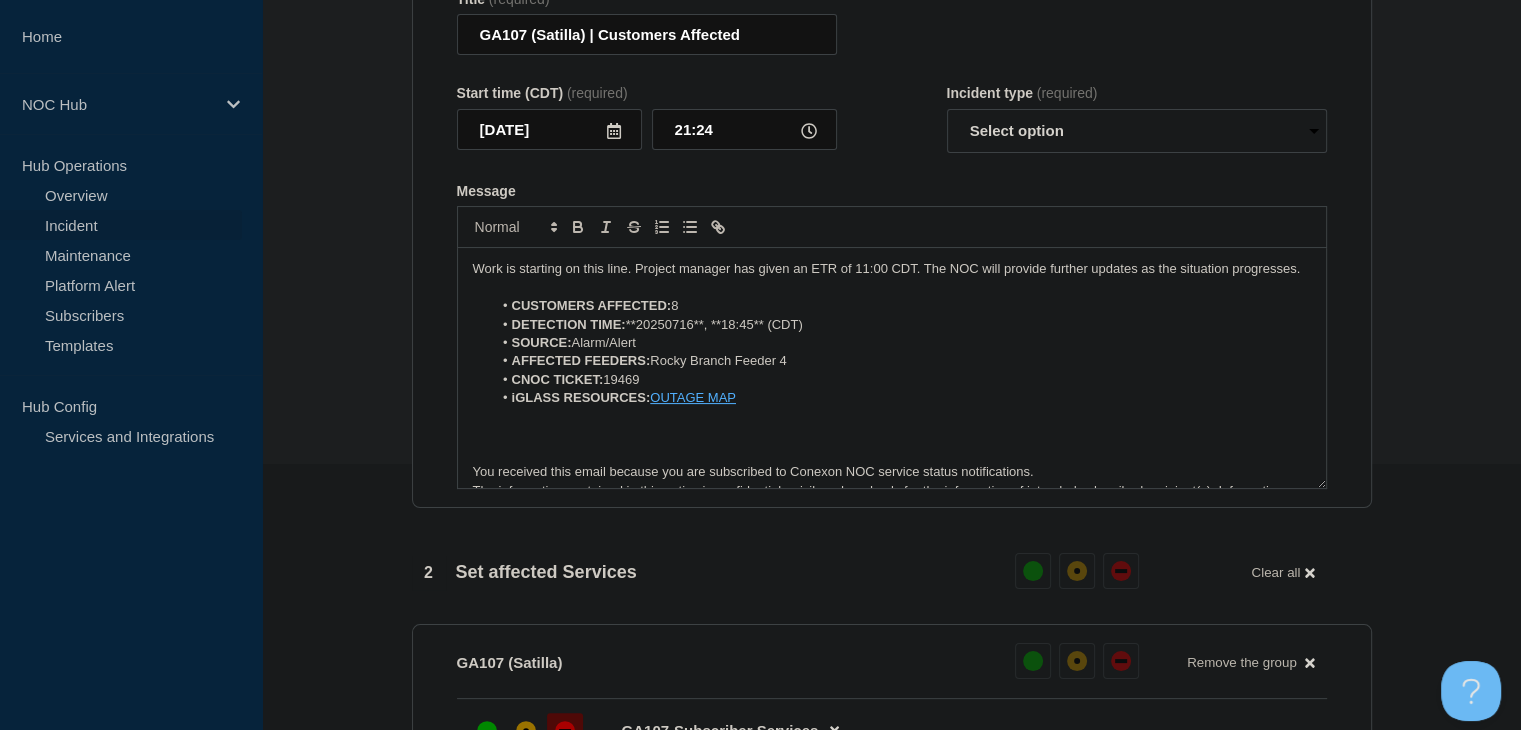 scroll, scrollTop: 221, scrollLeft: 0, axis: vertical 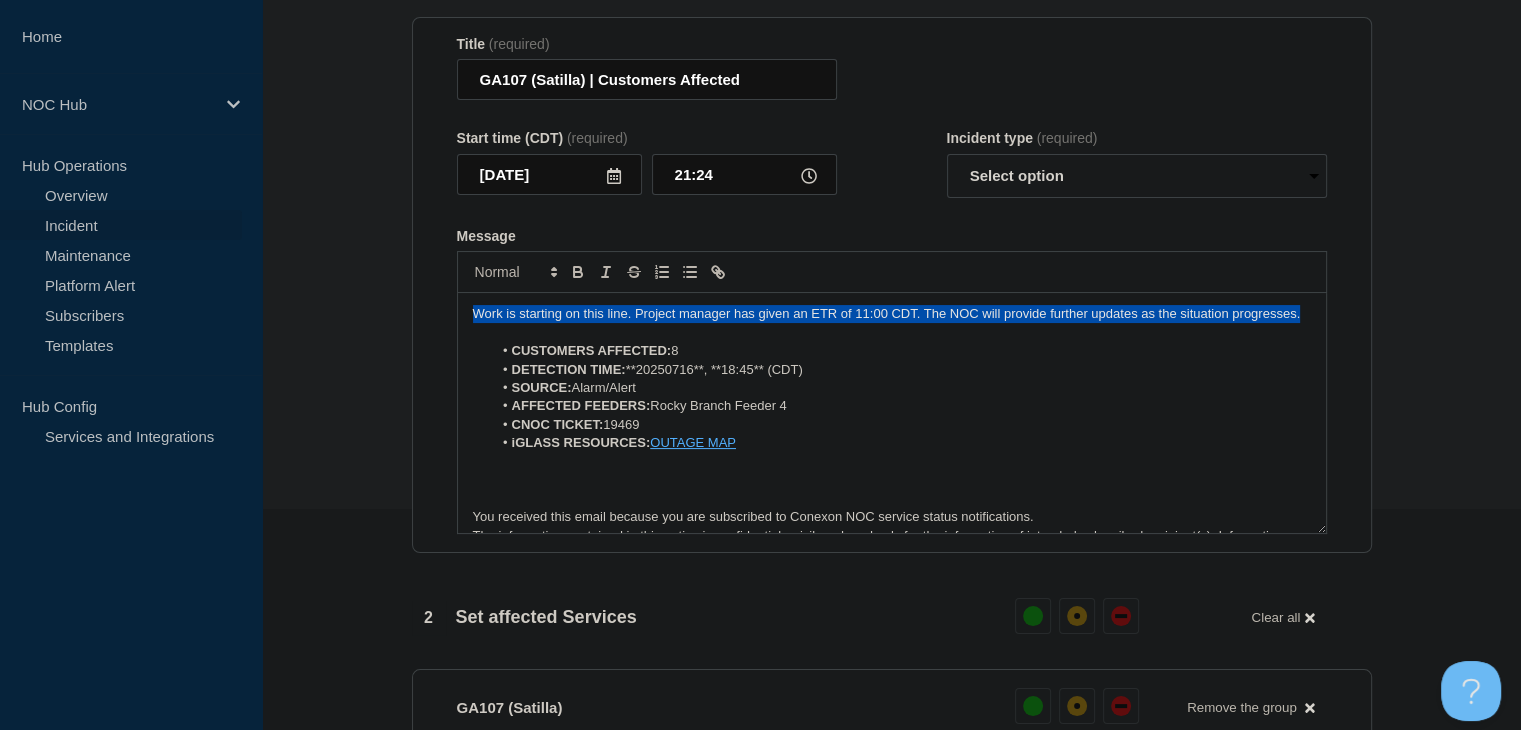 drag, startPoint x: 550, startPoint y: 375, endPoint x: 433, endPoint y: 346, distance: 120.54045 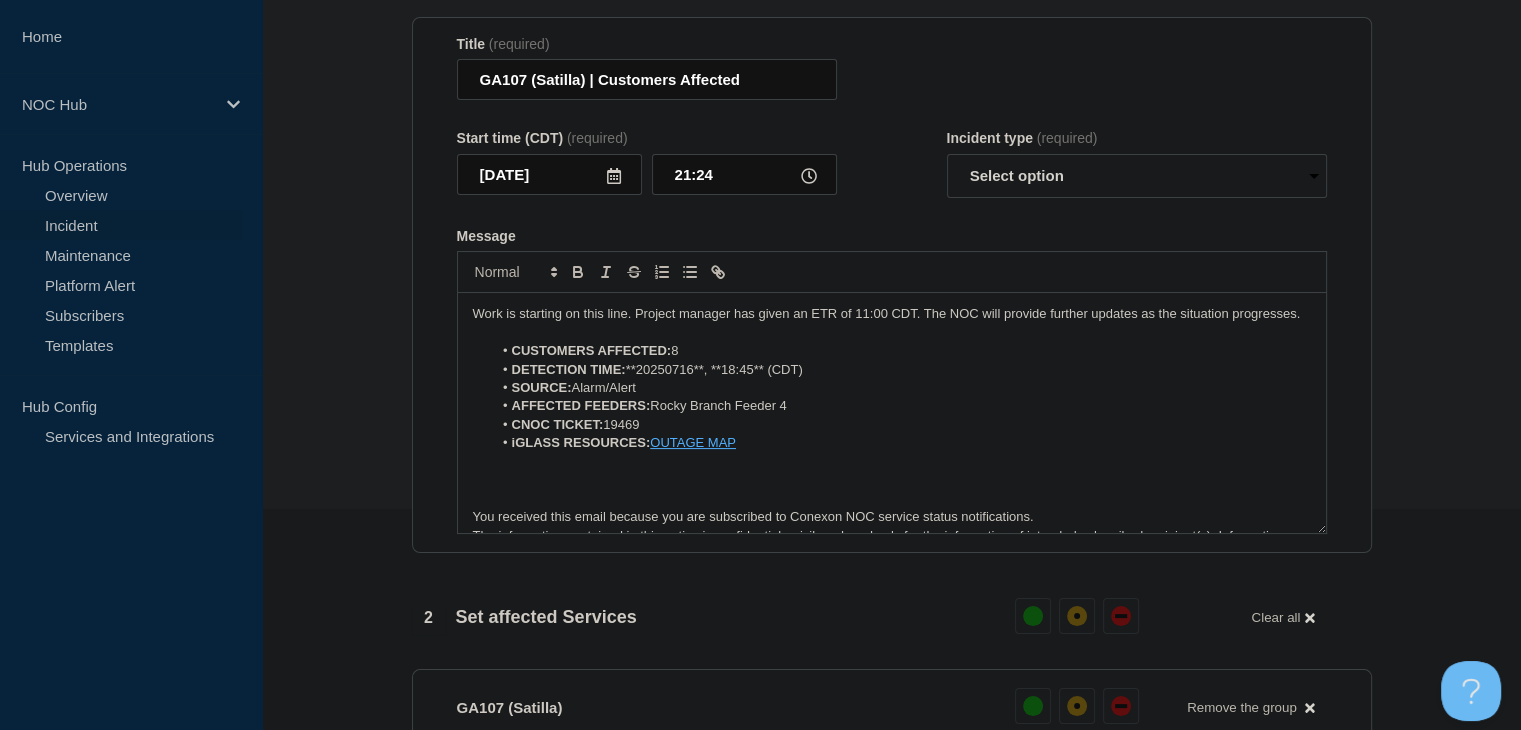 click on "Title  (required) GA107 (Satilla) | Customers Affected Start time (CDT)  (required) 2025-07-17 21:24 Incident type  (required) Select option Investigating Identified Monitoring Resolved Message  Work is starting on this line. Project manager has given an ETR of 11:00 CDT. The NOC will provide further updates as the situation progresses. CUSTOMERS AFFECTED:  8 DETECTION TIME:  **20250716**, **18:45** (CDT)   SOURCE:  Alarm/Alert AFFECTED FEEDERS:  Rocky Branch Feeder 4 CNOC TICKET:  19469 iGLASS RESOURCES:  OUTAGE MAP You received this email because you are subscribed to Conexon NOC service status notifications. The information contained in this notice is confidential, privileged, and only for the information of intended subscribed recipient(s). Information published herein may not be used, republished or redistributed, without the prior written consent of Conexon LLC." at bounding box center (892, 285) 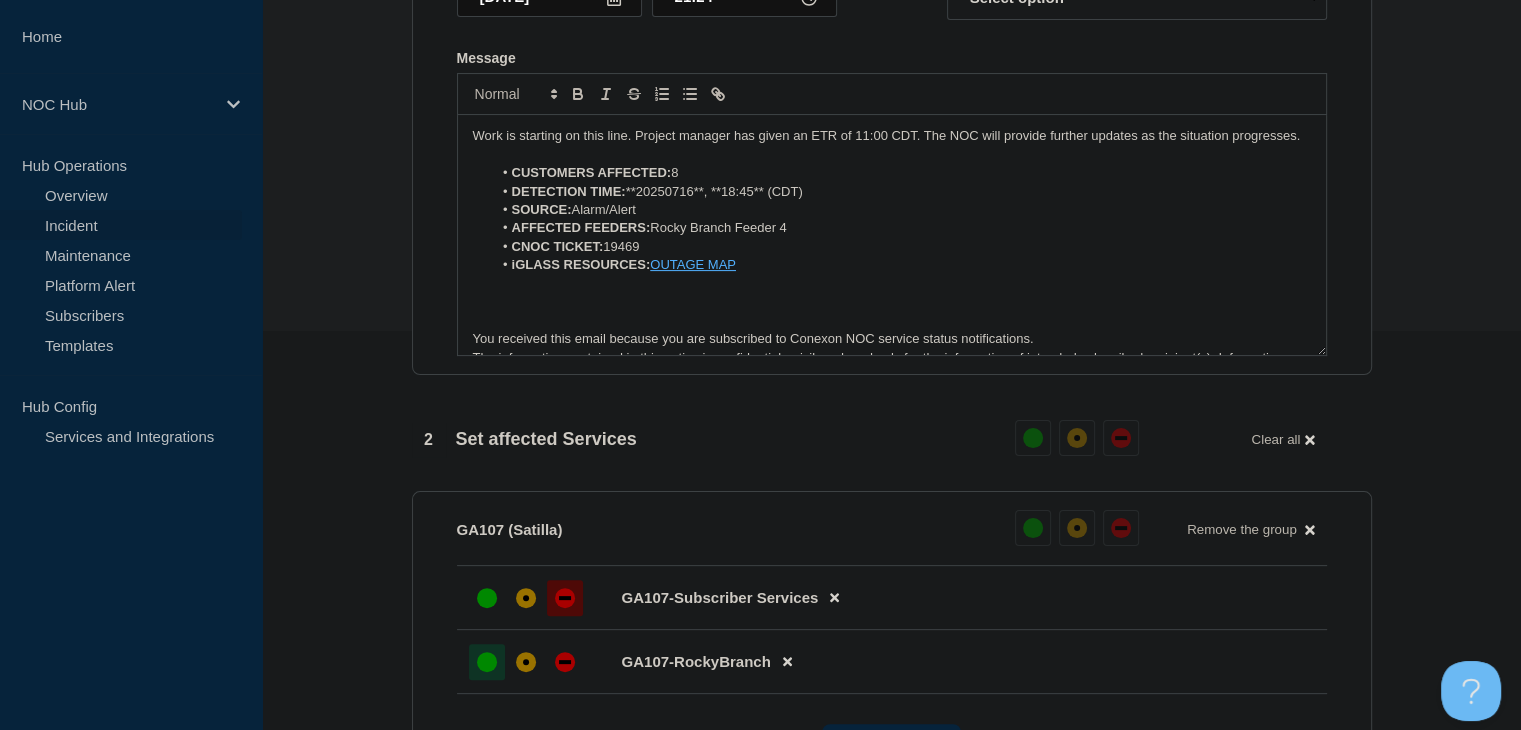scroll, scrollTop: 521, scrollLeft: 0, axis: vertical 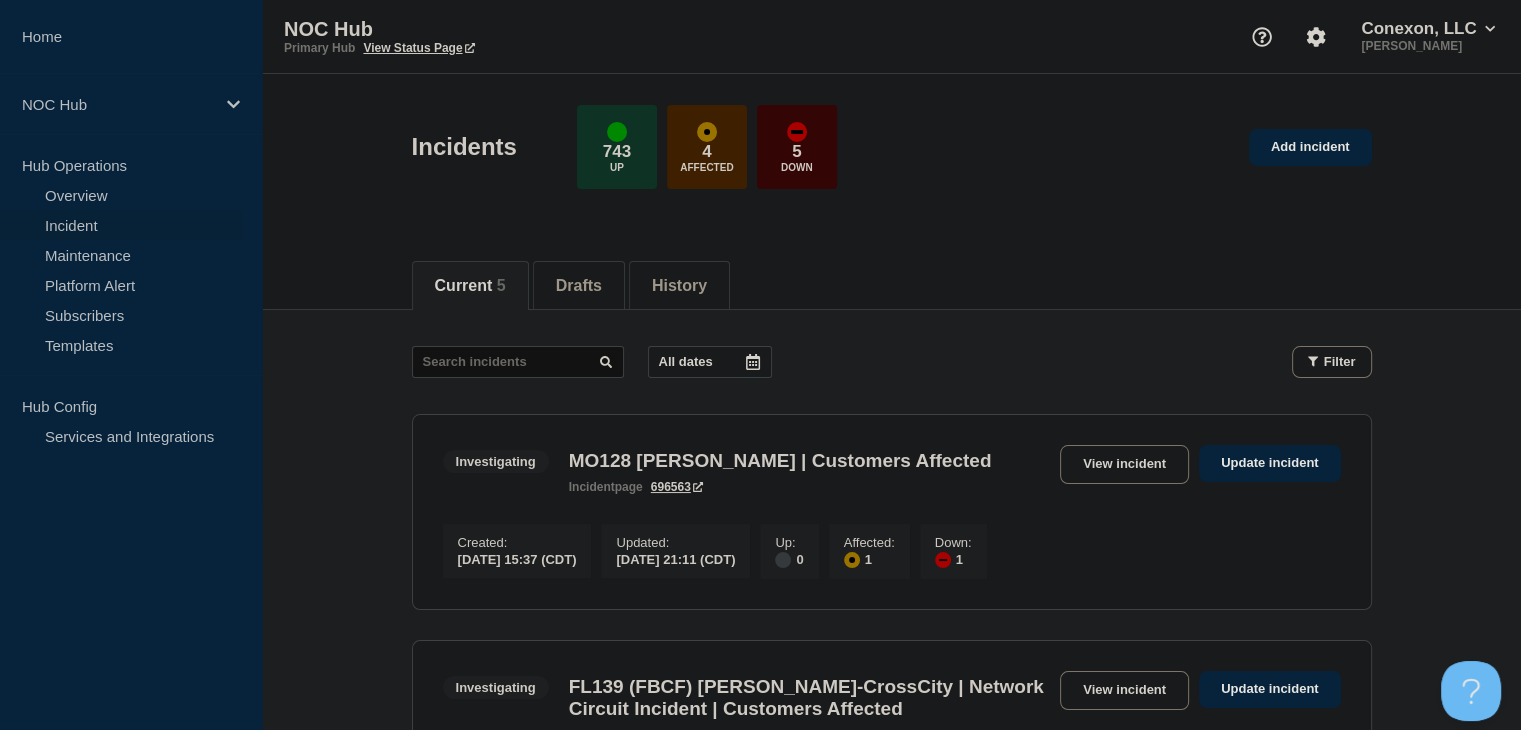 click on "Incident" at bounding box center (121, 225) 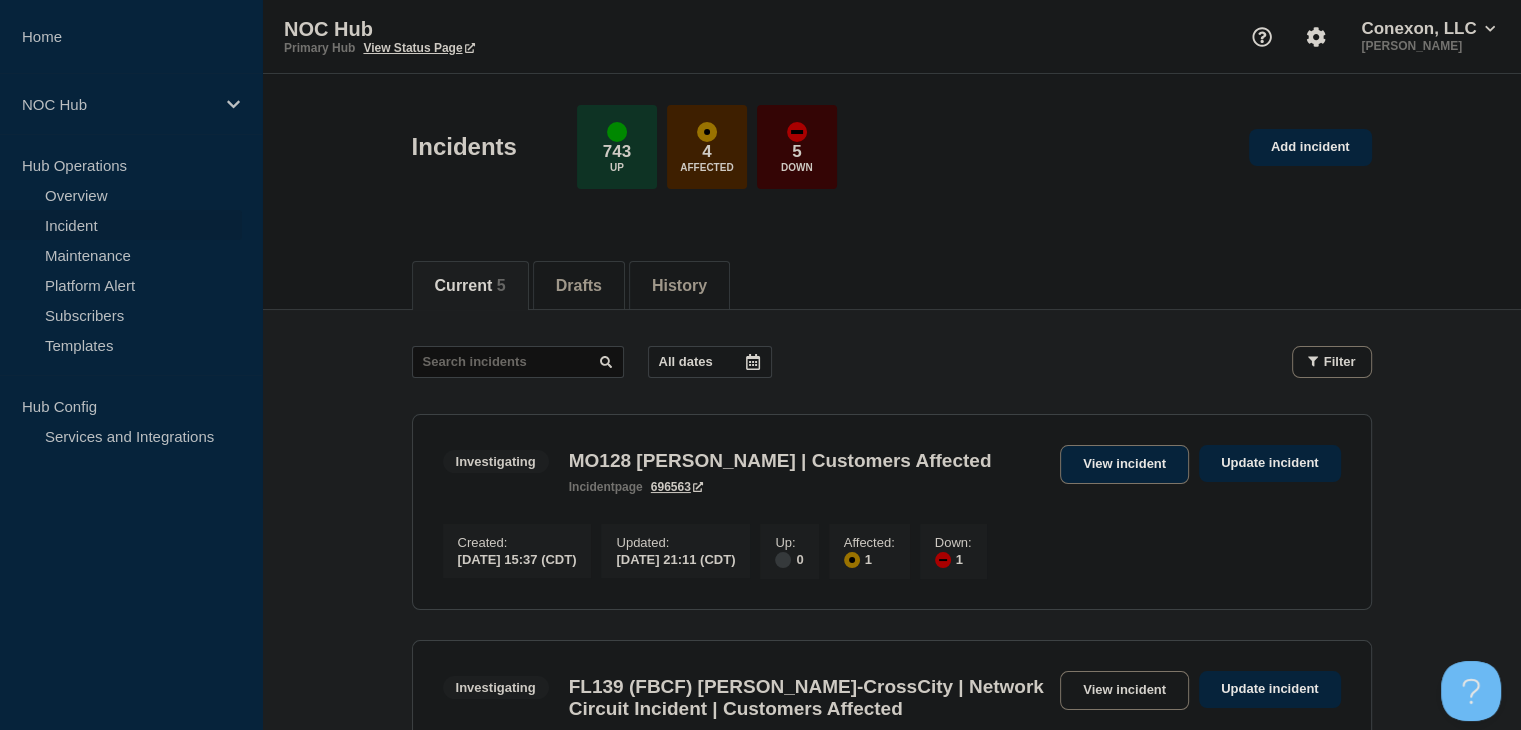 click on "View incident" at bounding box center [1124, 464] 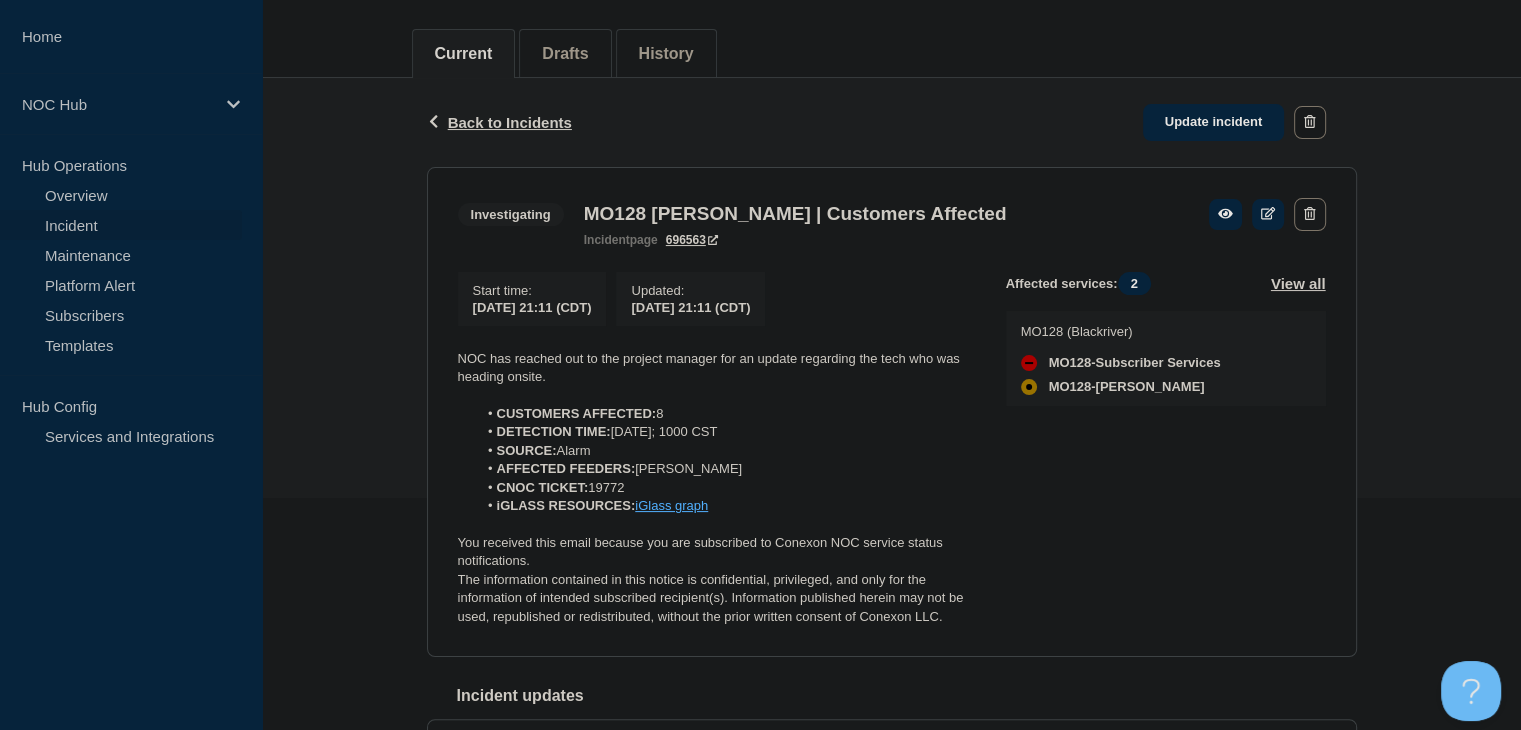 scroll, scrollTop: 400, scrollLeft: 0, axis: vertical 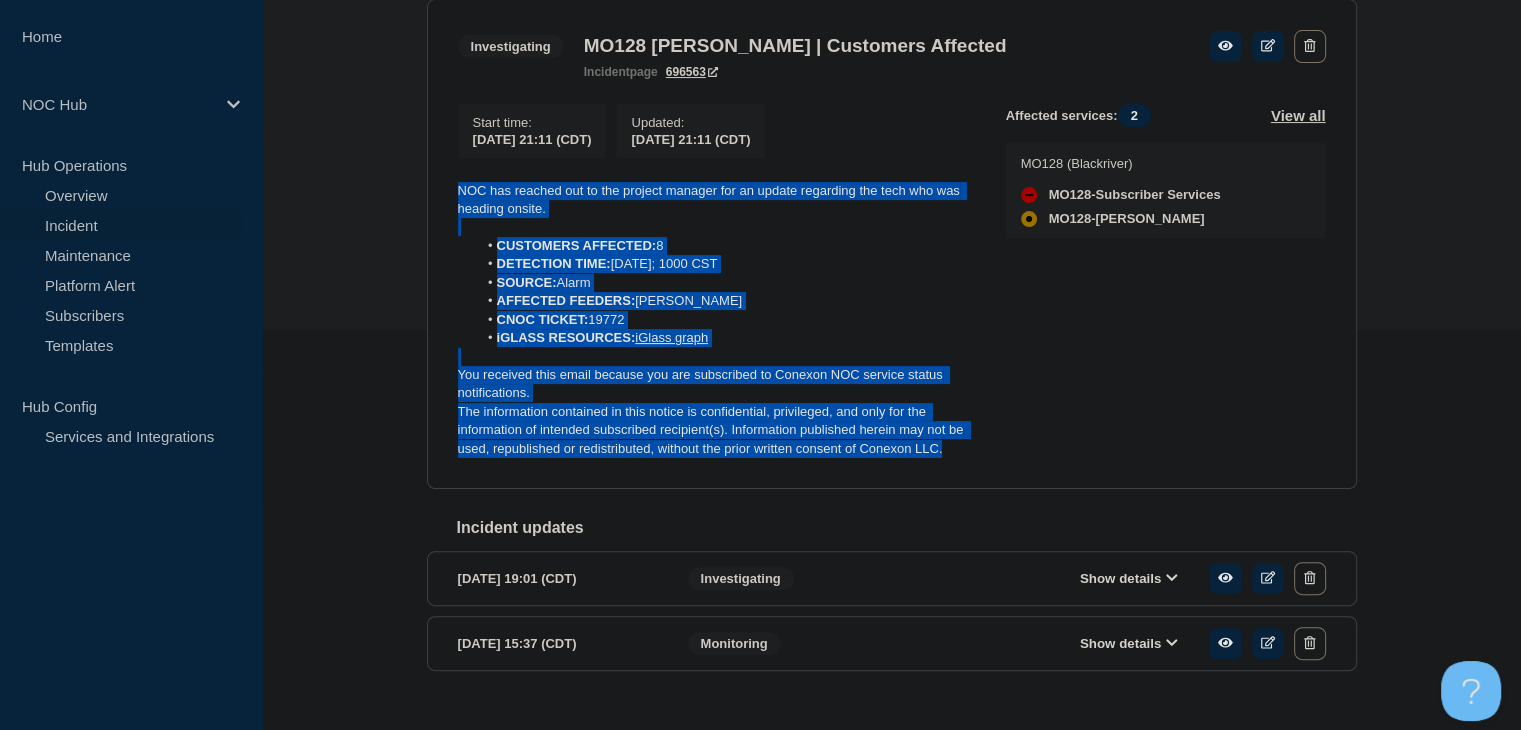 drag, startPoint x: 949, startPoint y: 457, endPoint x: 386, endPoint y: 192, distance: 622.24915 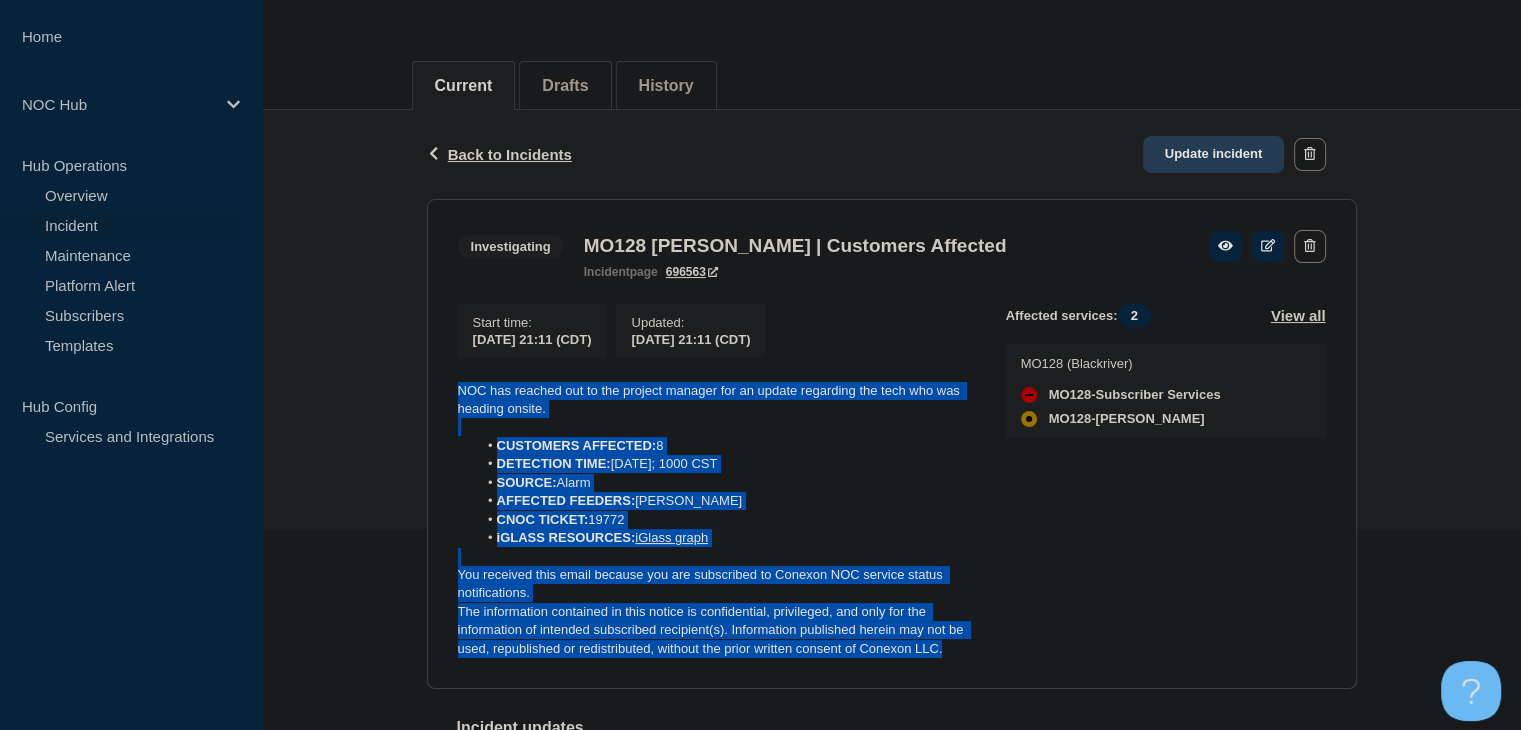 click on "Update incident" 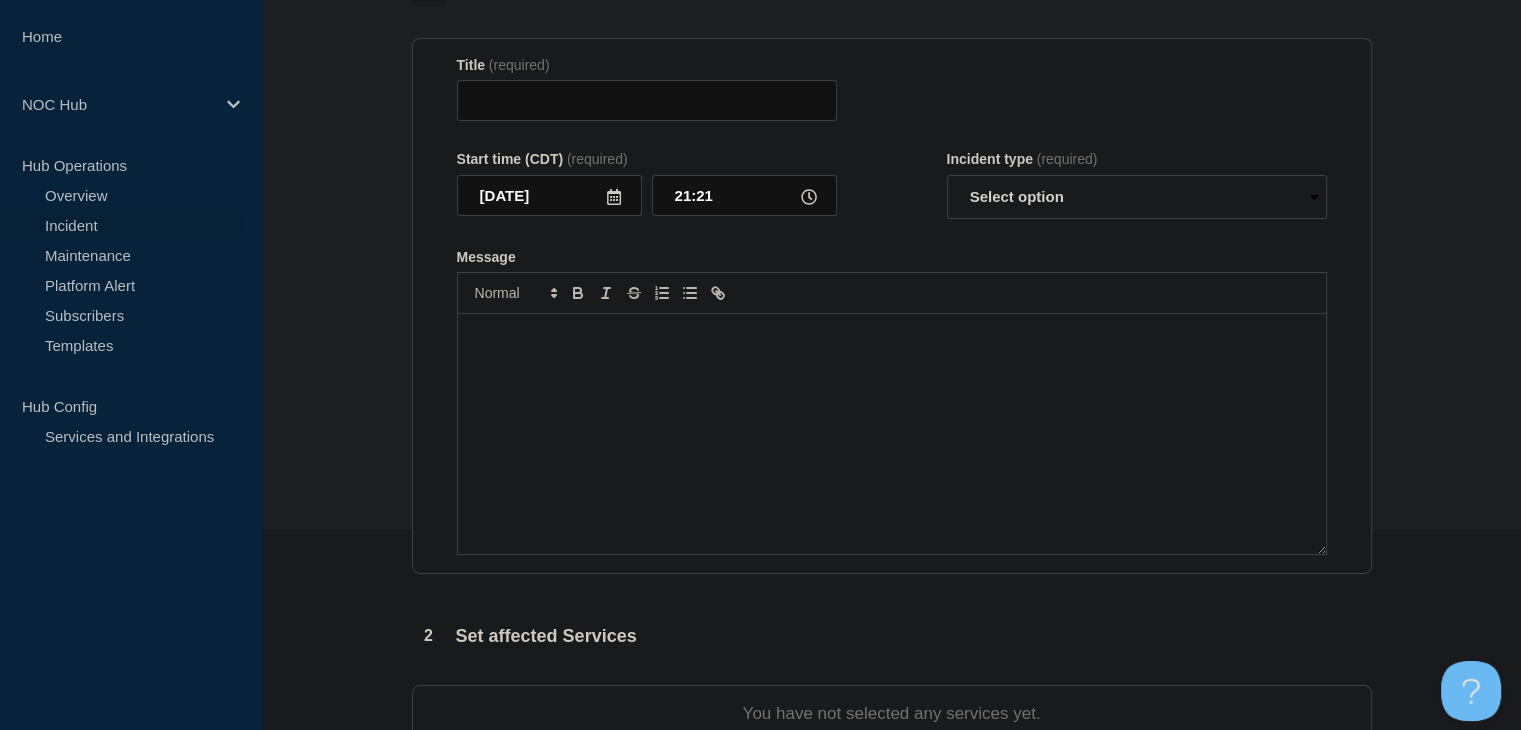 type on "MO128 [PERSON_NAME] | Customers Affected" 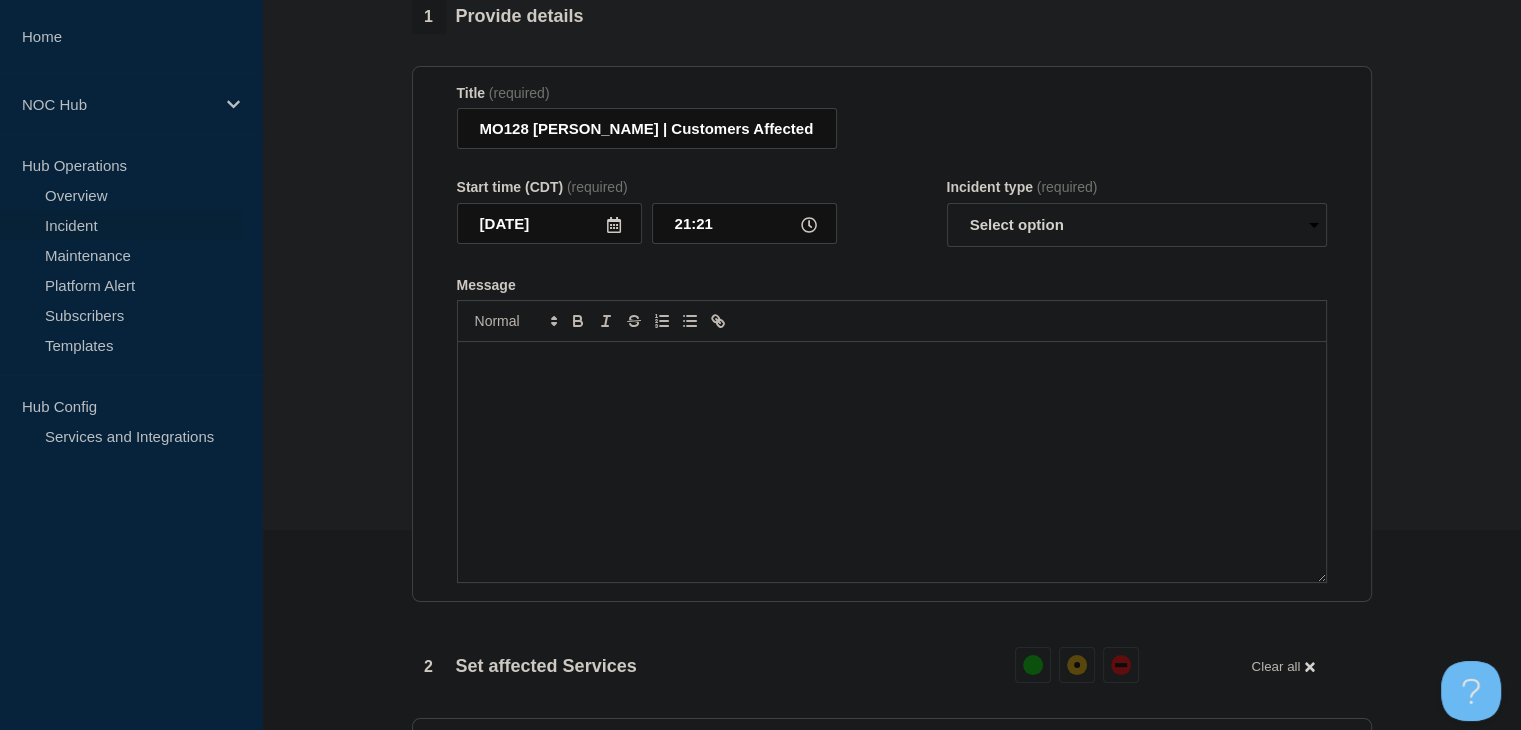 click at bounding box center (892, 462) 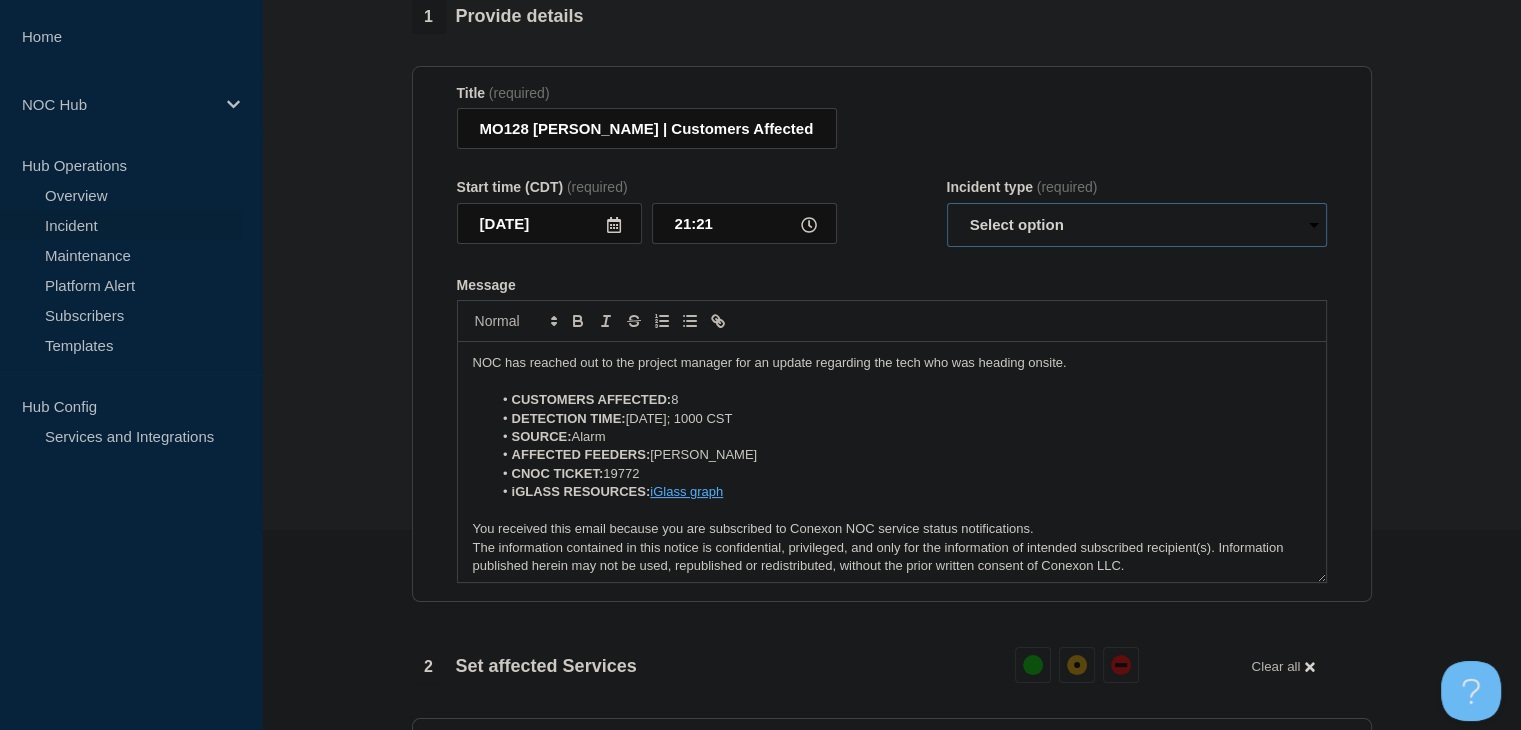 click on "Select option Investigating Identified Monitoring Resolved" at bounding box center [1137, 225] 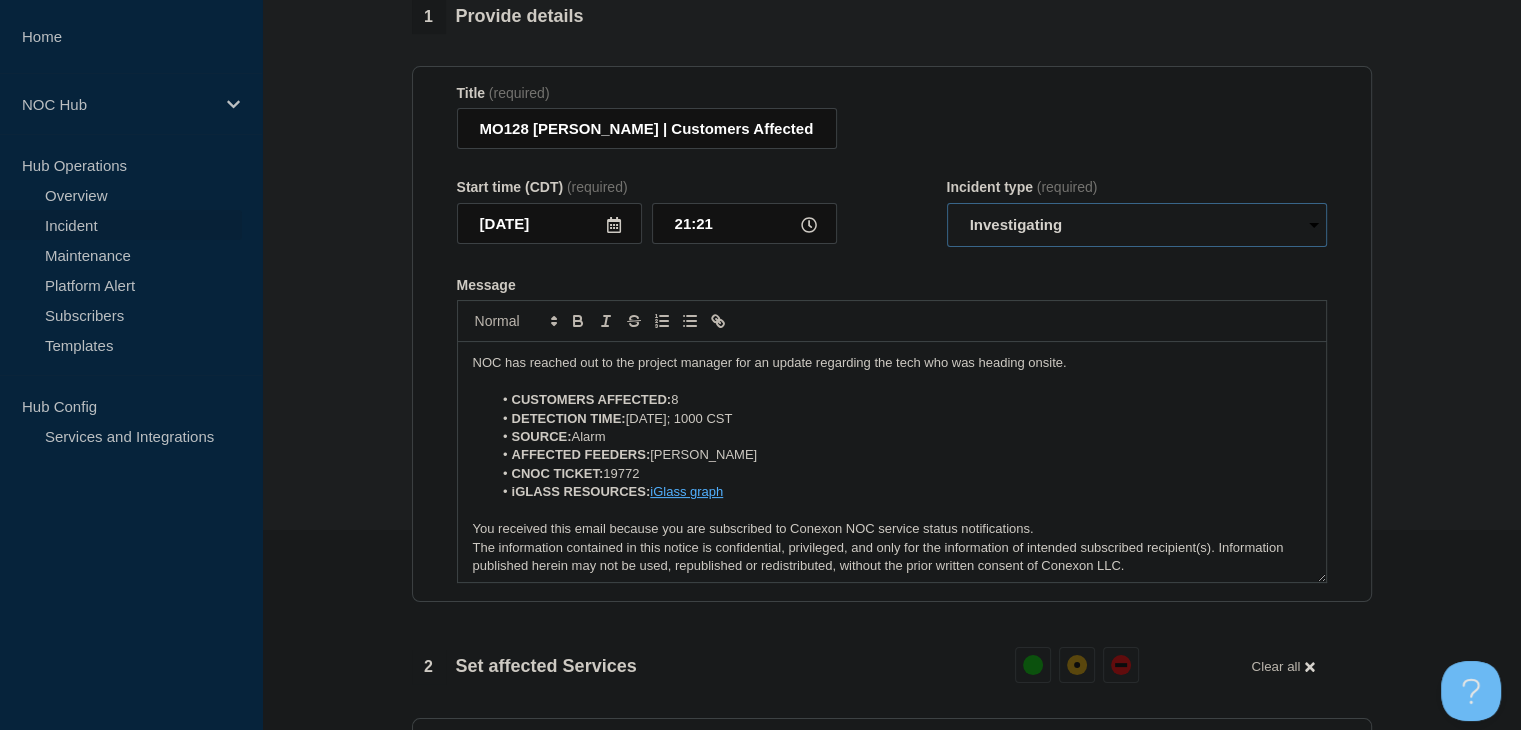 click on "Select option Investigating Identified Monitoring Resolved" at bounding box center [1137, 225] 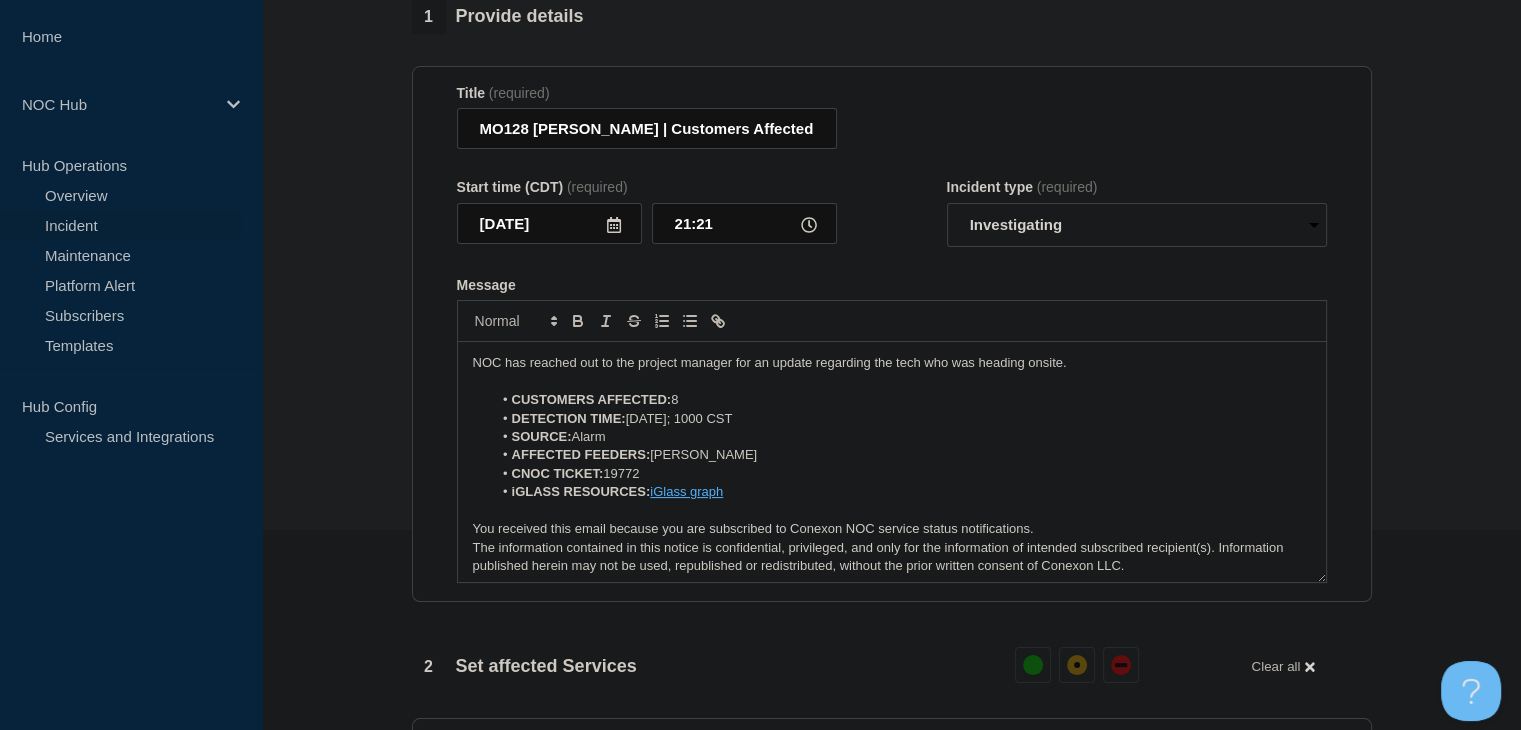 click on "NOC has reached out to the project manager for an update regarding the tech who was heading onsite." at bounding box center (892, 363) 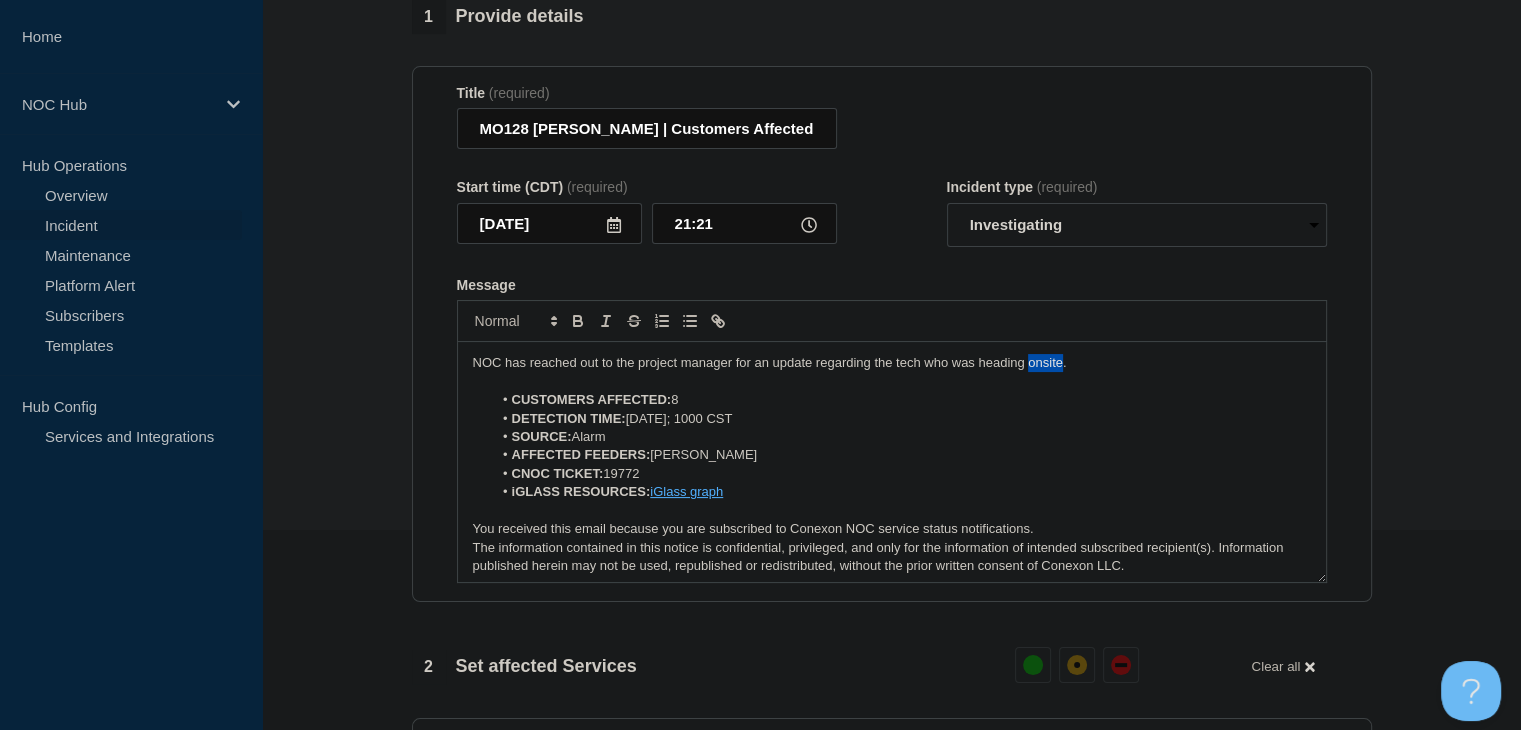 click on "NOC has reached out to the project manager for an update regarding the tech who was heading onsite." at bounding box center [892, 363] 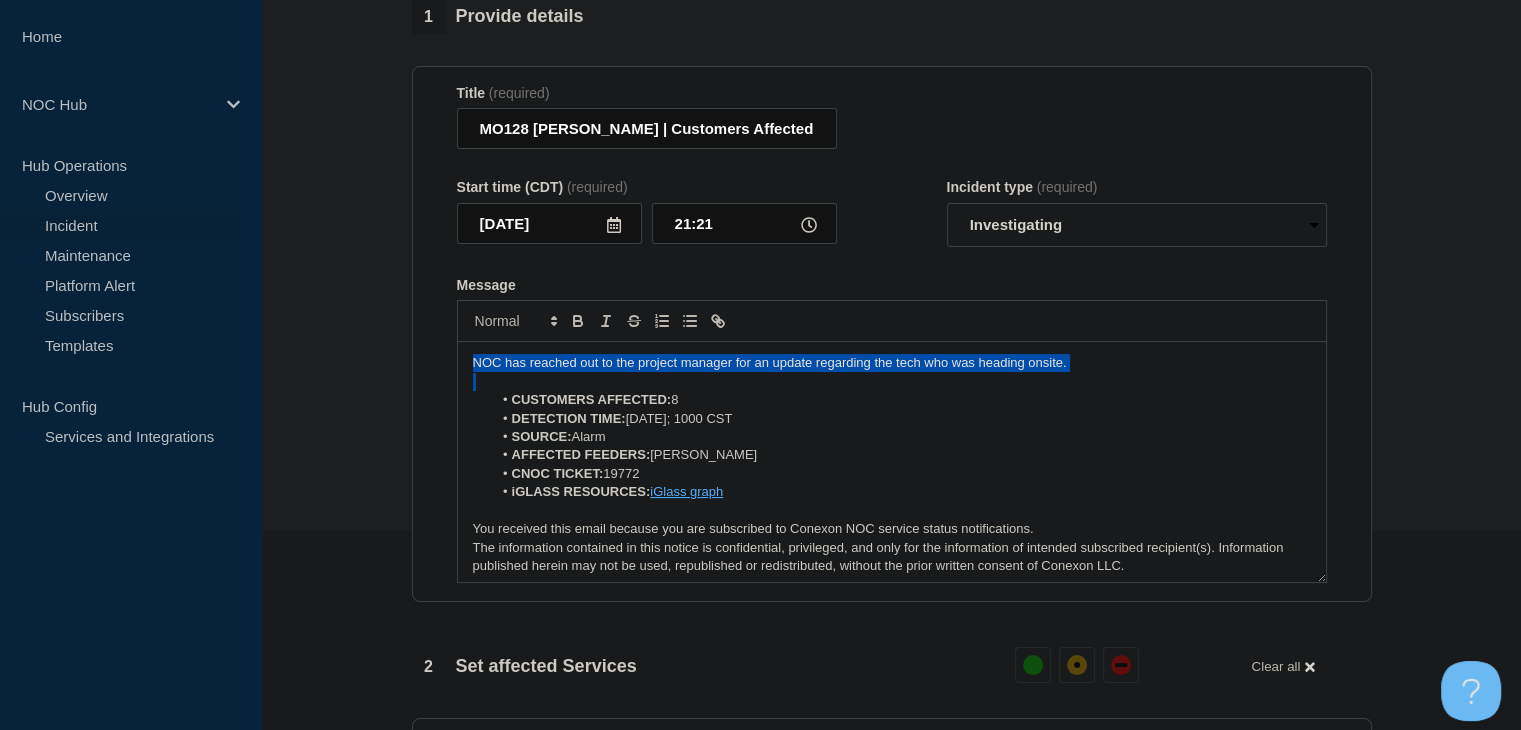 click on "NOC has reached out to the project manager for an update regarding the tech who was heading onsite." at bounding box center (892, 363) 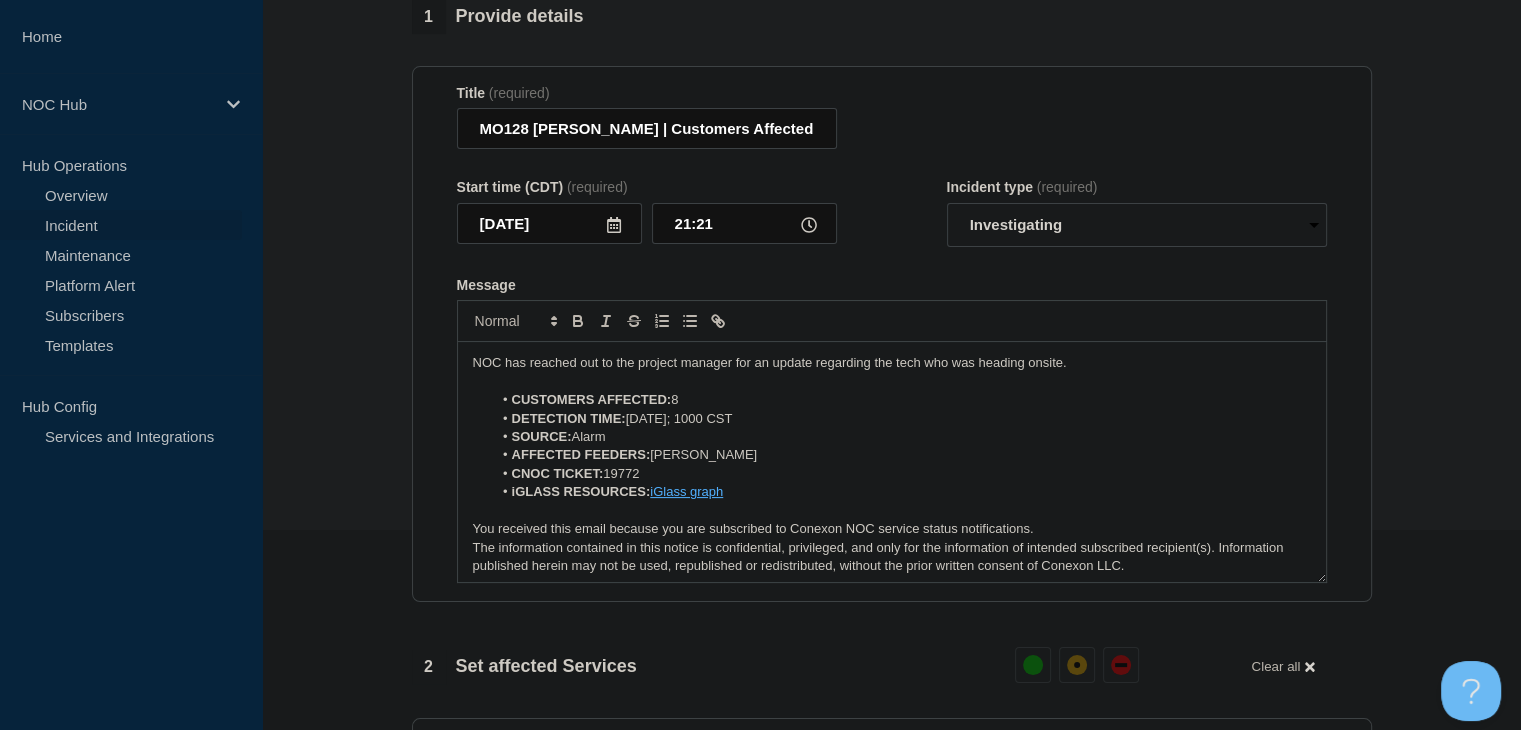 type 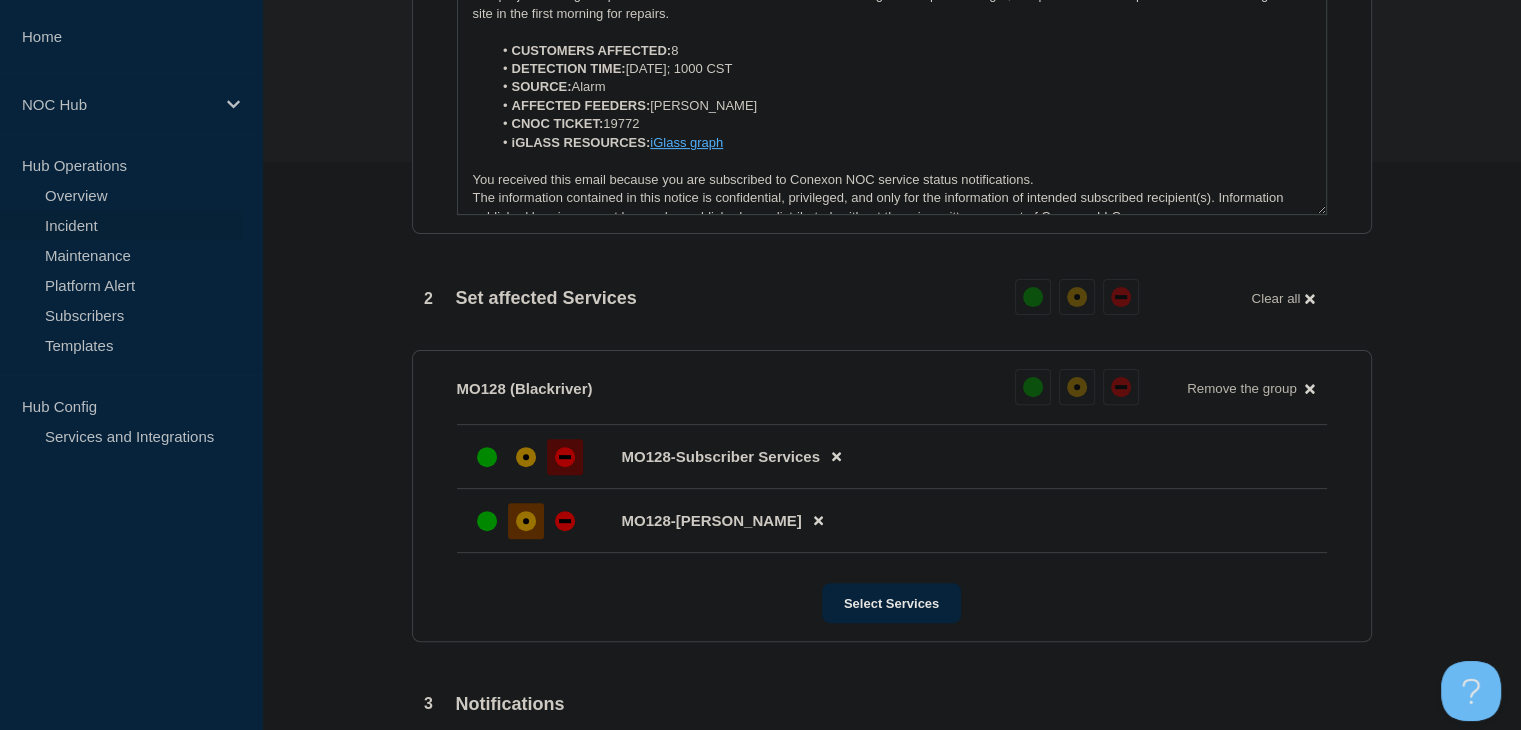 scroll, scrollTop: 900, scrollLeft: 0, axis: vertical 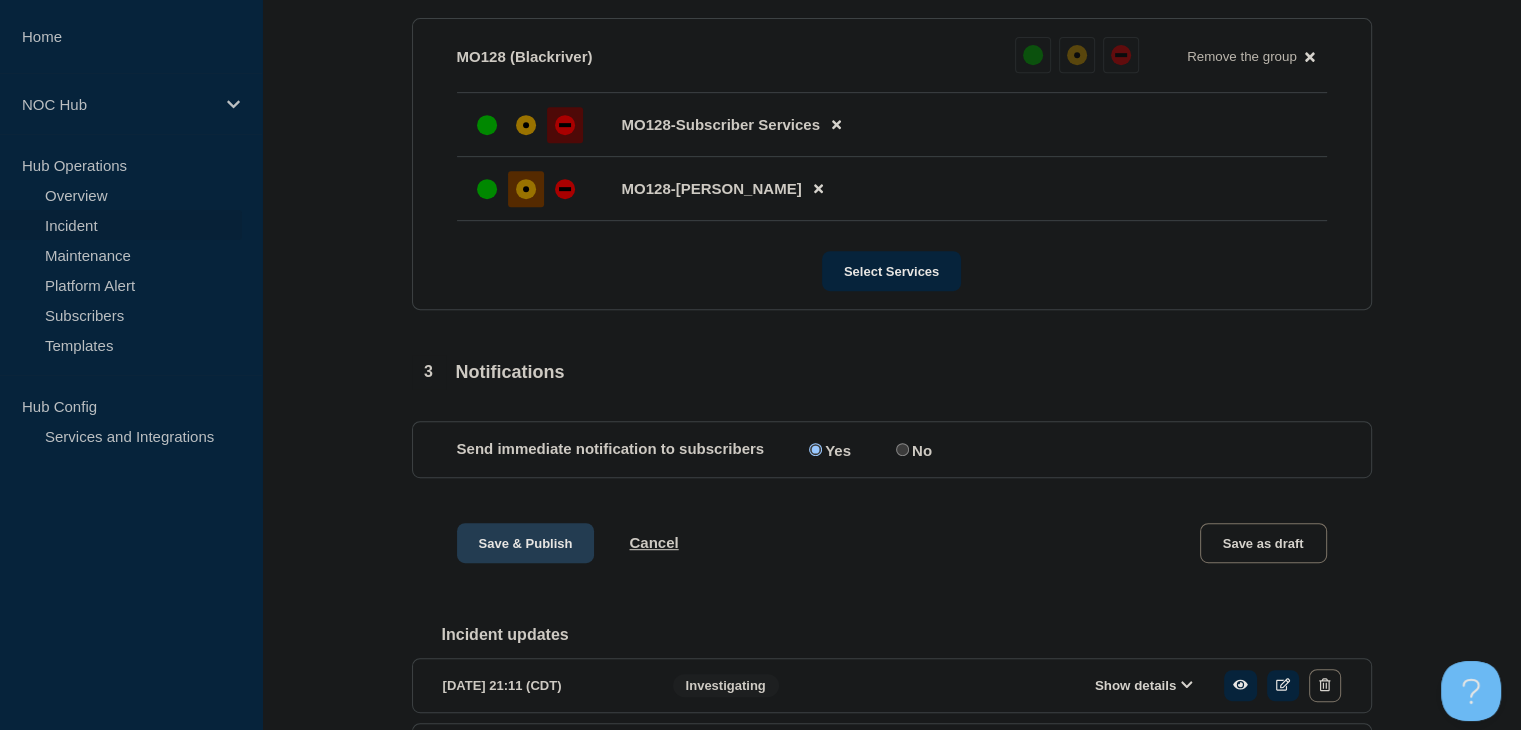 click on "Save & Publish" at bounding box center [526, 543] 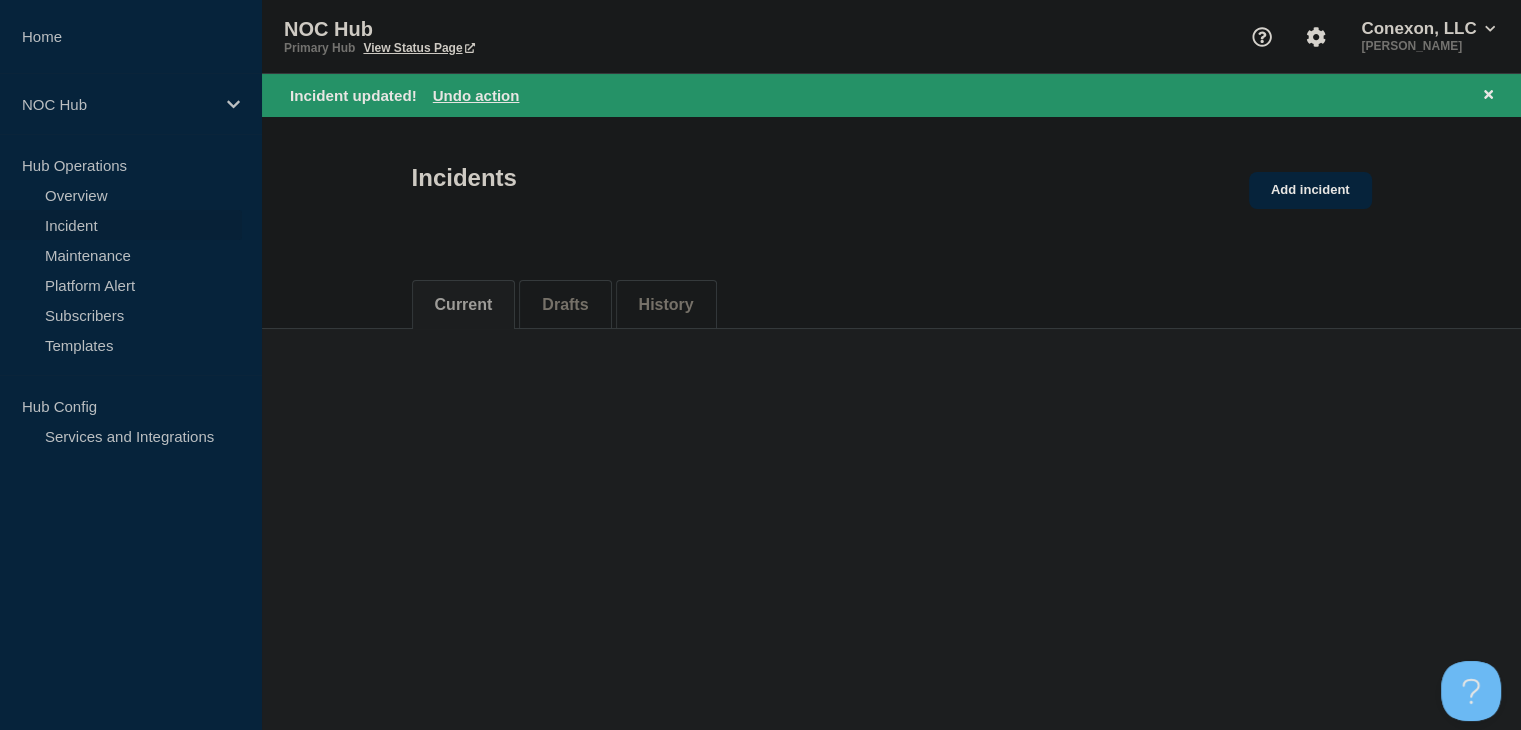 scroll, scrollTop: 0, scrollLeft: 0, axis: both 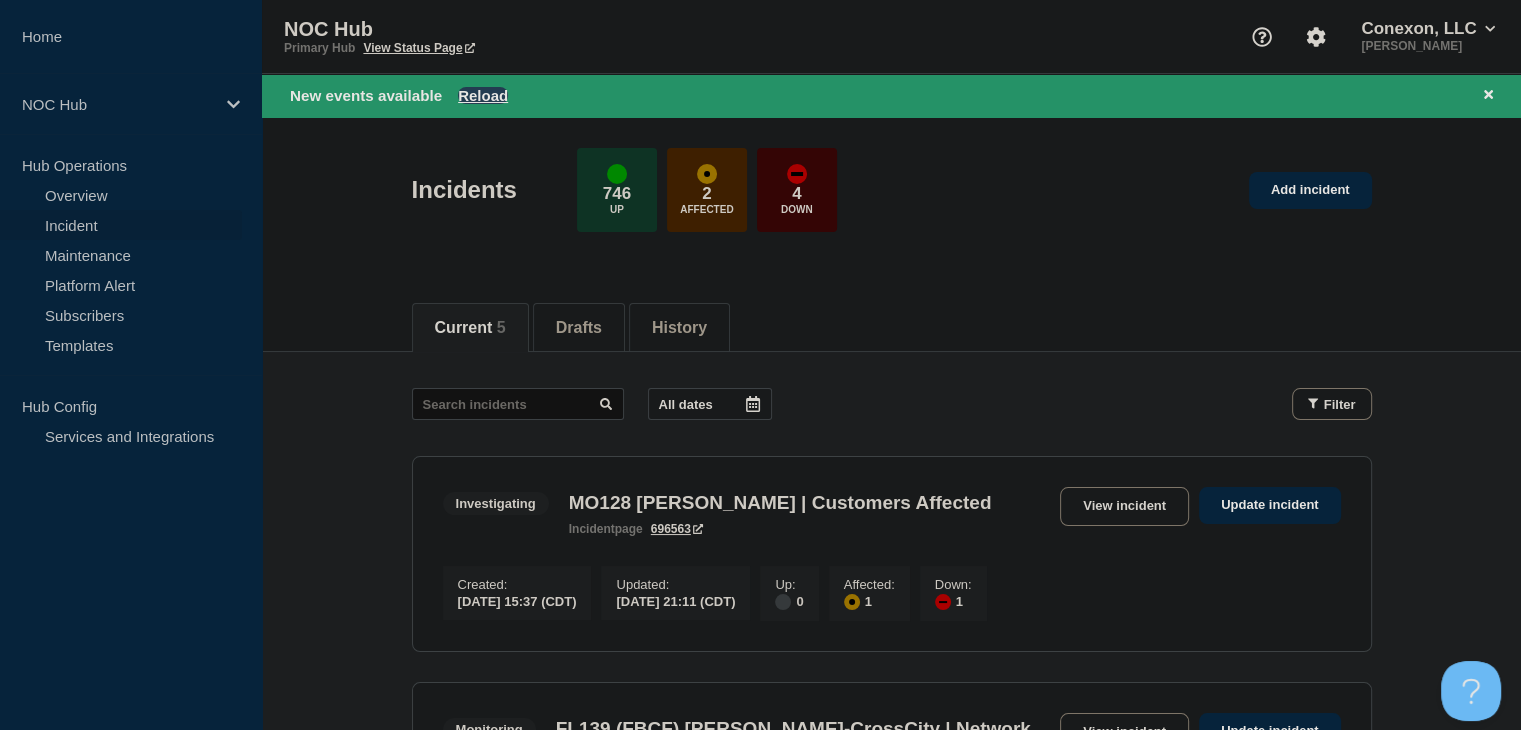 click on "Reload" at bounding box center [483, 95] 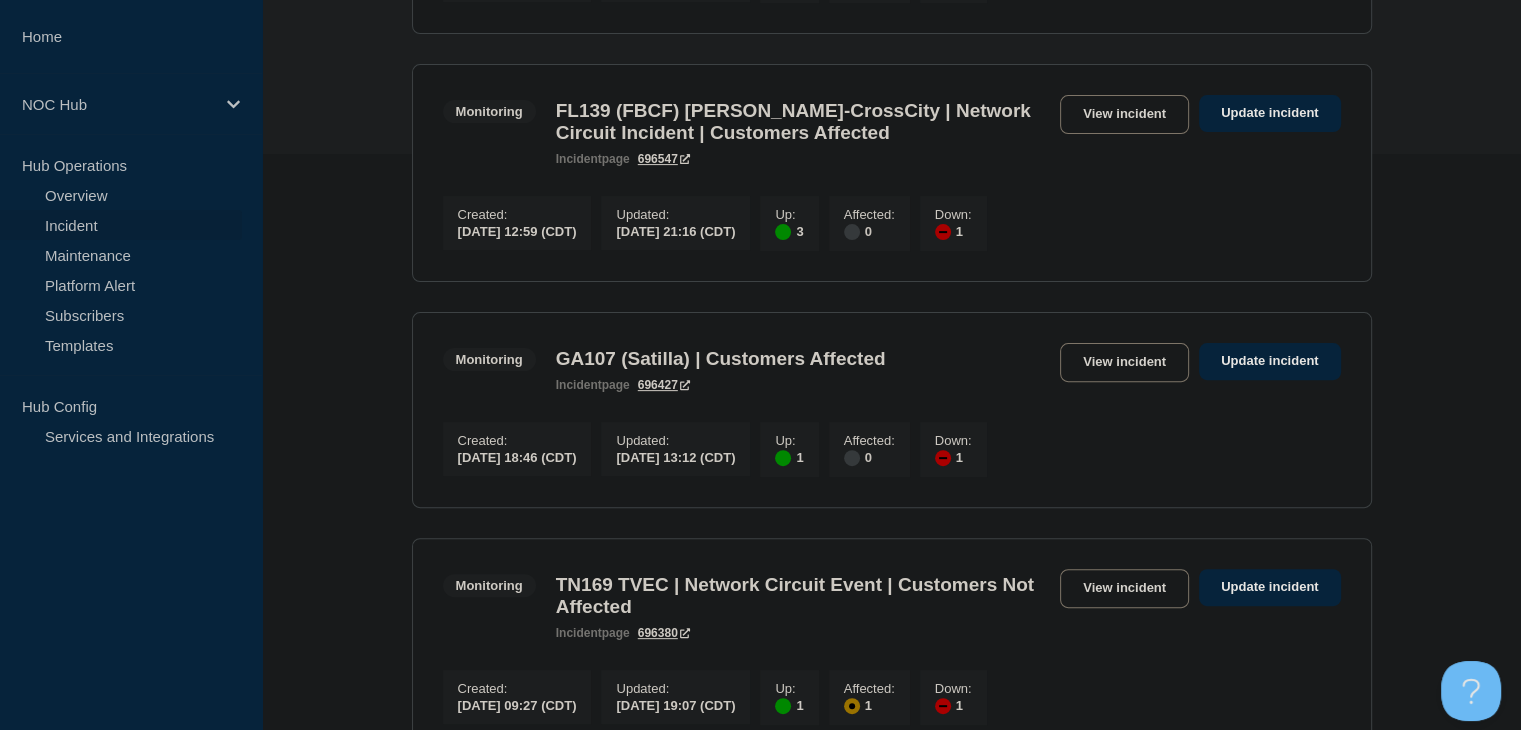 scroll, scrollTop: 700, scrollLeft: 0, axis: vertical 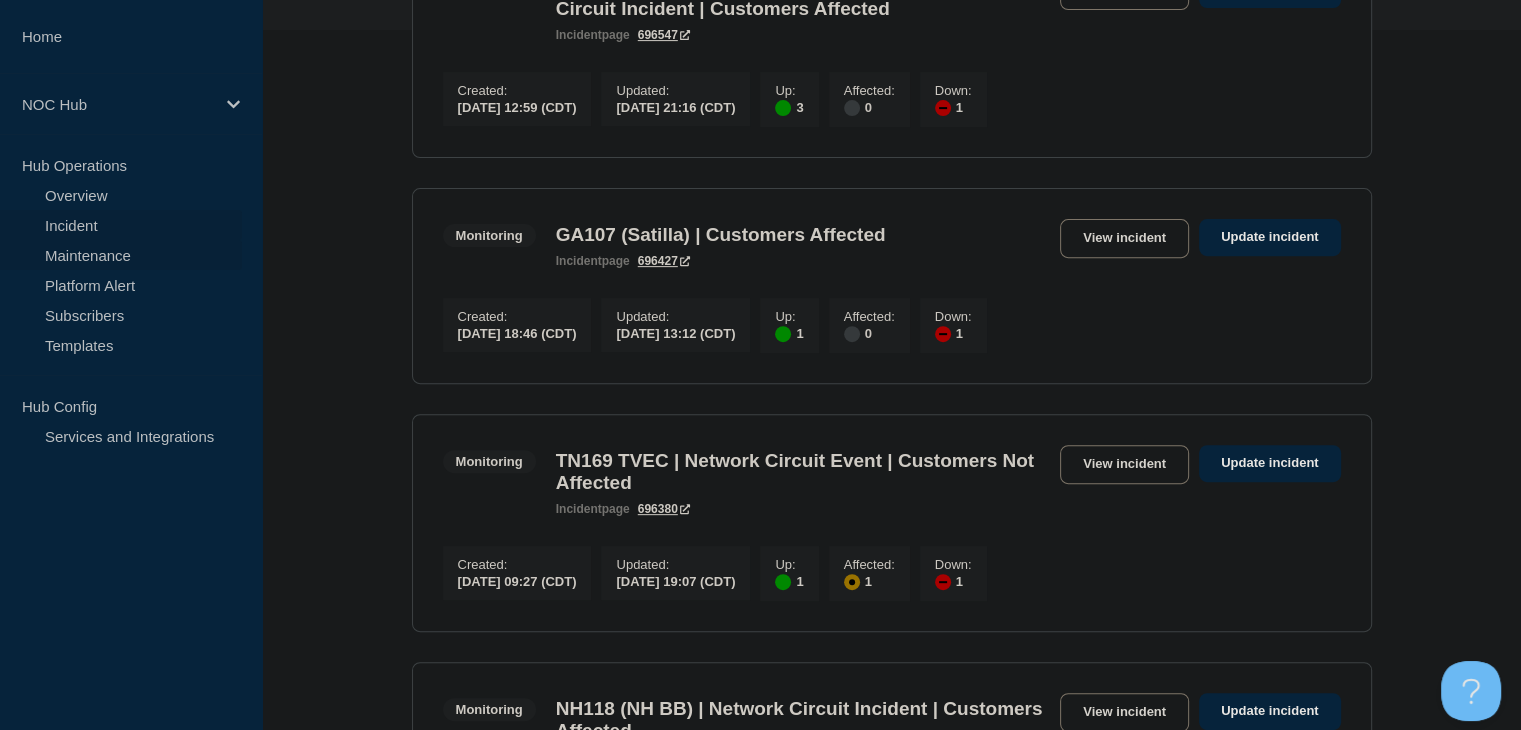 click on "Maintenance" at bounding box center (121, 255) 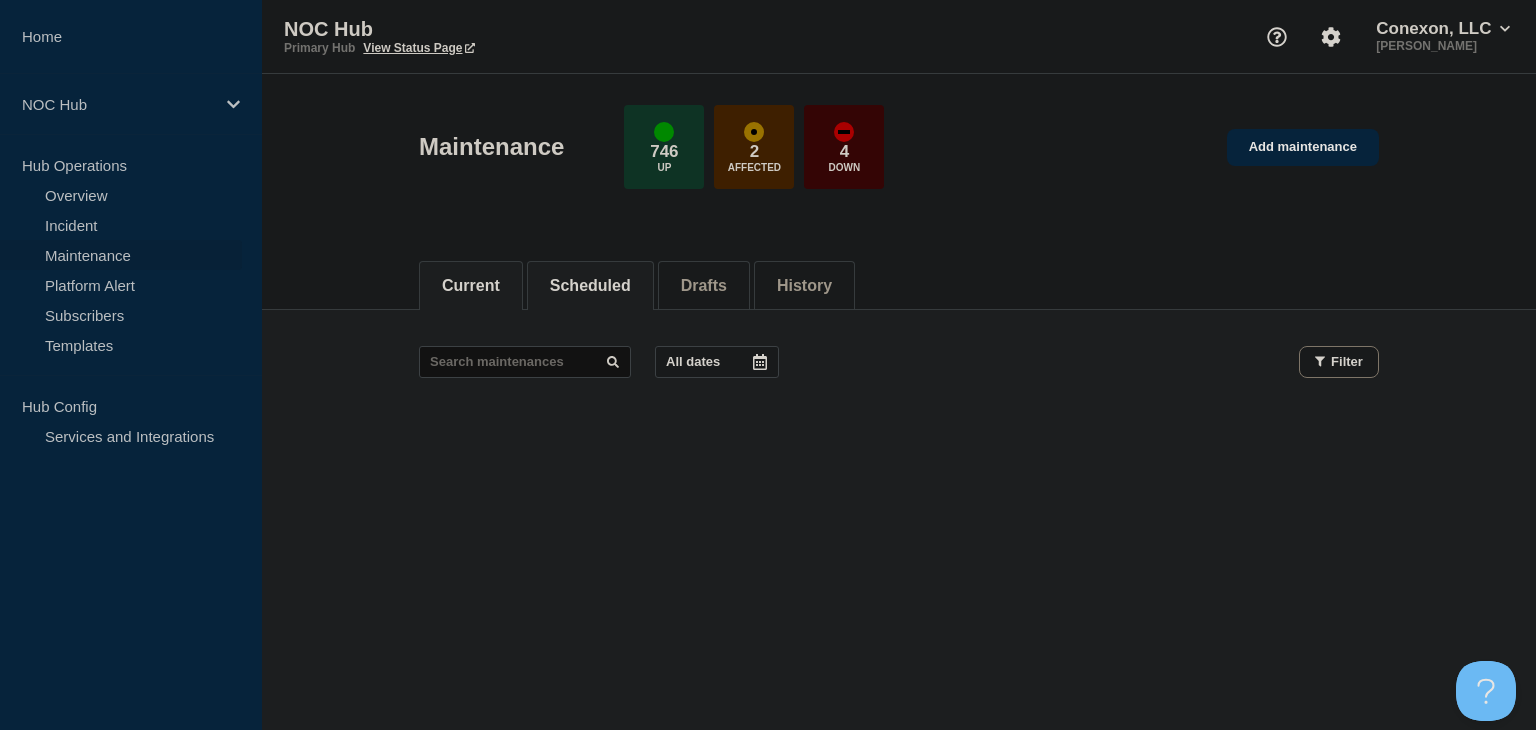 click on "Scheduled" at bounding box center (590, 286) 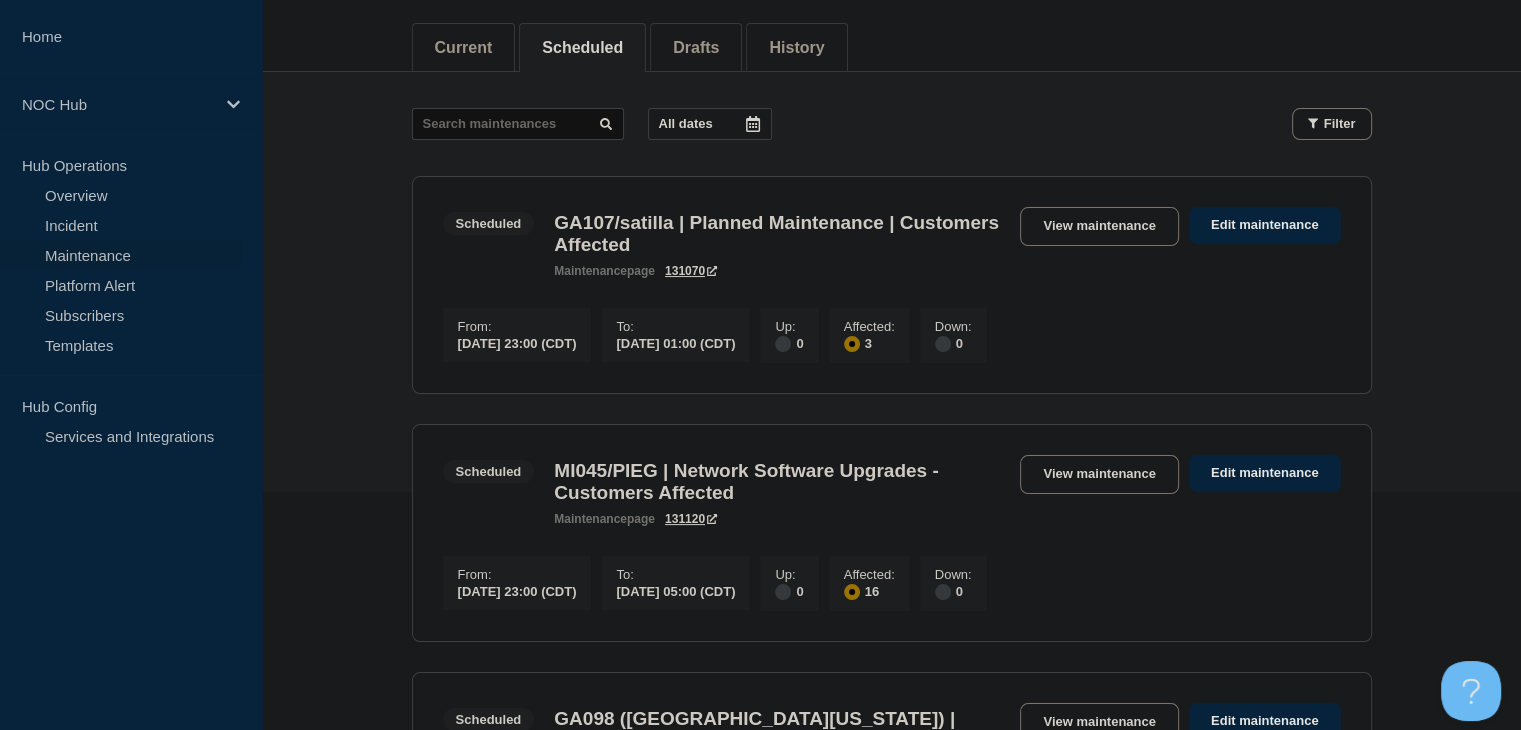scroll, scrollTop: 300, scrollLeft: 0, axis: vertical 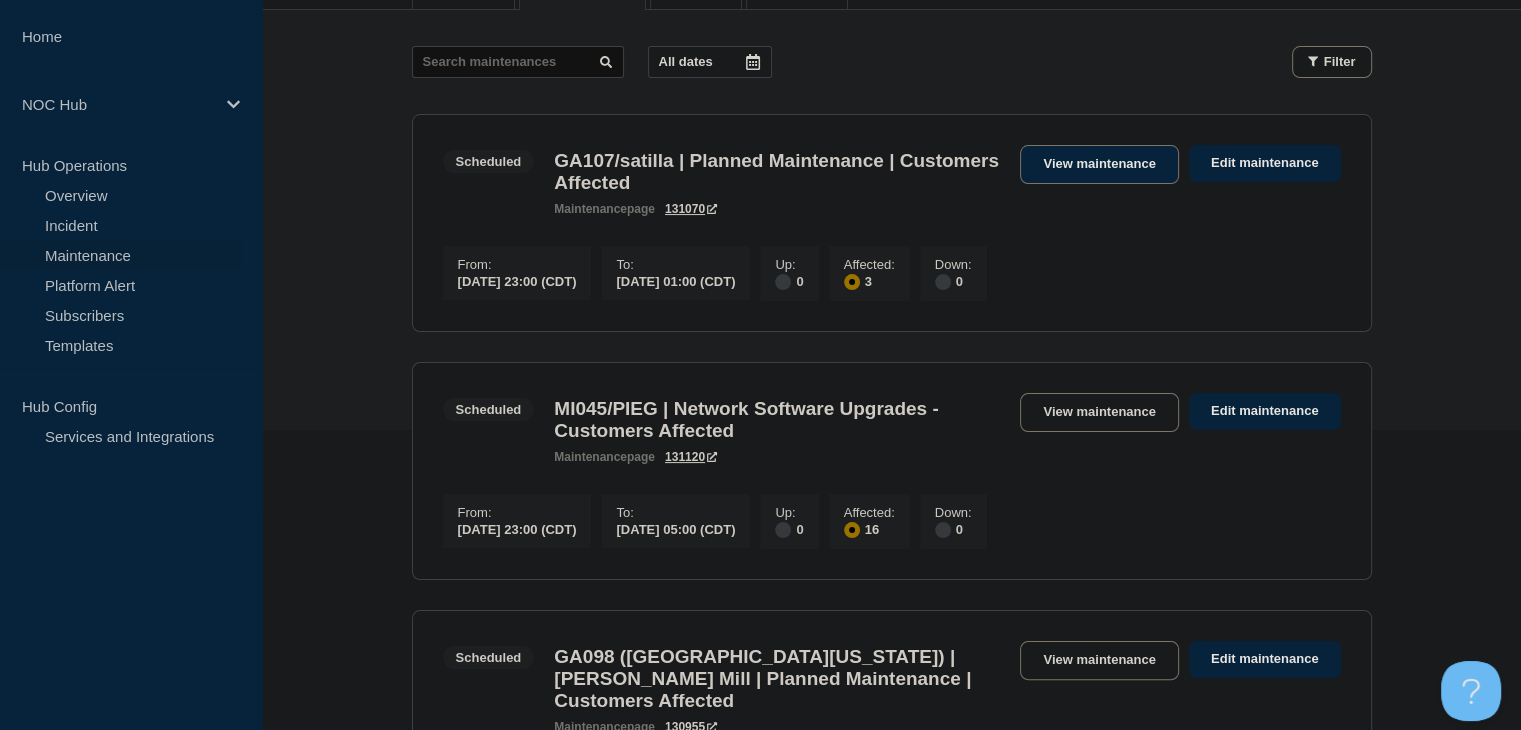 click on "View maintenance" at bounding box center (1099, 164) 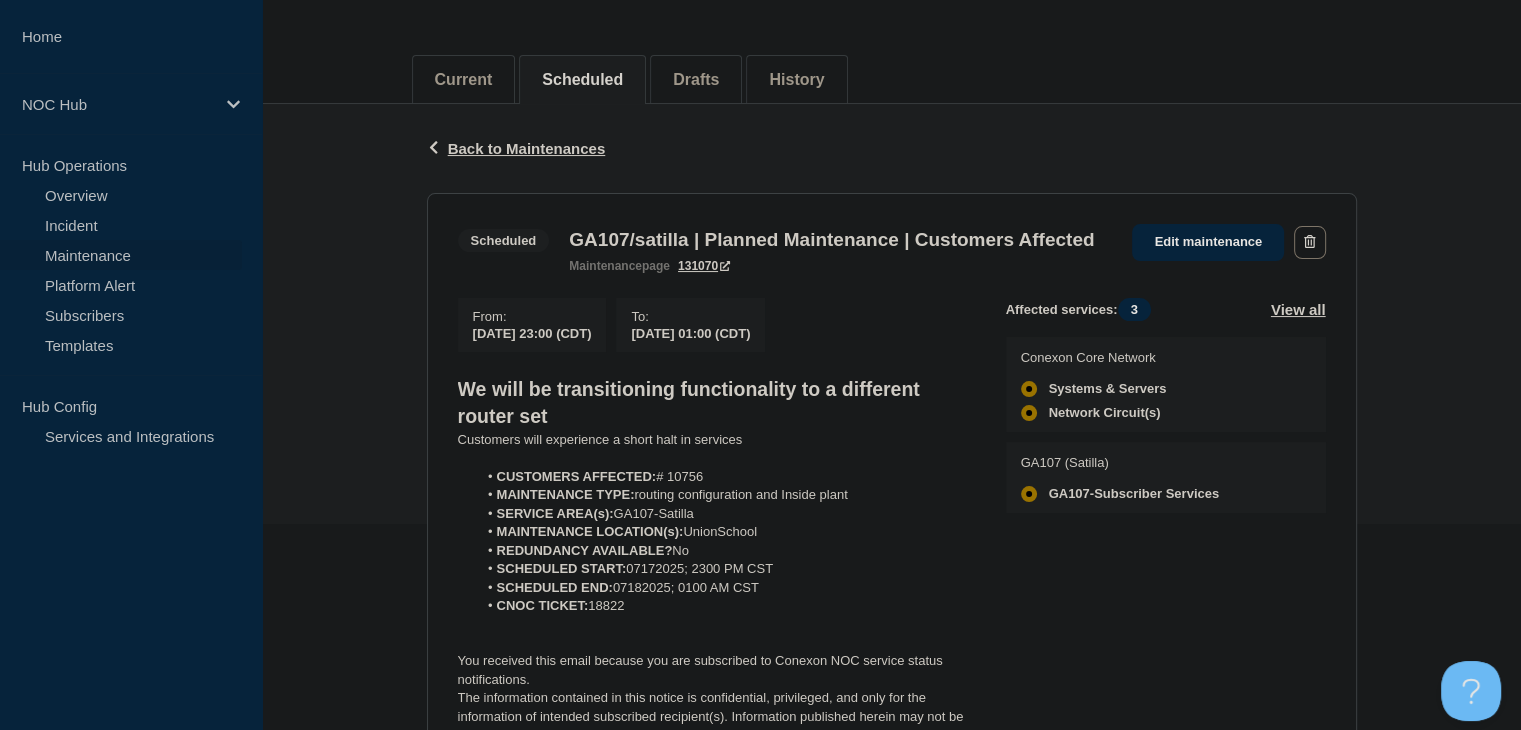 scroll, scrollTop: 400, scrollLeft: 0, axis: vertical 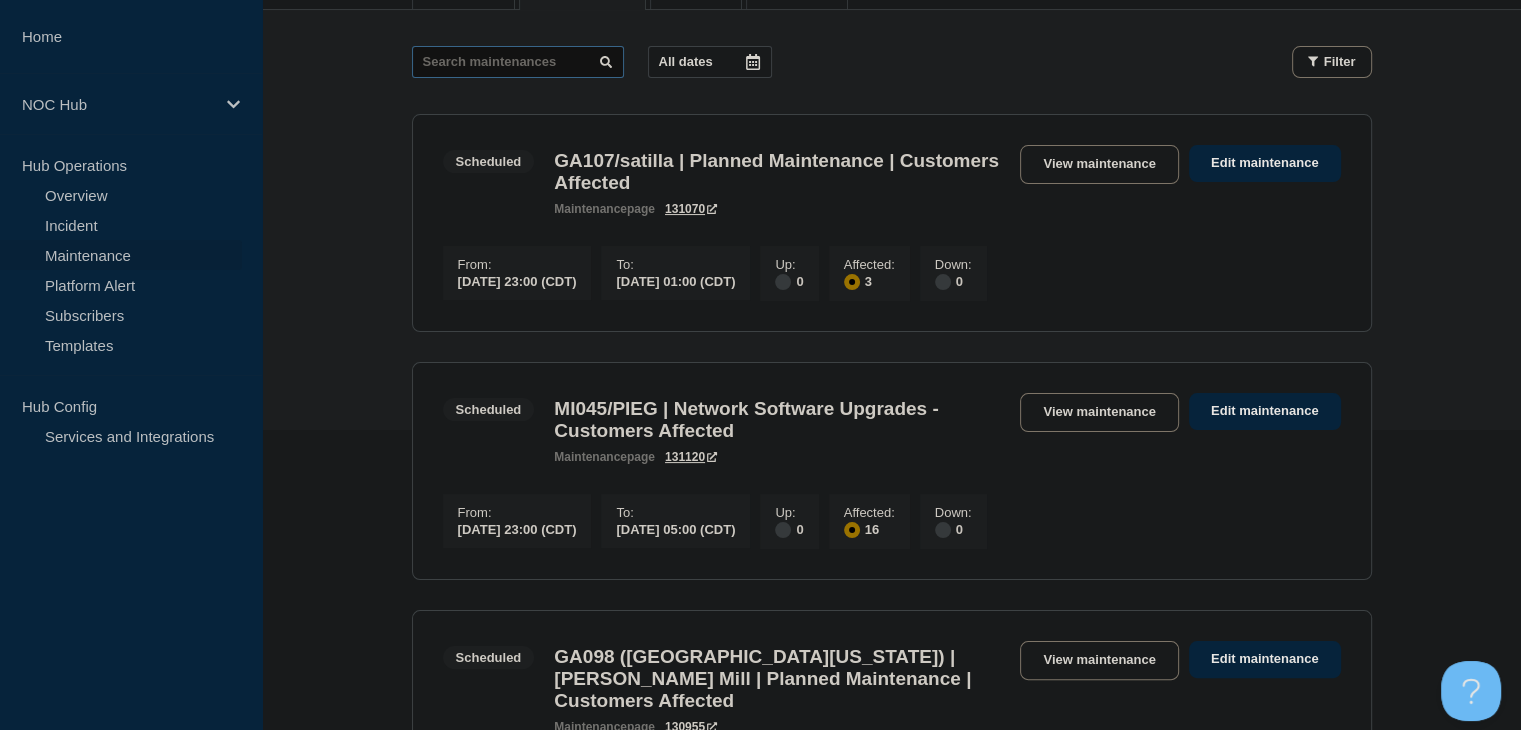 click at bounding box center (518, 62) 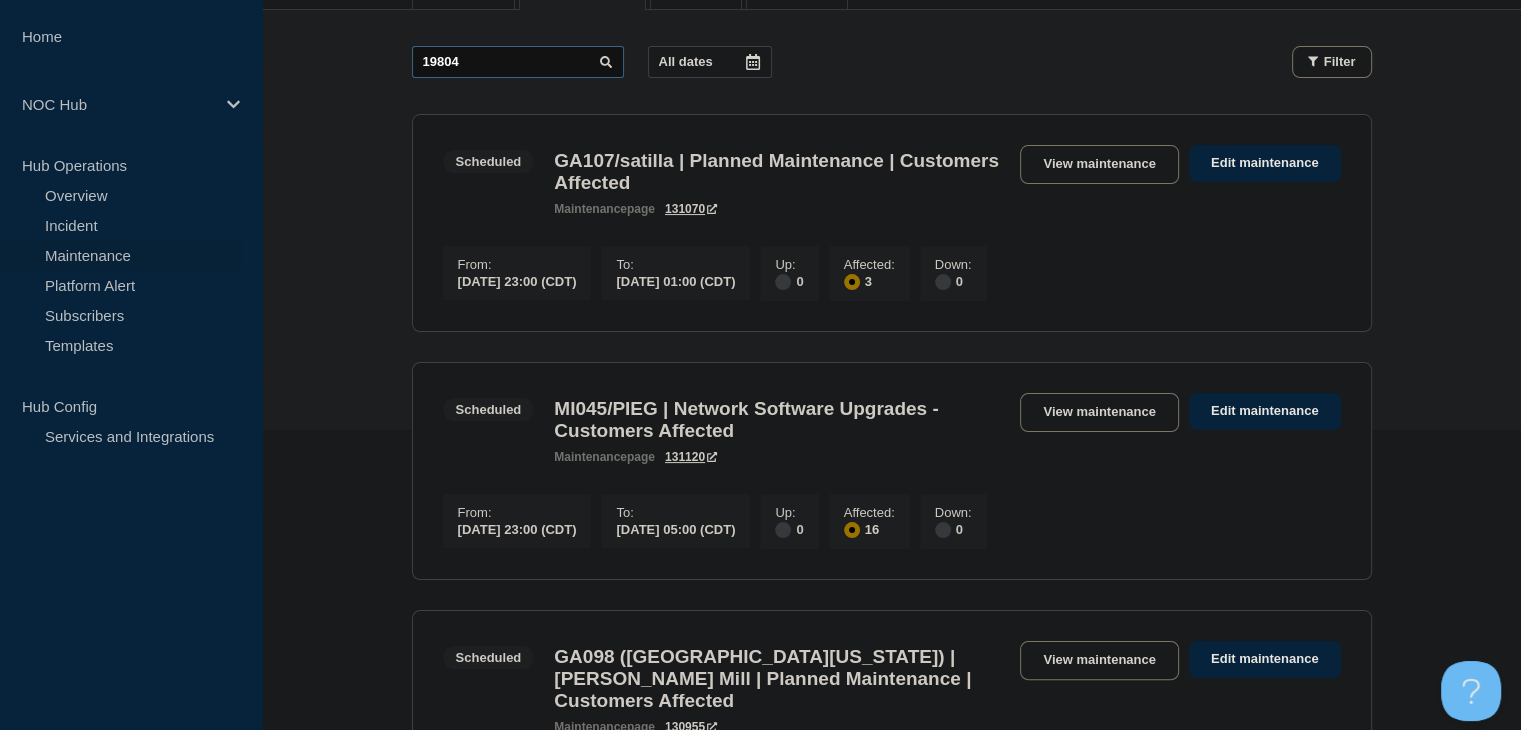 type on "19804" 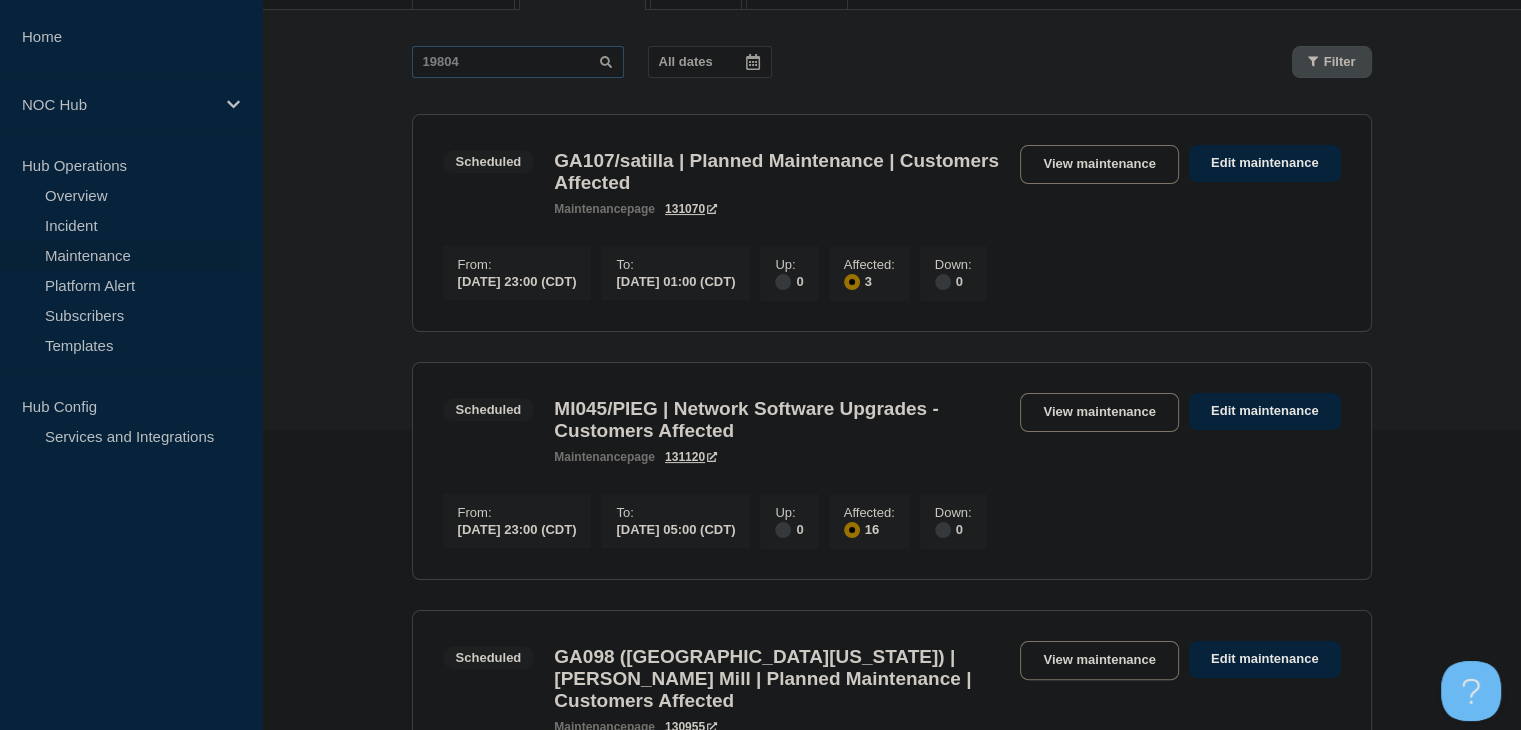 scroll, scrollTop: 179, scrollLeft: 0, axis: vertical 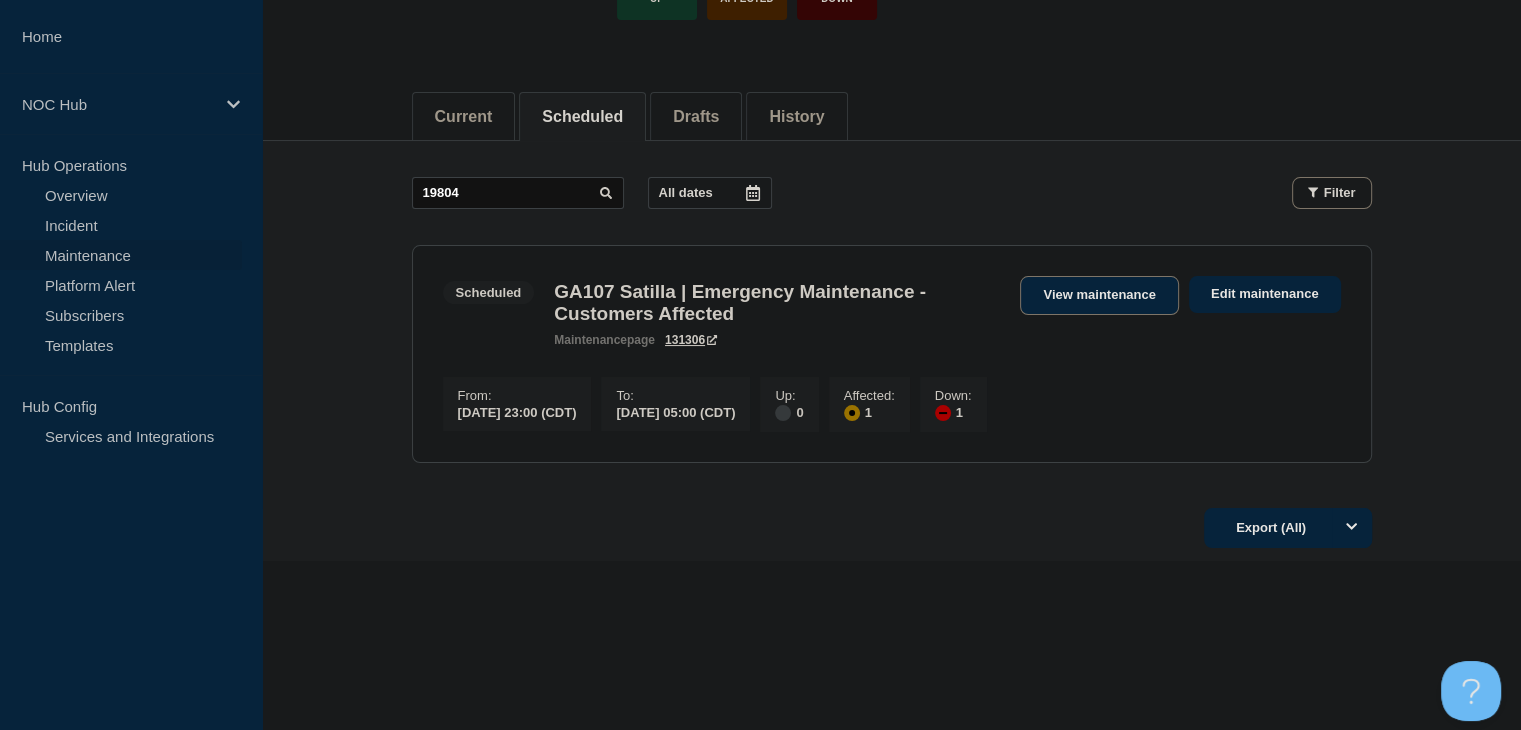 click on "View maintenance" at bounding box center (1099, 295) 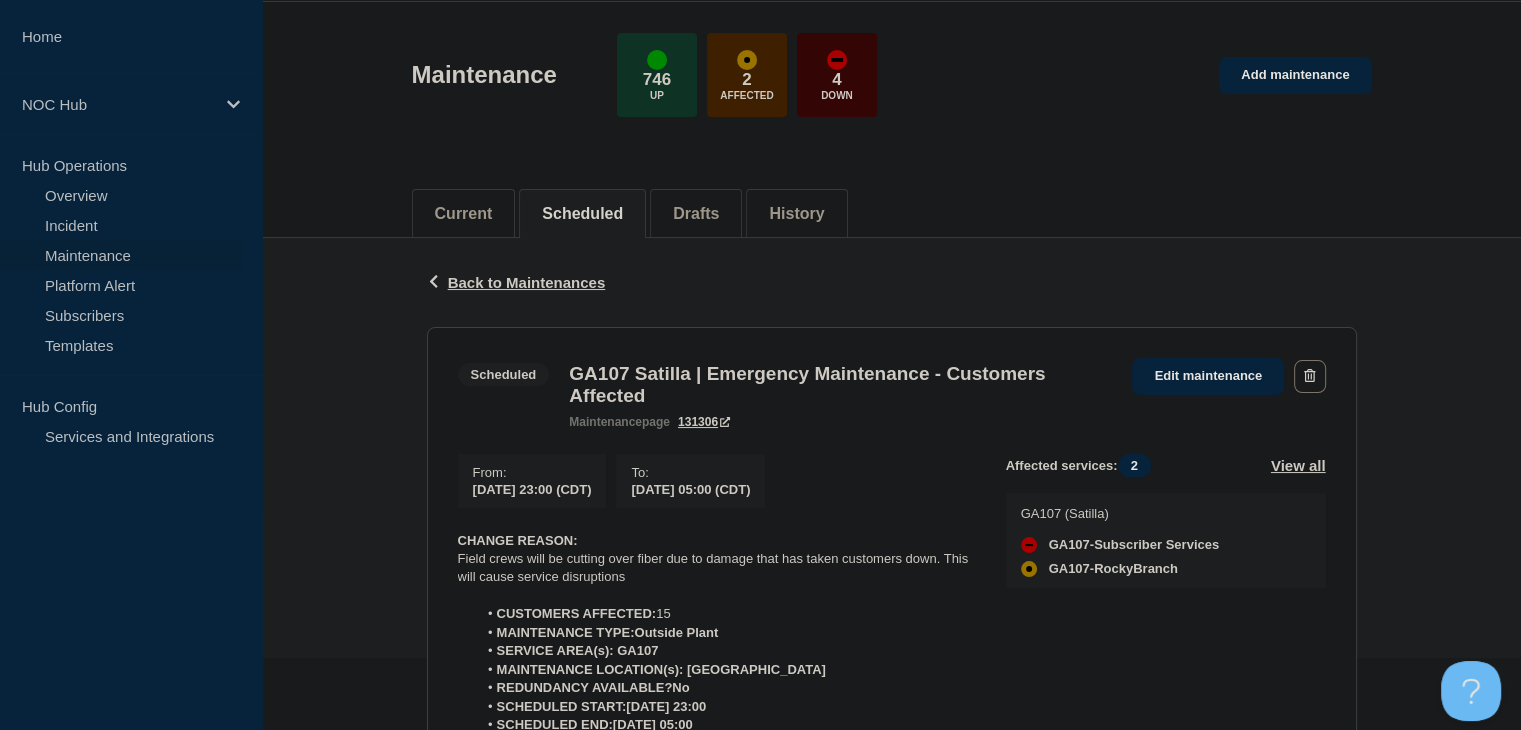 scroll, scrollTop: 0, scrollLeft: 0, axis: both 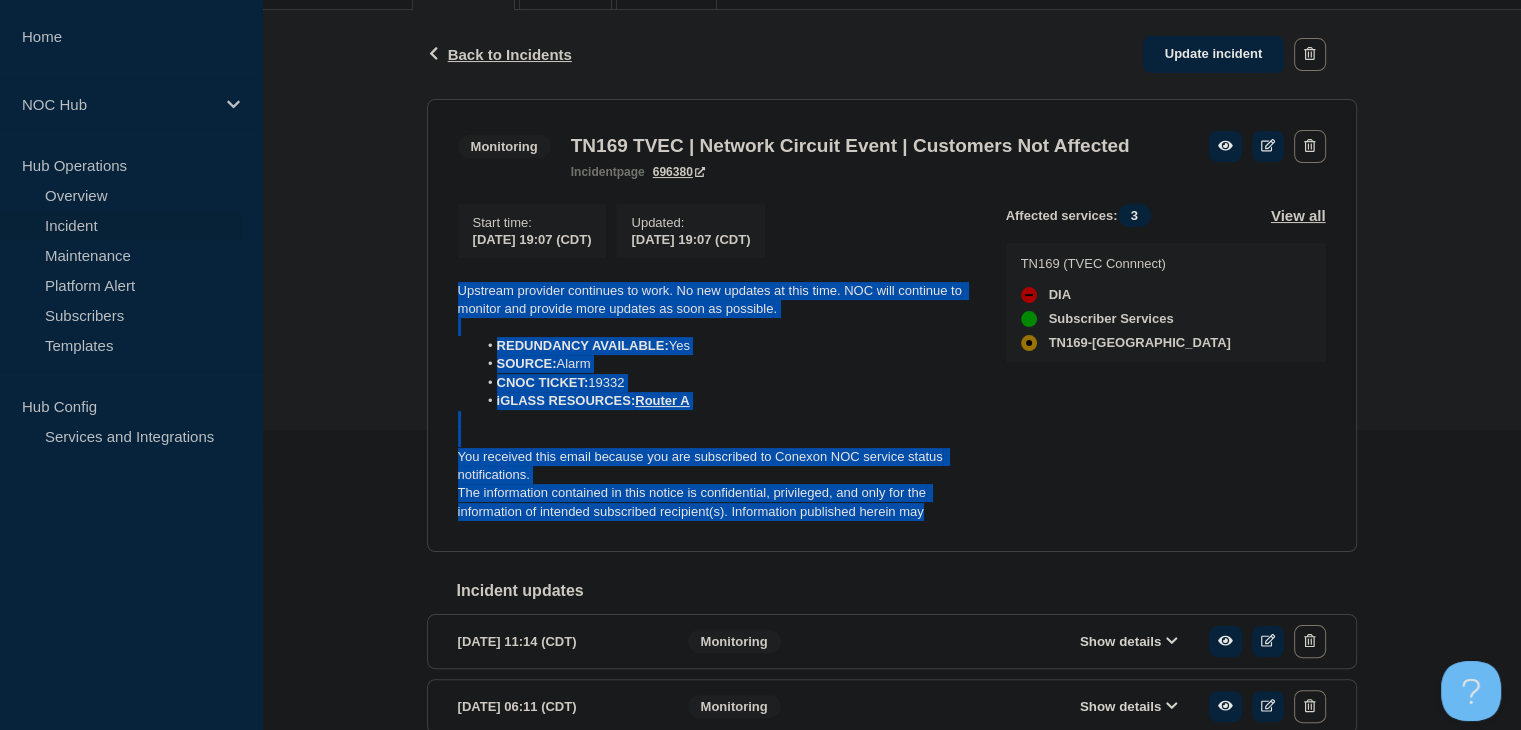 drag, startPoint x: 951, startPoint y: 553, endPoint x: 425, endPoint y: 308, distance: 580.2594 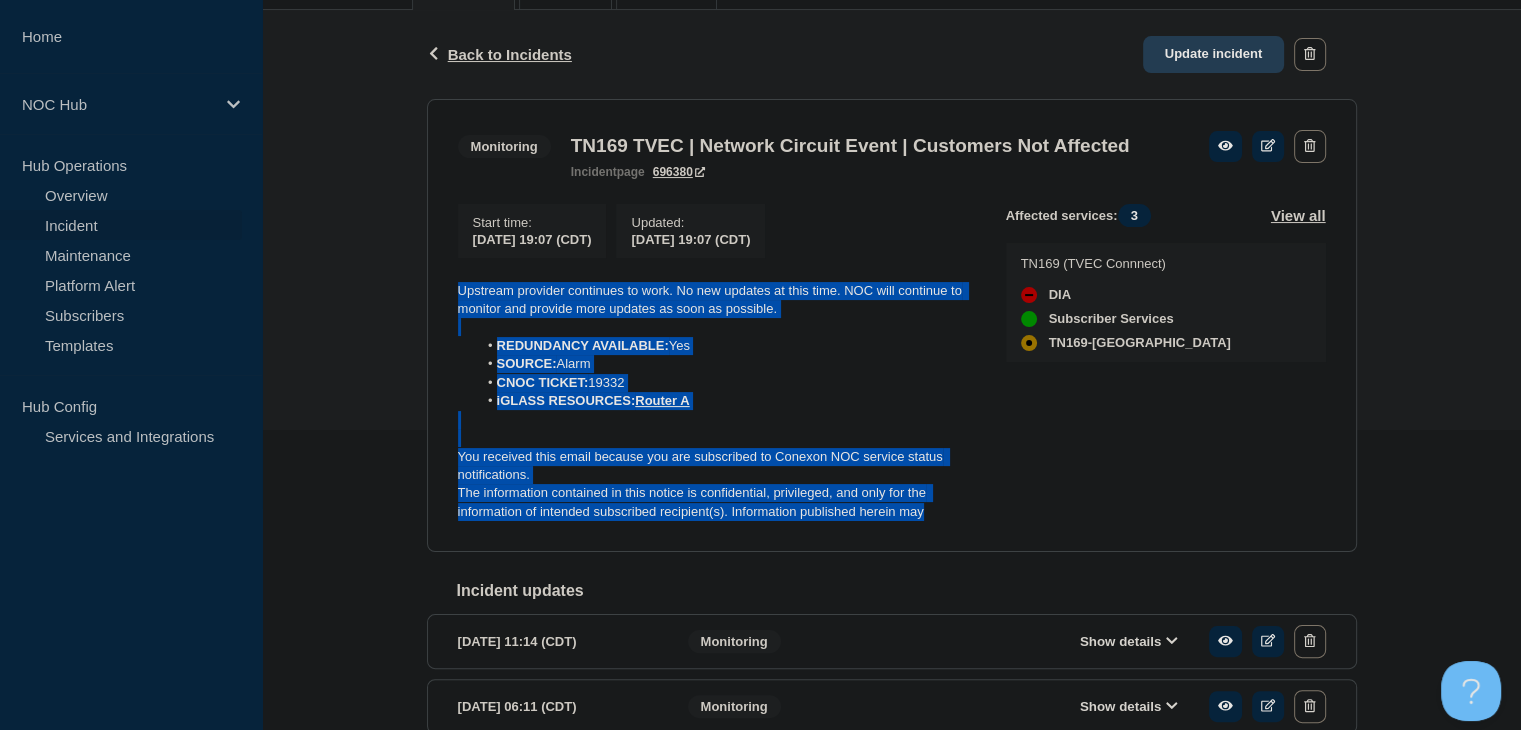 click on "Update incident" 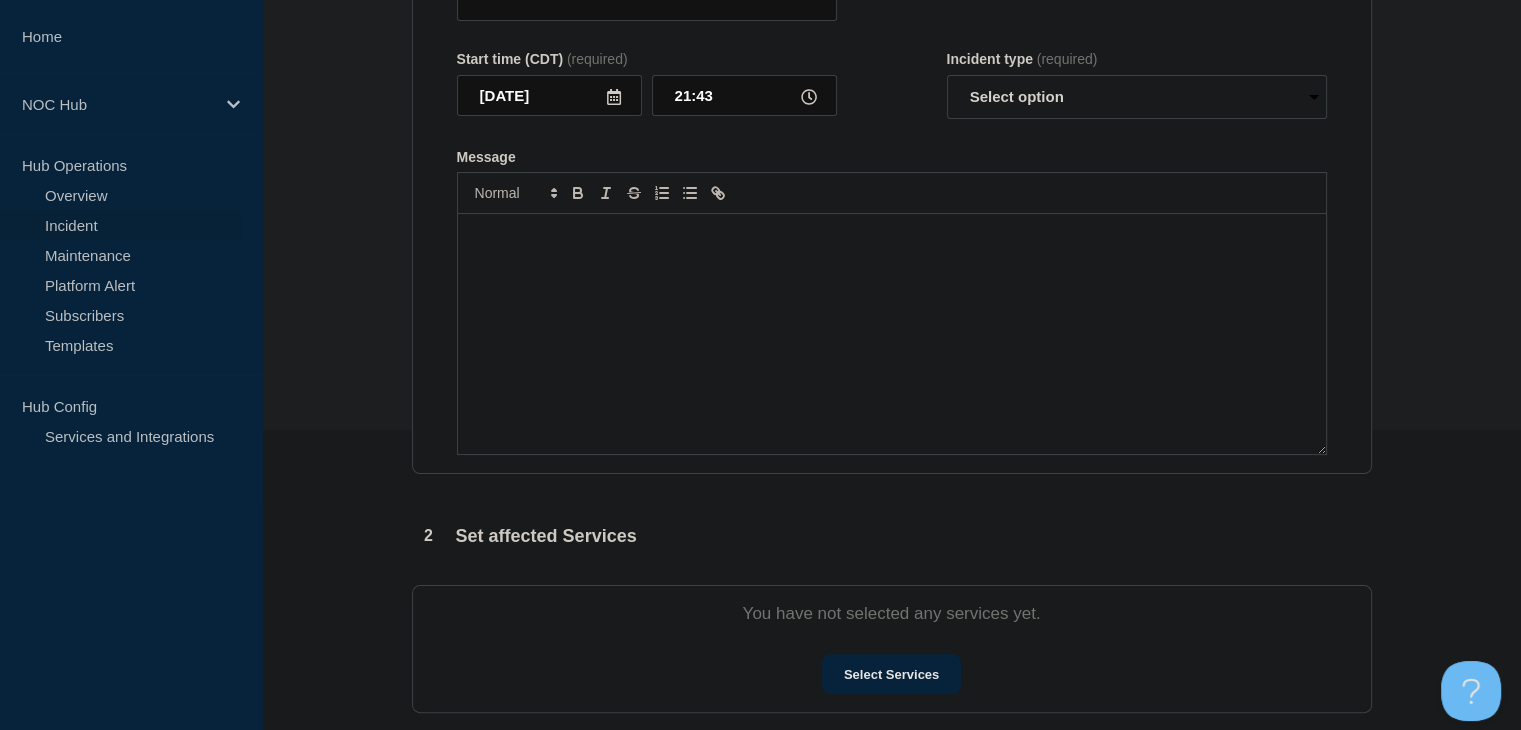 type on "TN169 TVEC | Network Circuit Event | Customers Not Affected" 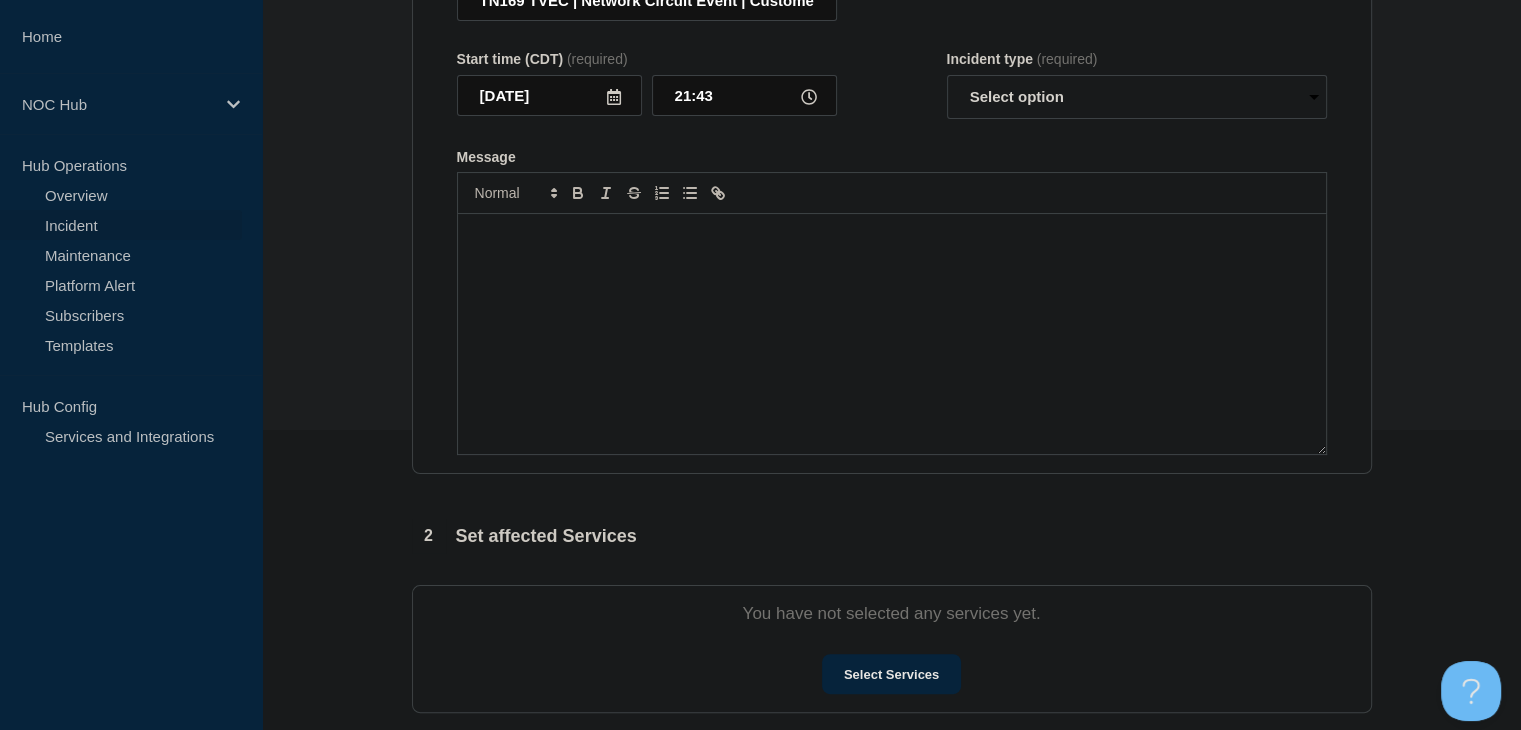 click at bounding box center [892, 334] 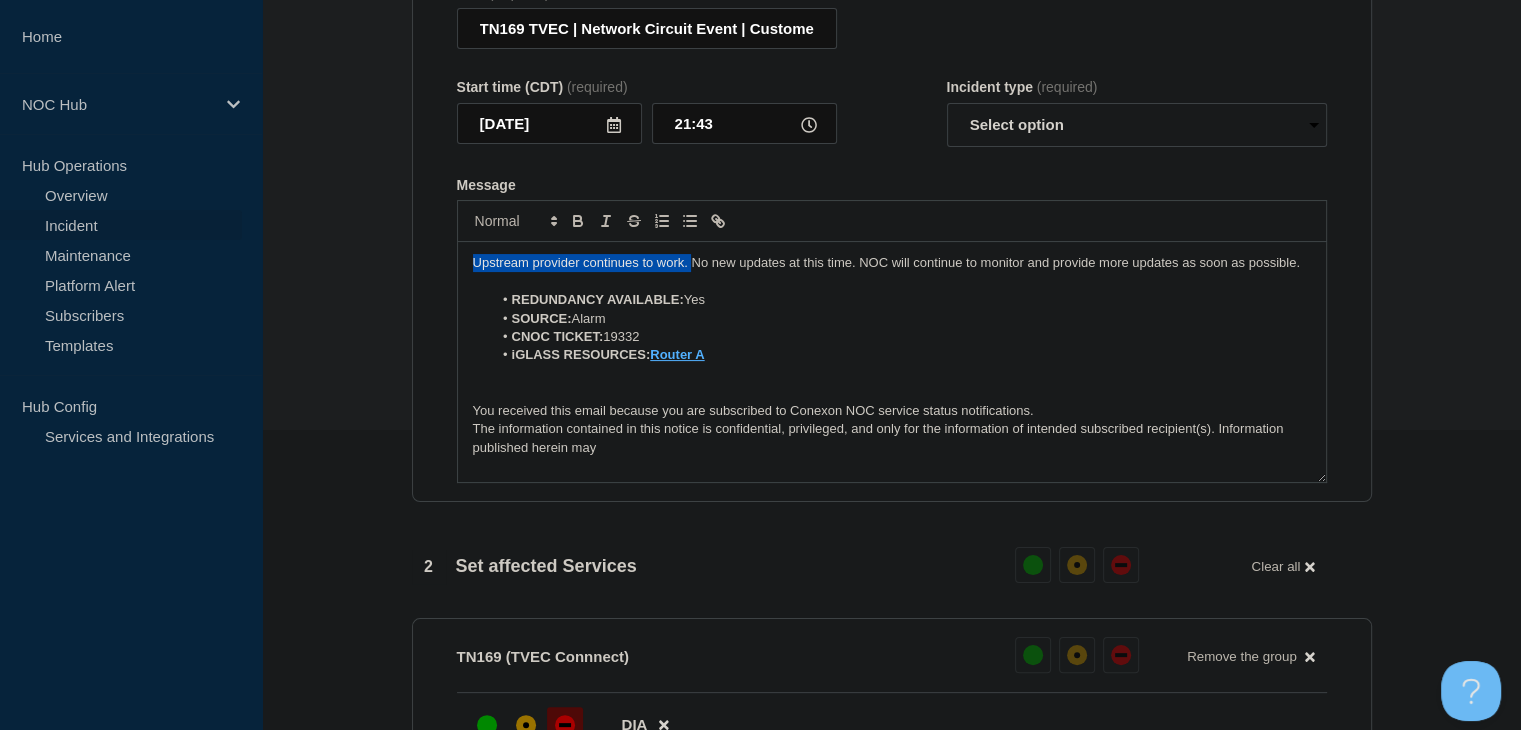 drag, startPoint x: 692, startPoint y: 274, endPoint x: 459, endPoint y: 267, distance: 233.10513 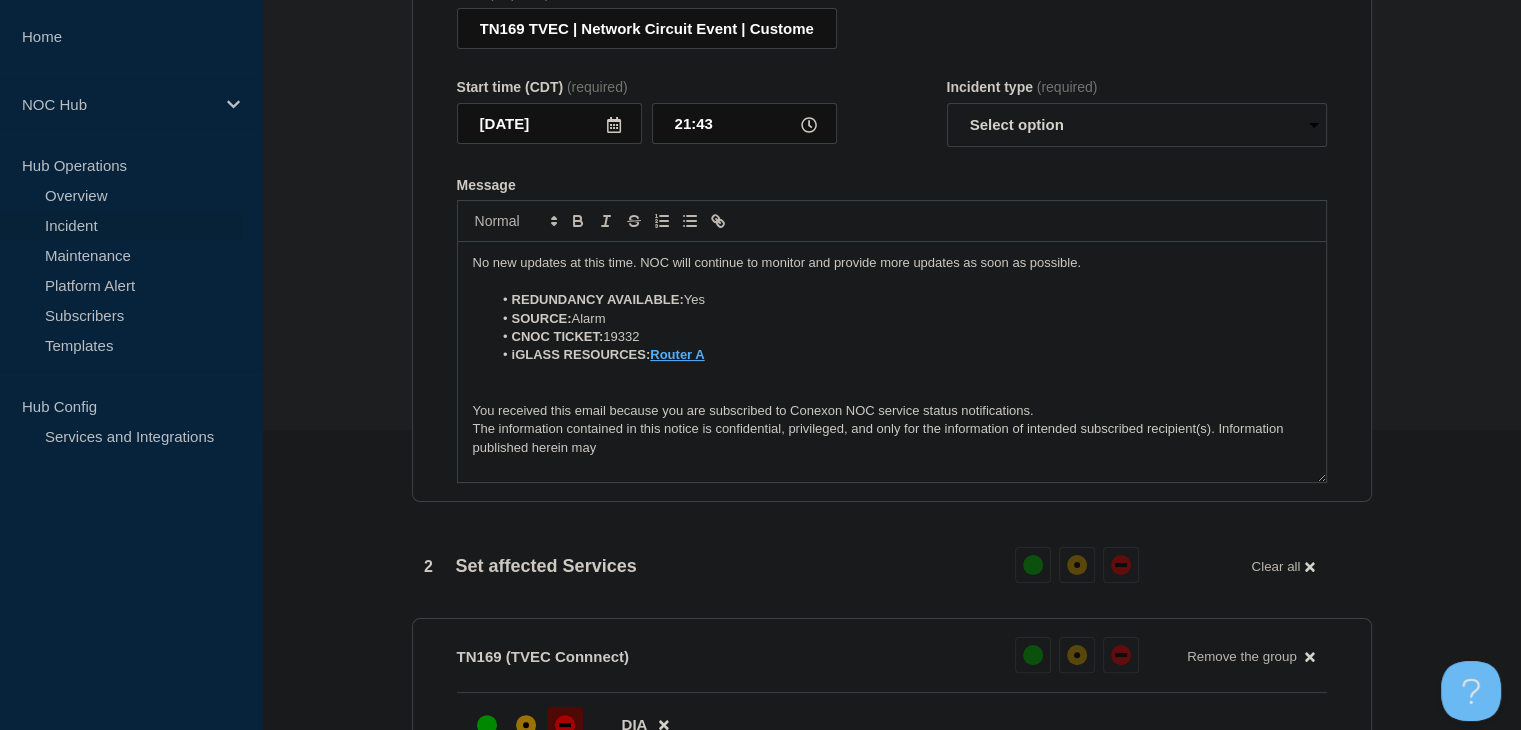 click on "No new updates at this time. NOC will continue to monitor and provide more updates as soon as possible." at bounding box center [892, 263] 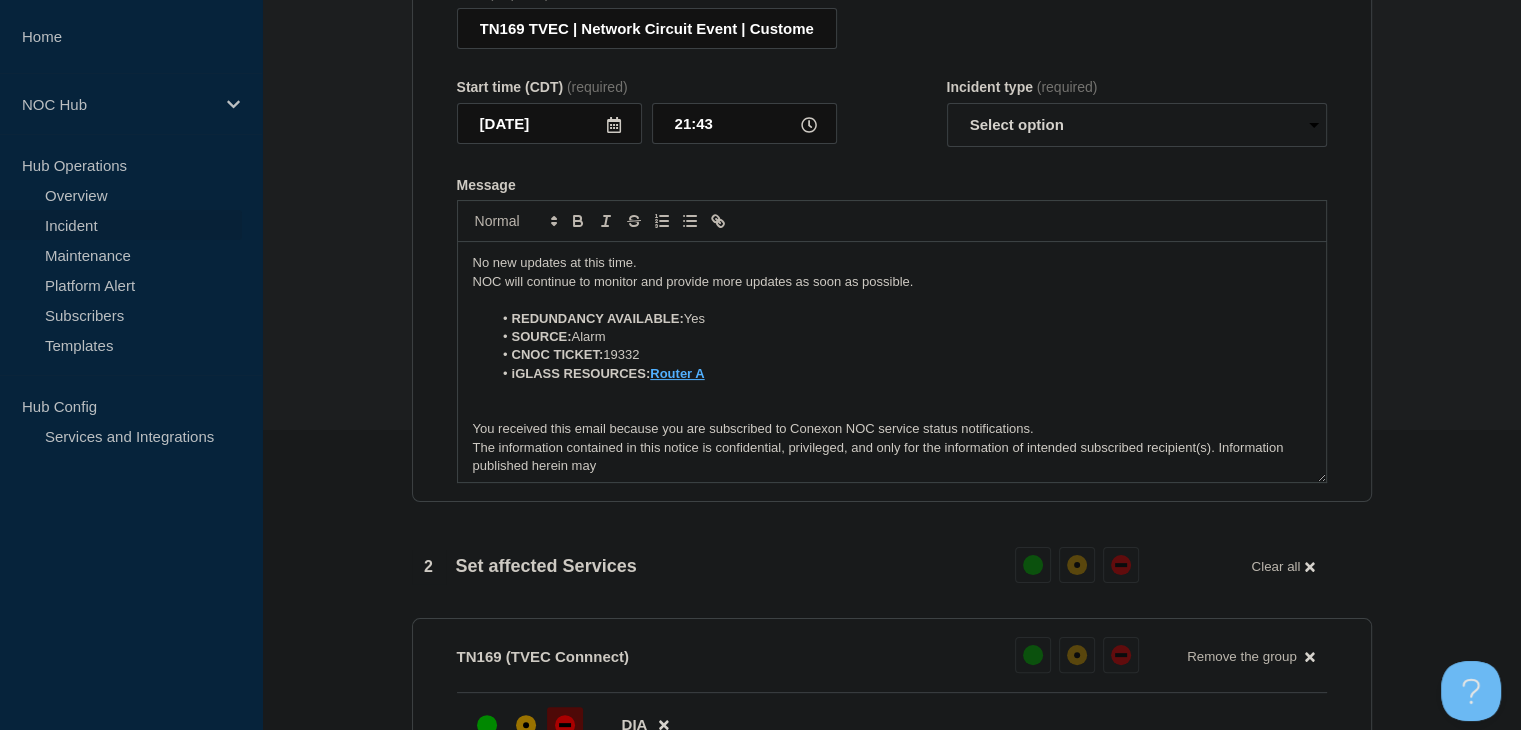click on "No new updates at this time." at bounding box center [892, 263] 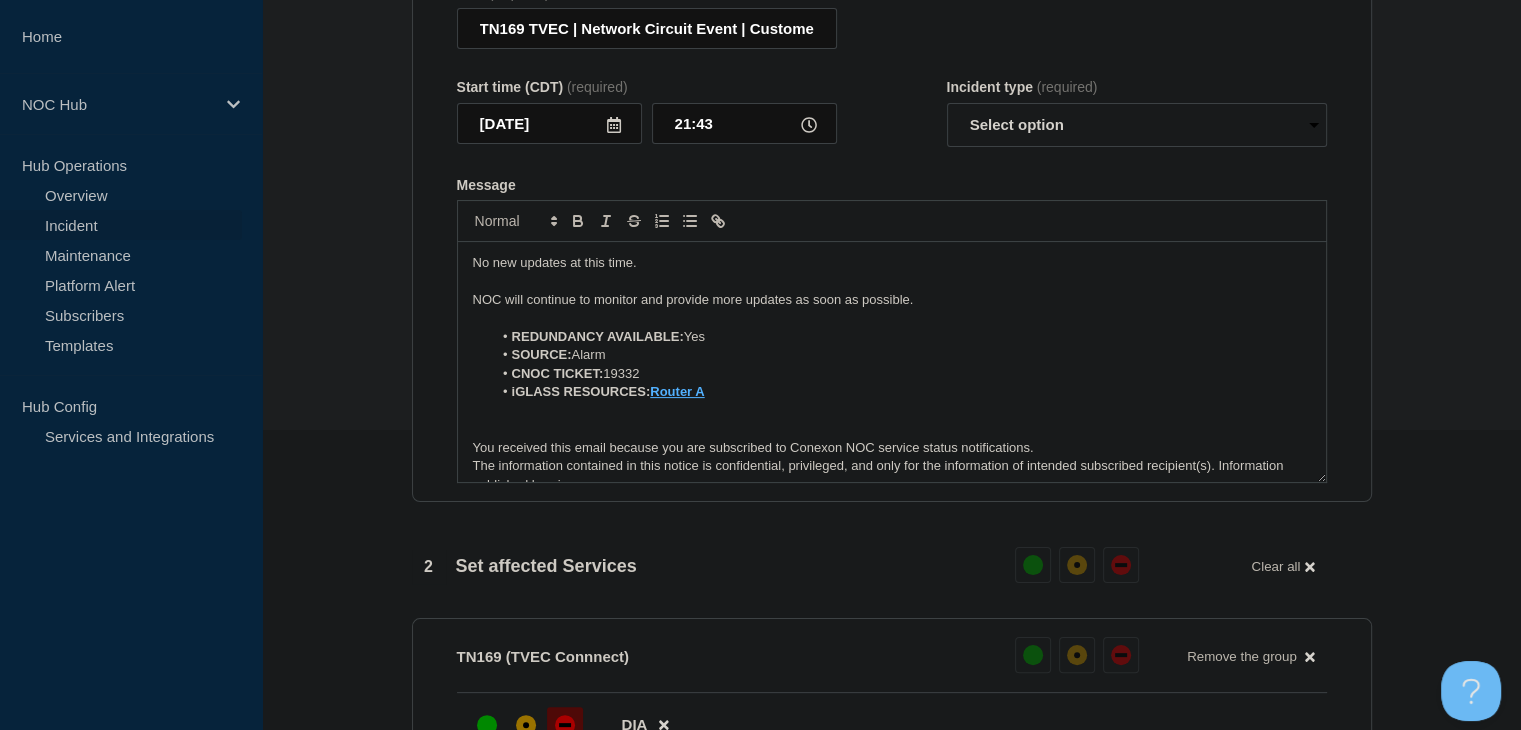 type 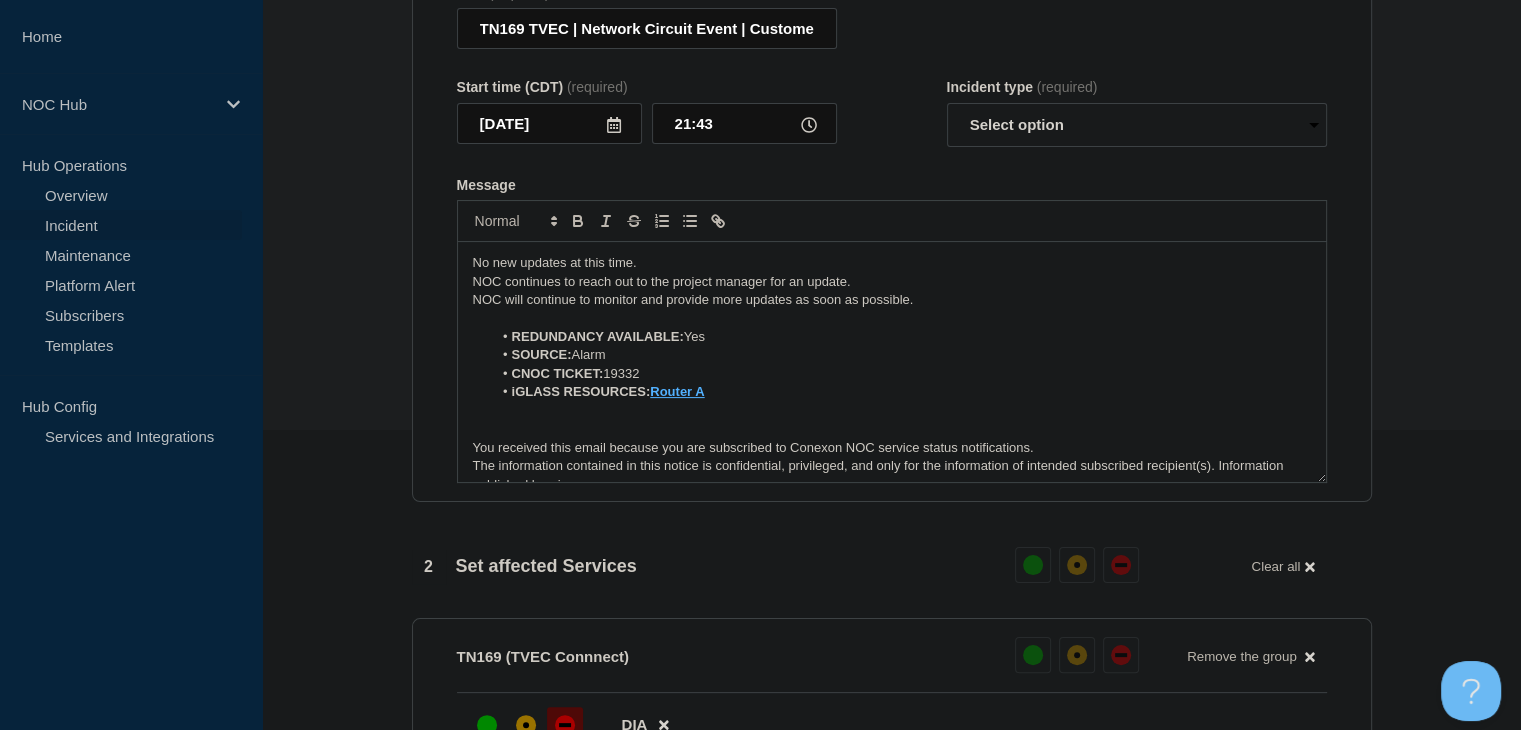 click on "NOC continues to reach out to the project manager for an update." at bounding box center (892, 282) 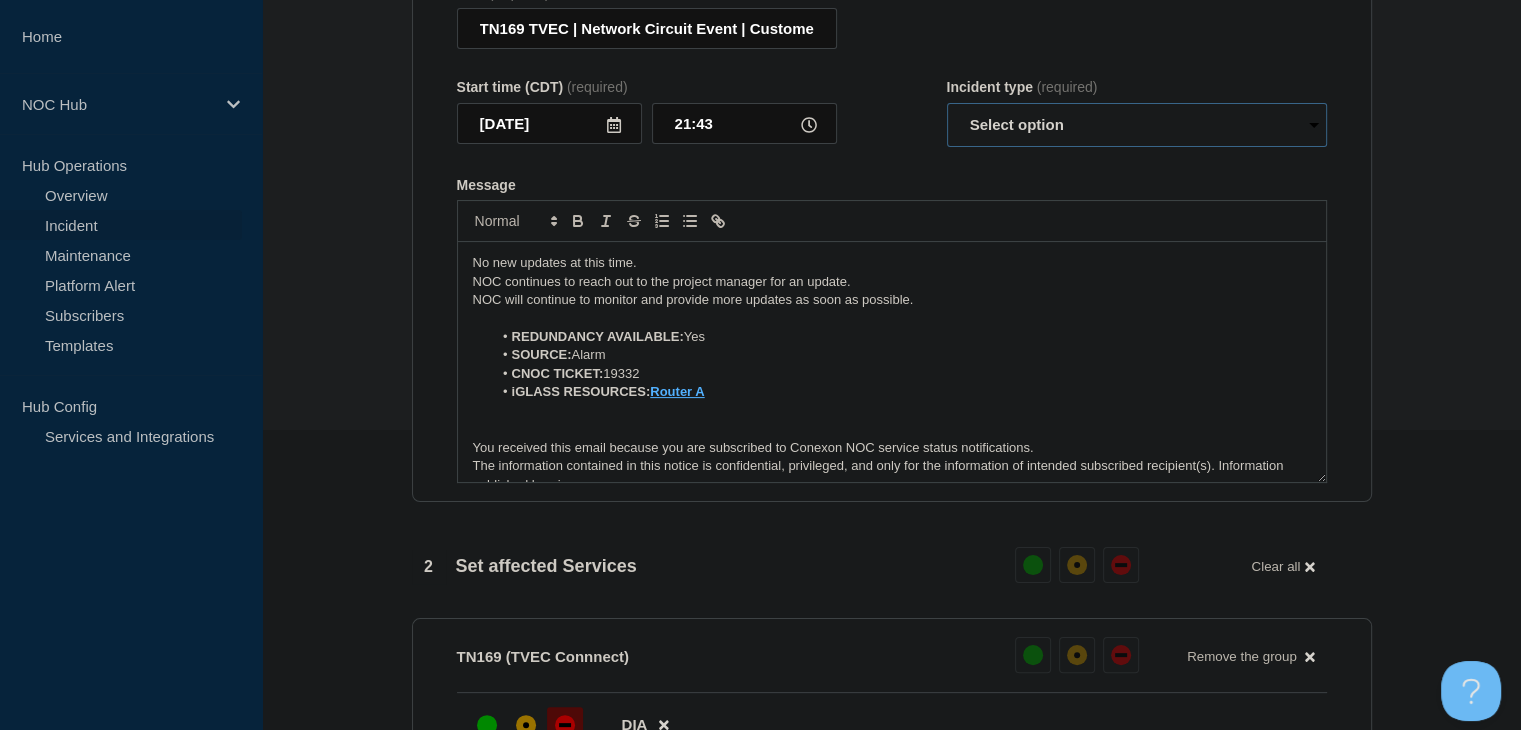 click on "Select option Investigating Identified Monitoring Resolved" at bounding box center (1137, 125) 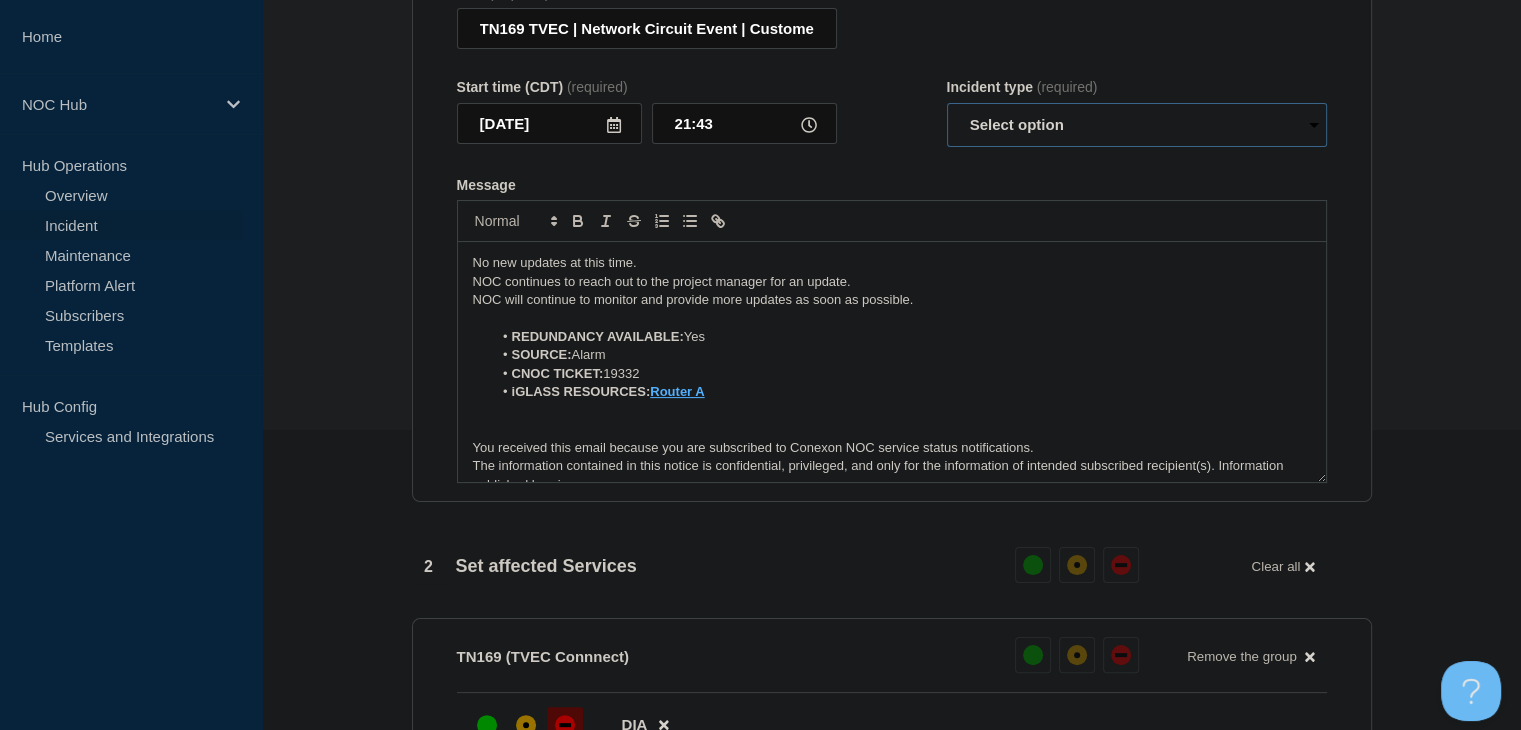 select on "monitoring" 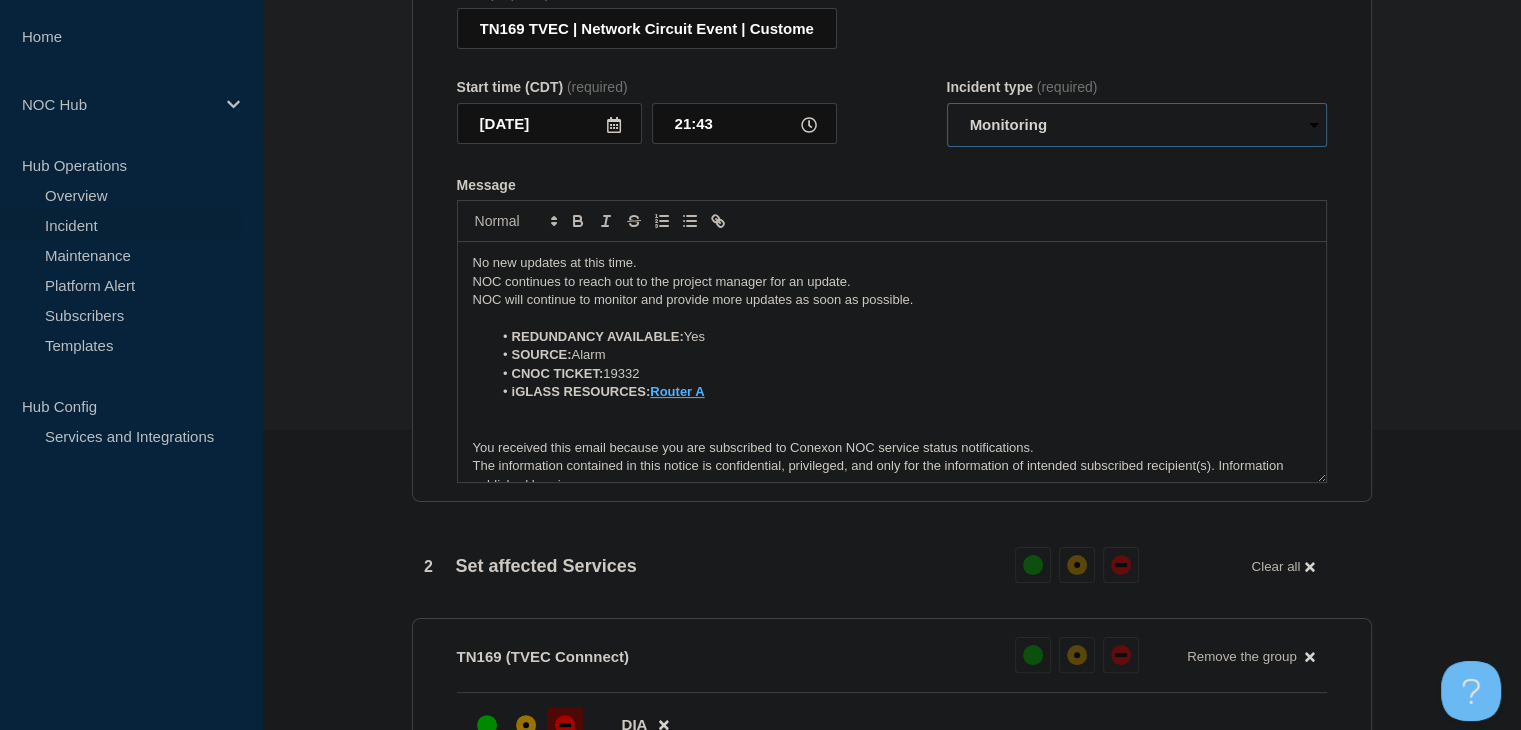 click on "Select option Investigating Identified Monitoring Resolved" at bounding box center [1137, 125] 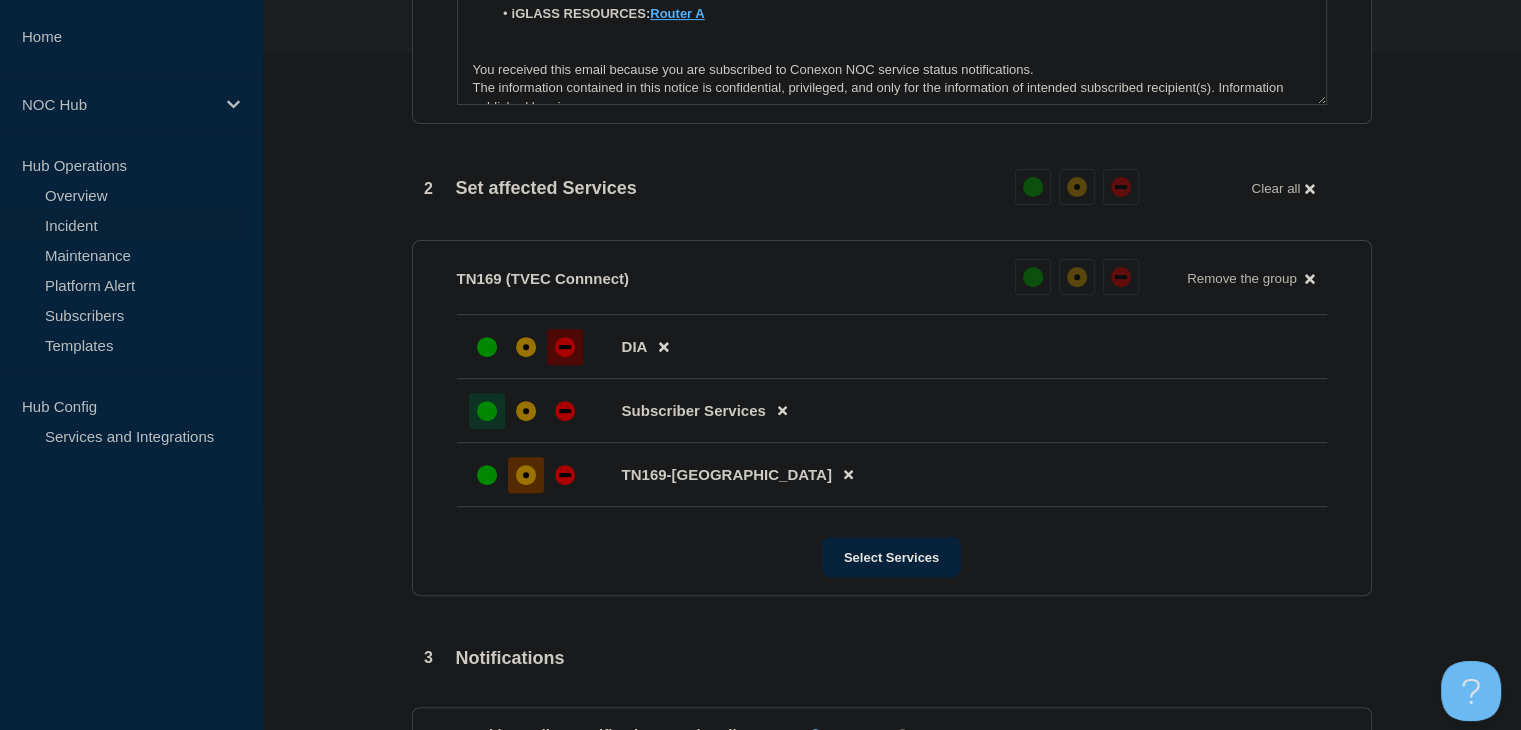 scroll, scrollTop: 1000, scrollLeft: 0, axis: vertical 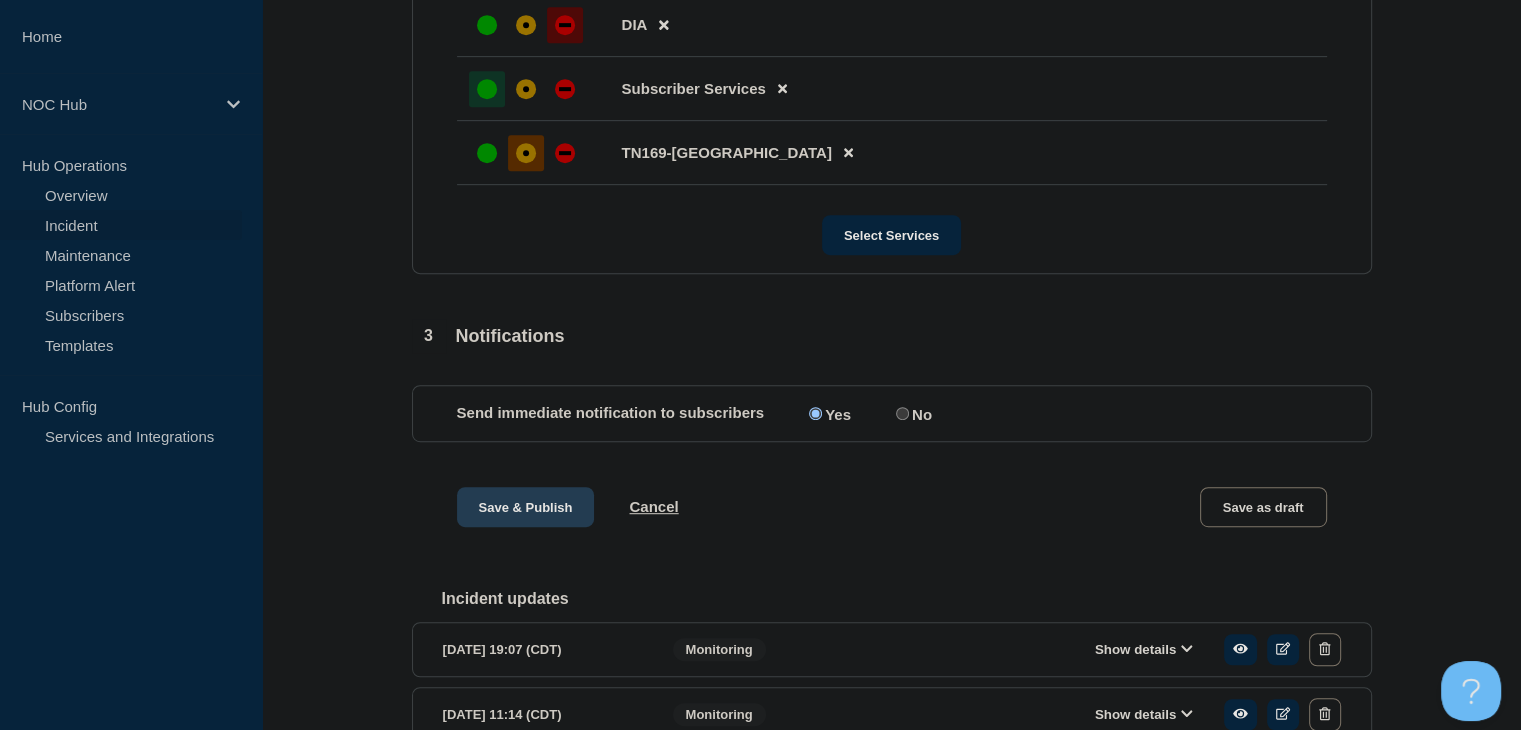 click on "Save & Publish" at bounding box center [526, 507] 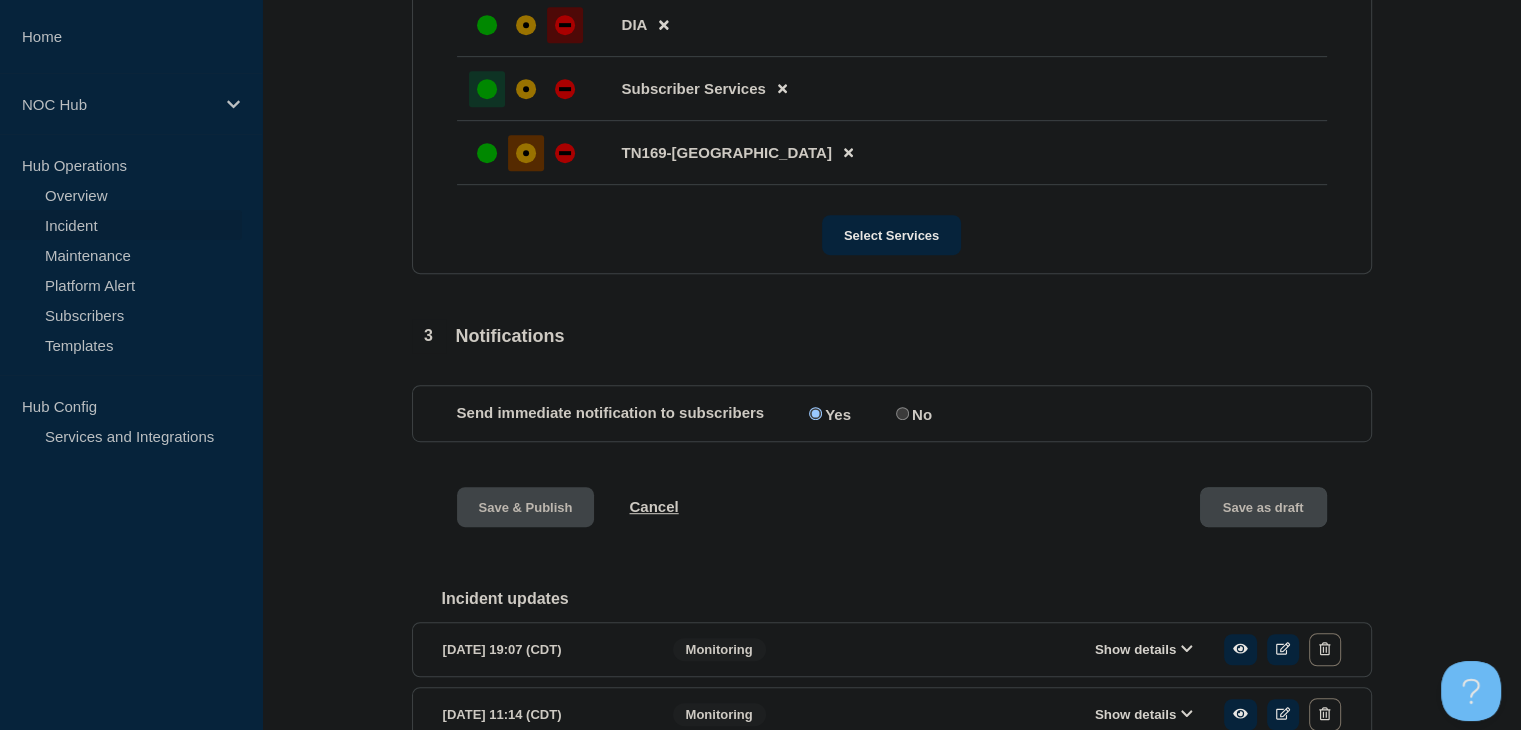 scroll, scrollTop: 0, scrollLeft: 0, axis: both 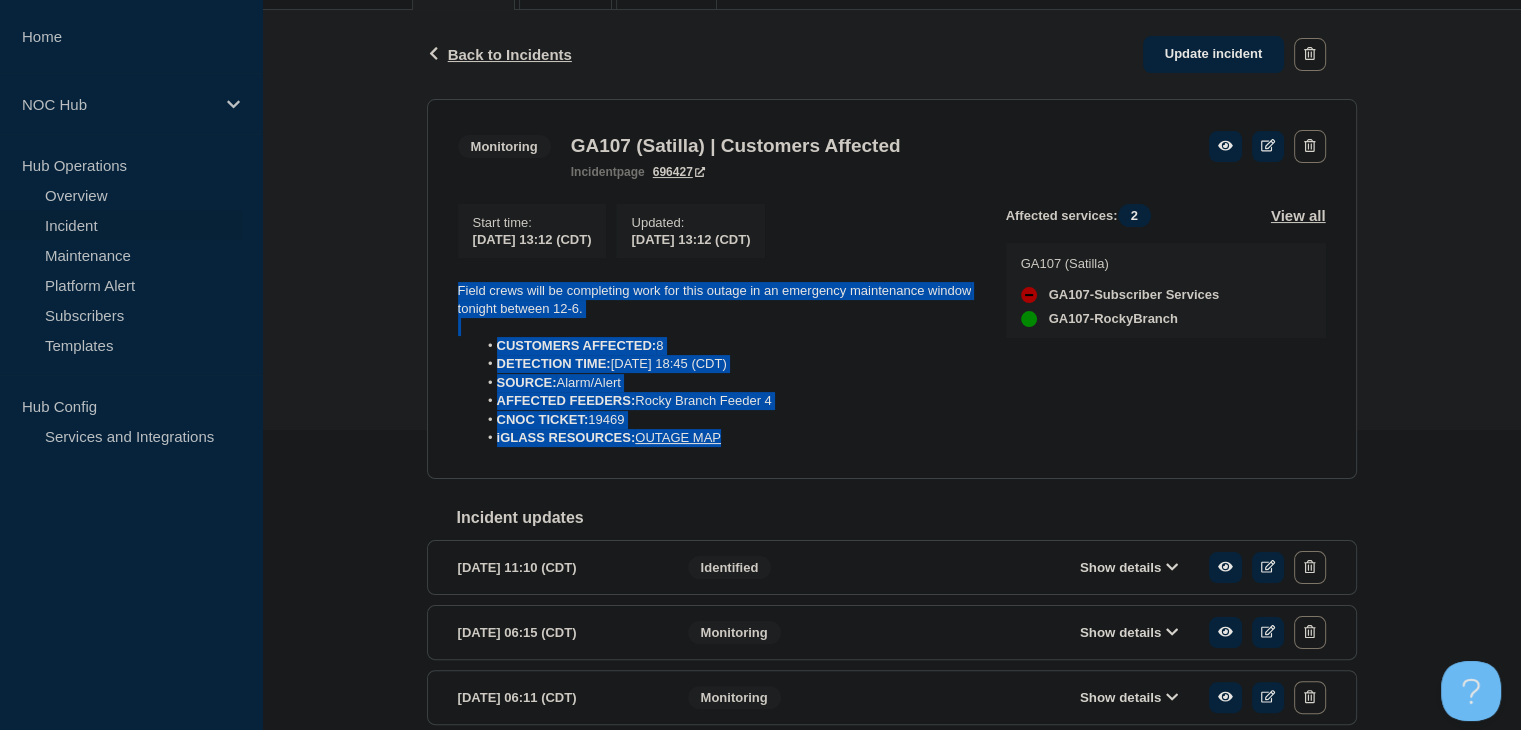 drag, startPoint x: 741, startPoint y: 458, endPoint x: 359, endPoint y: 275, distance: 423.57172 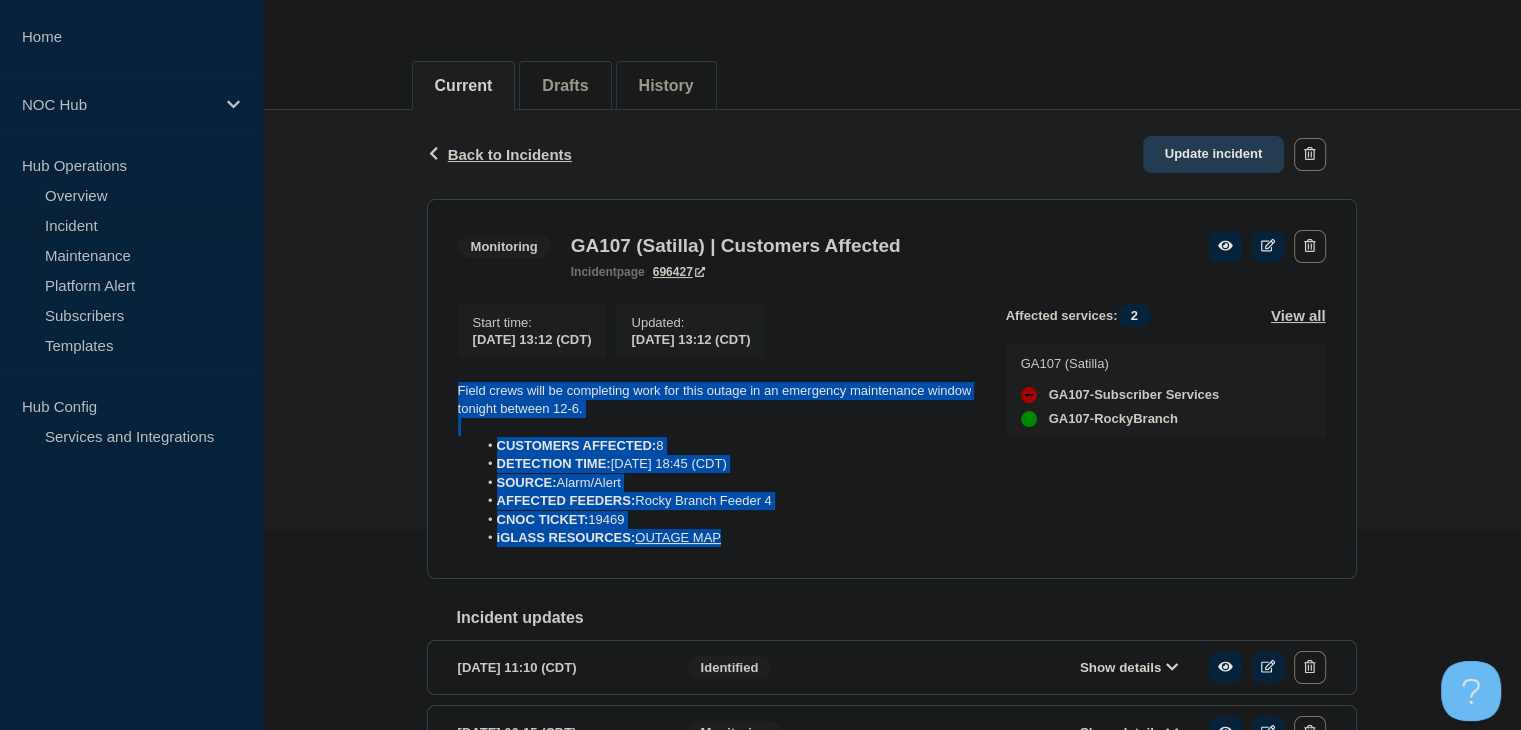 click on "Update incident" 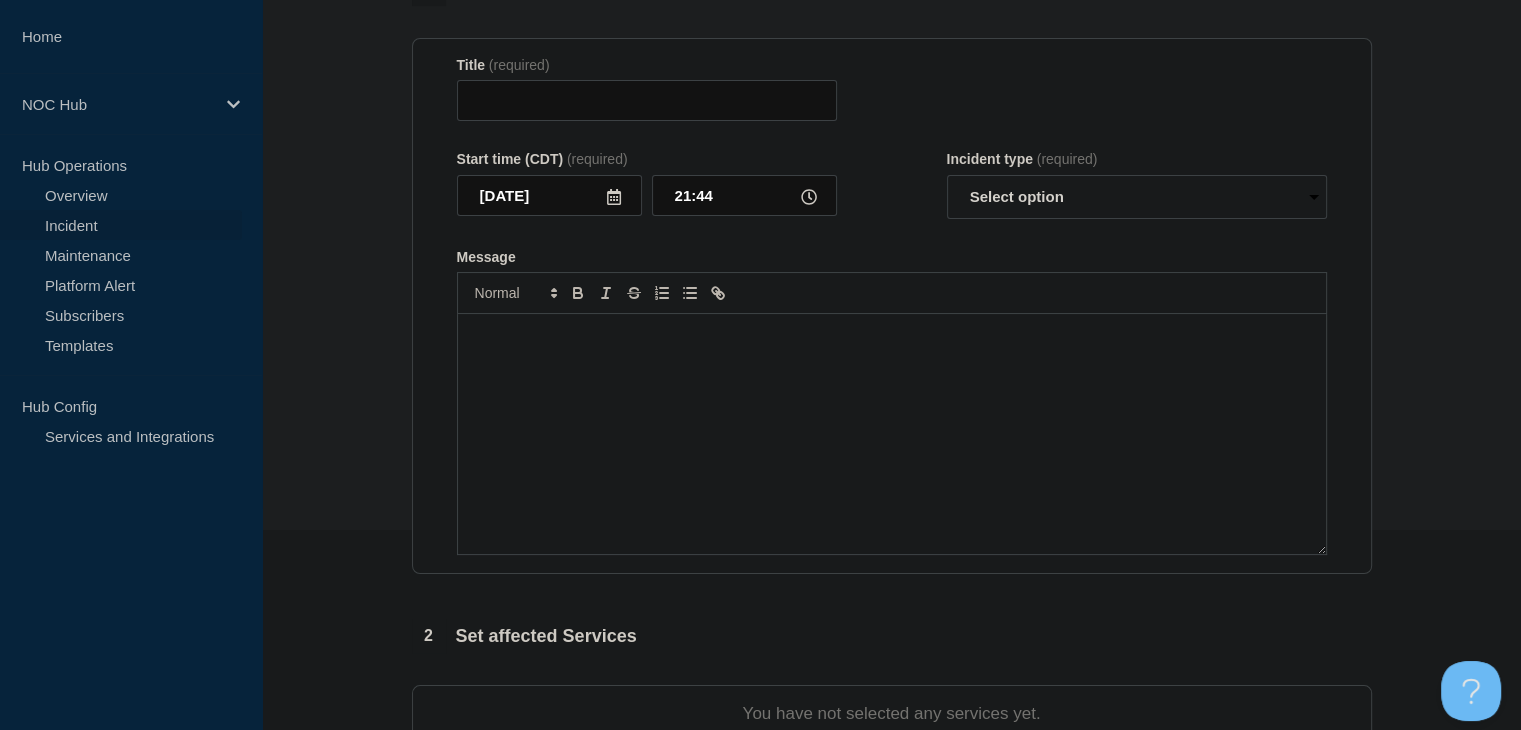 type on "GA107 (Satilla) | Customers Affected" 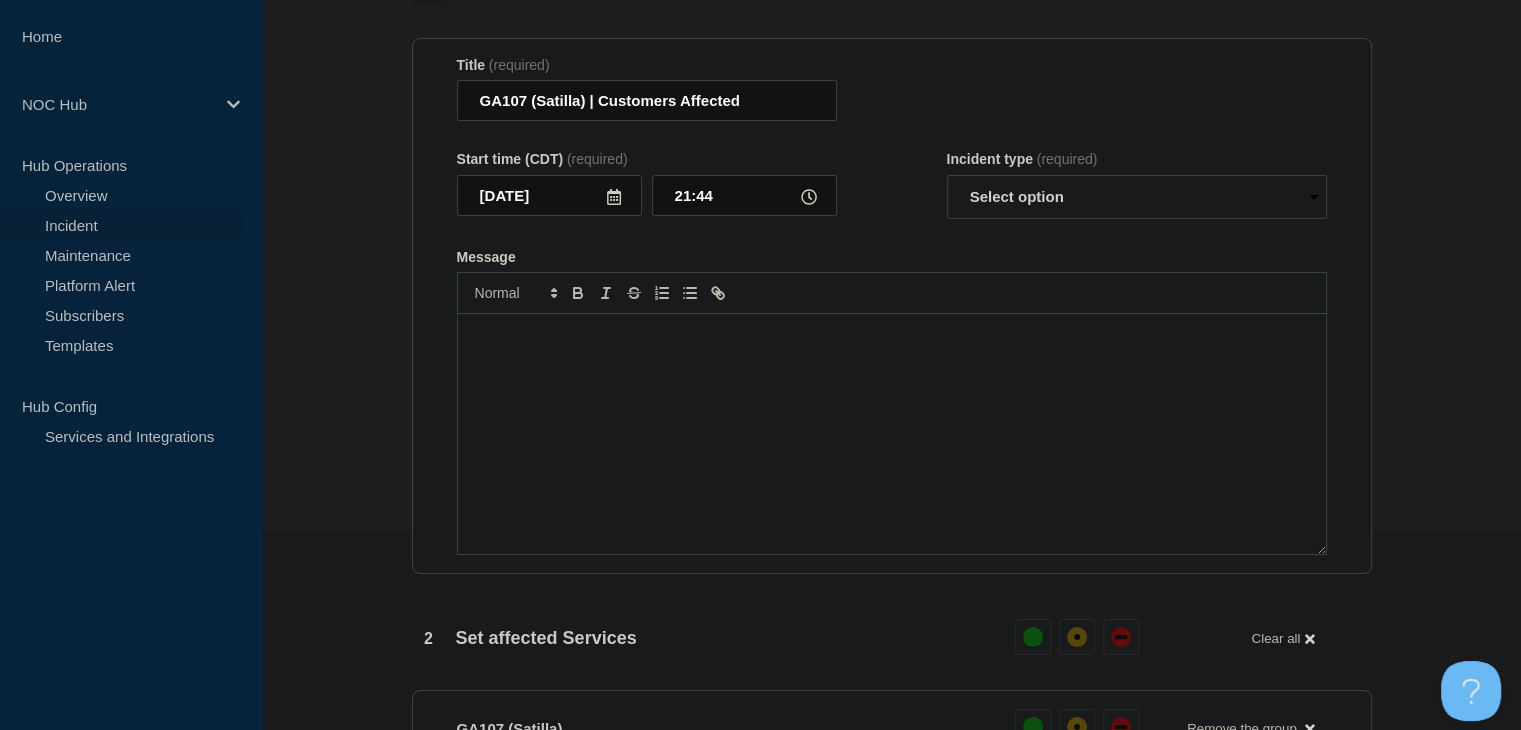 click at bounding box center [892, 434] 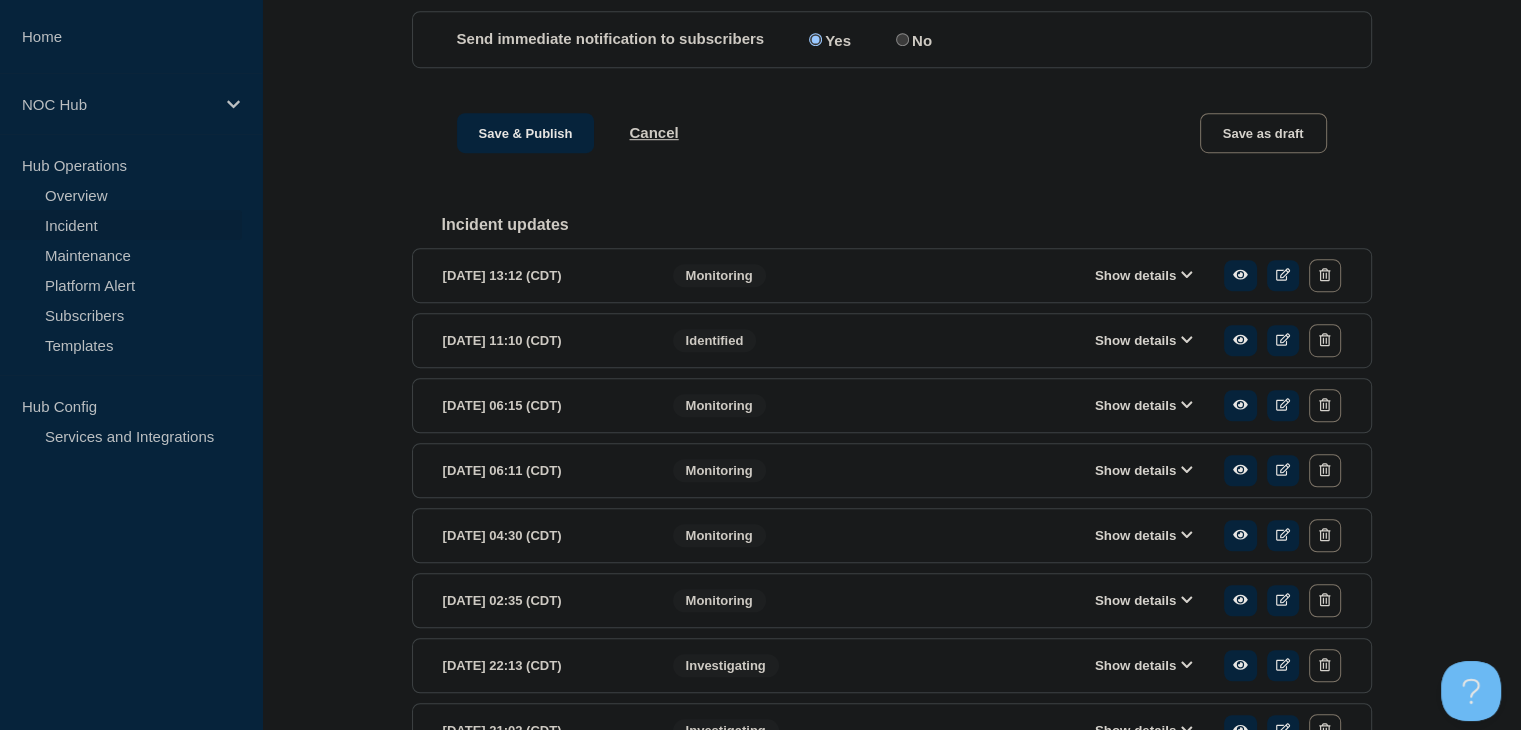 scroll, scrollTop: 1400, scrollLeft: 0, axis: vertical 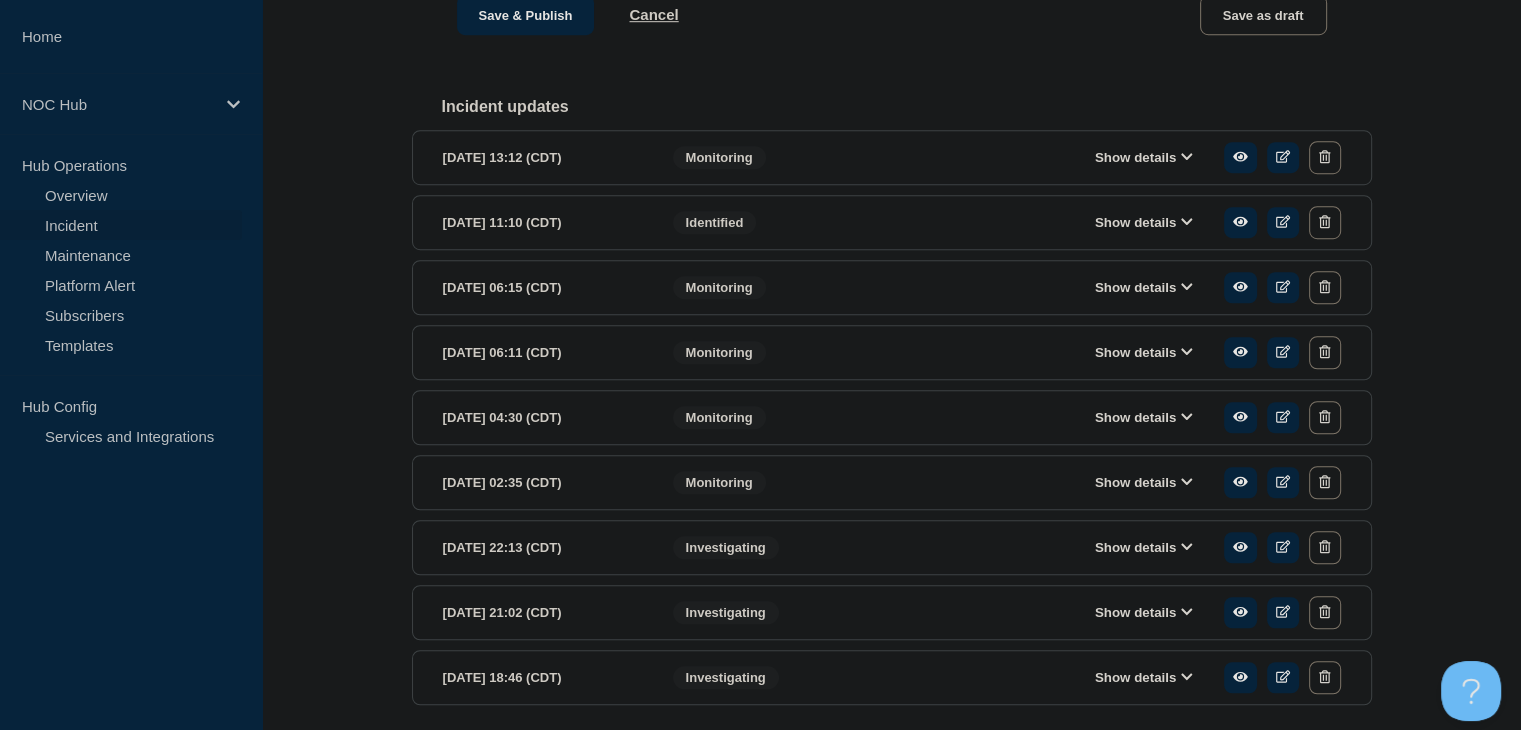 click on "Show details" at bounding box center (1144, 352) 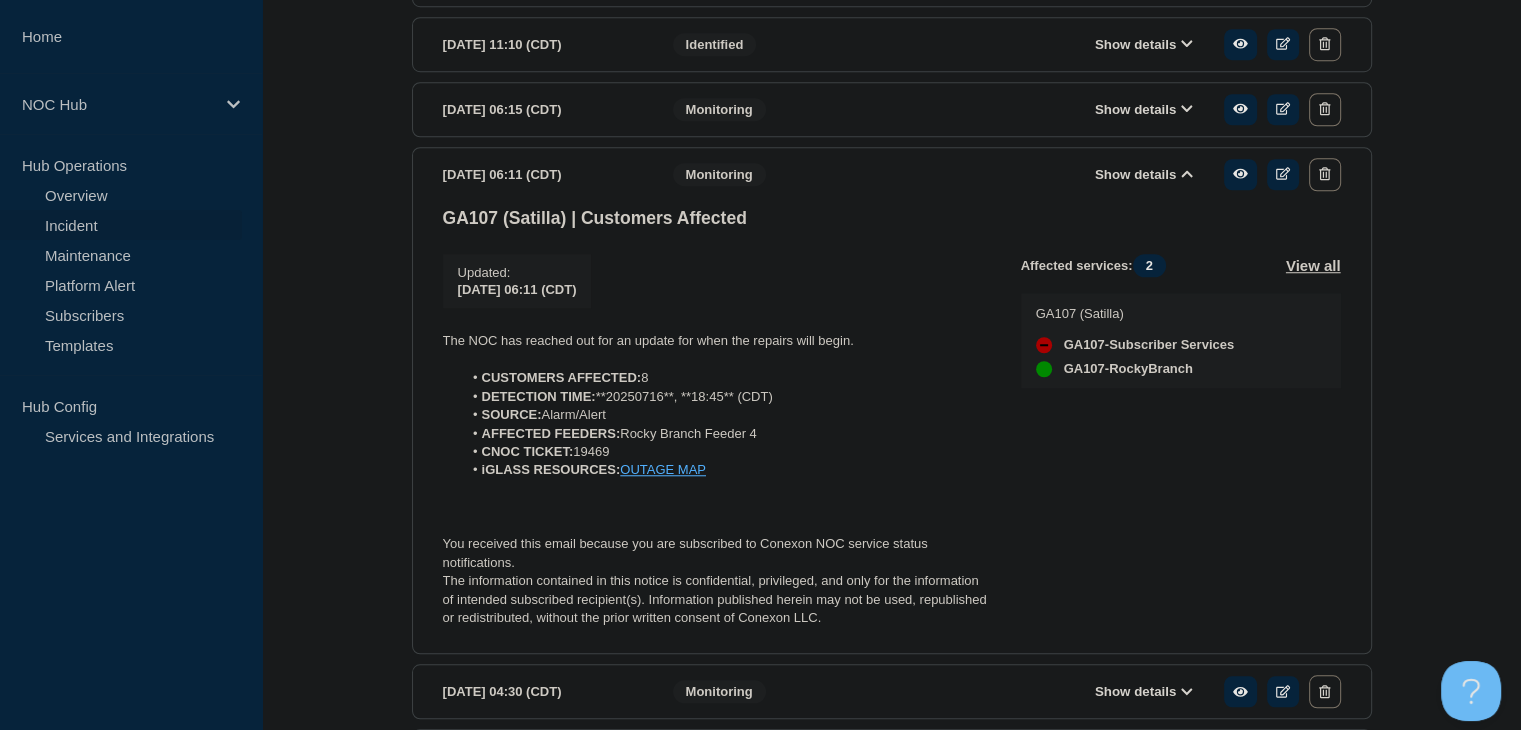 scroll, scrollTop: 1700, scrollLeft: 0, axis: vertical 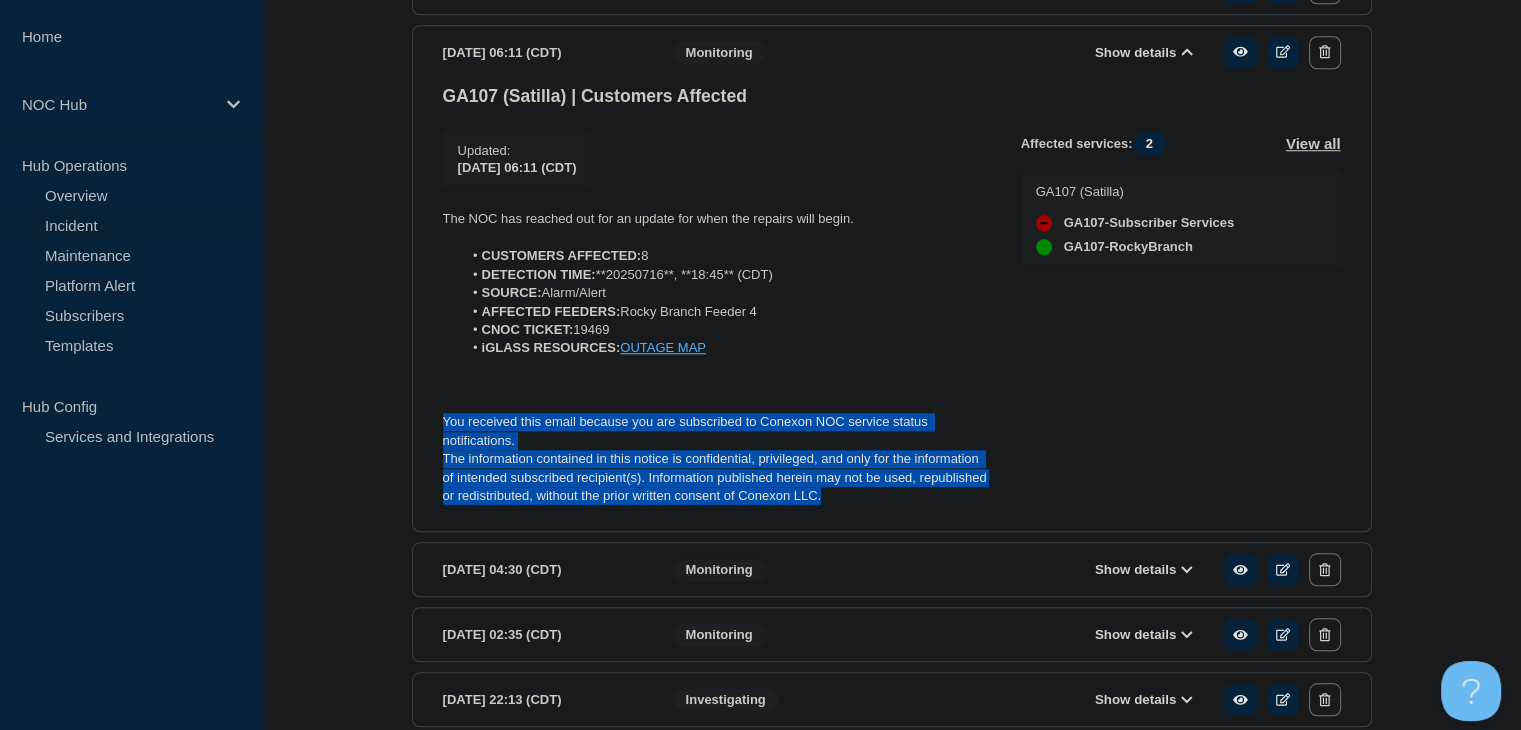 drag, startPoint x: 841, startPoint y: 551, endPoint x: 428, endPoint y: 464, distance: 422.06396 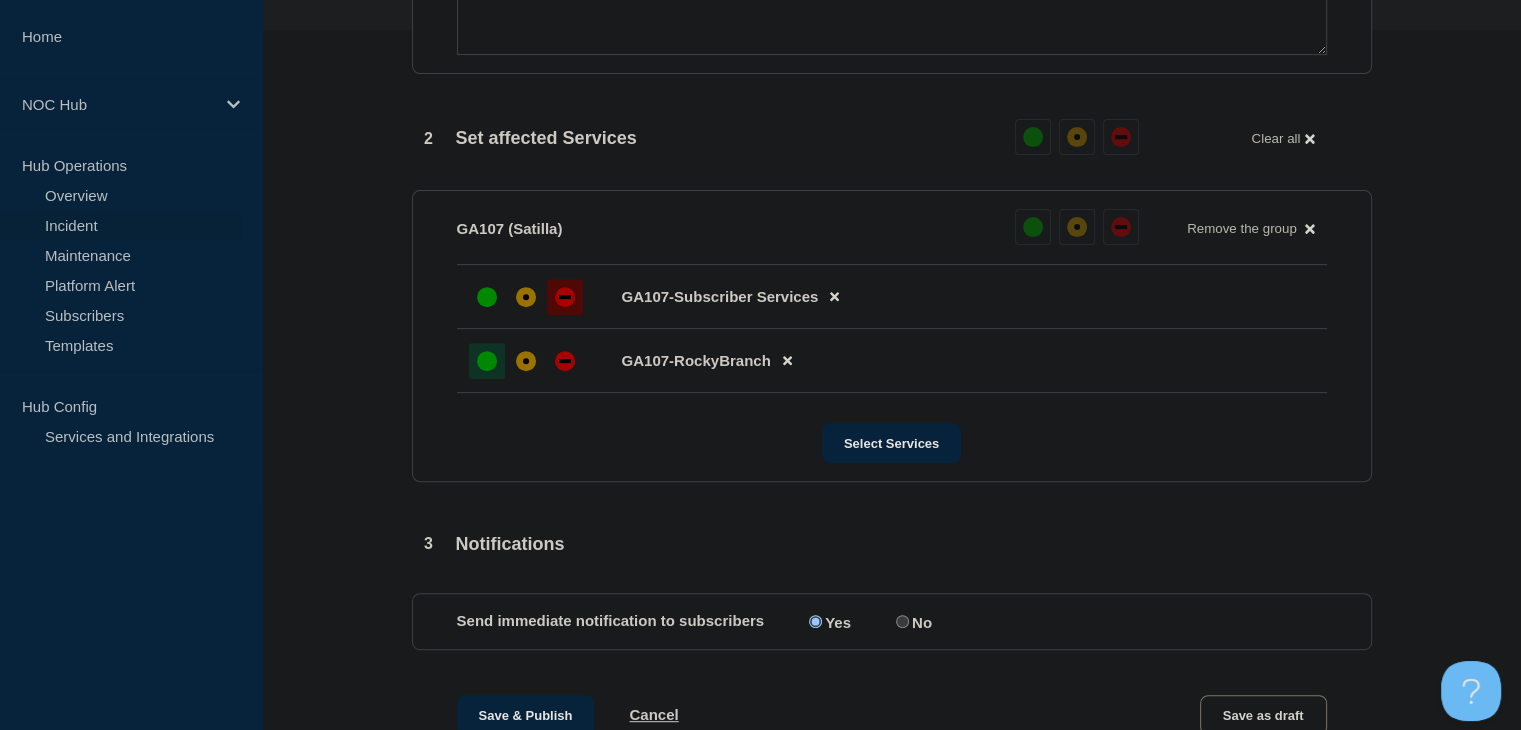 scroll, scrollTop: 200, scrollLeft: 0, axis: vertical 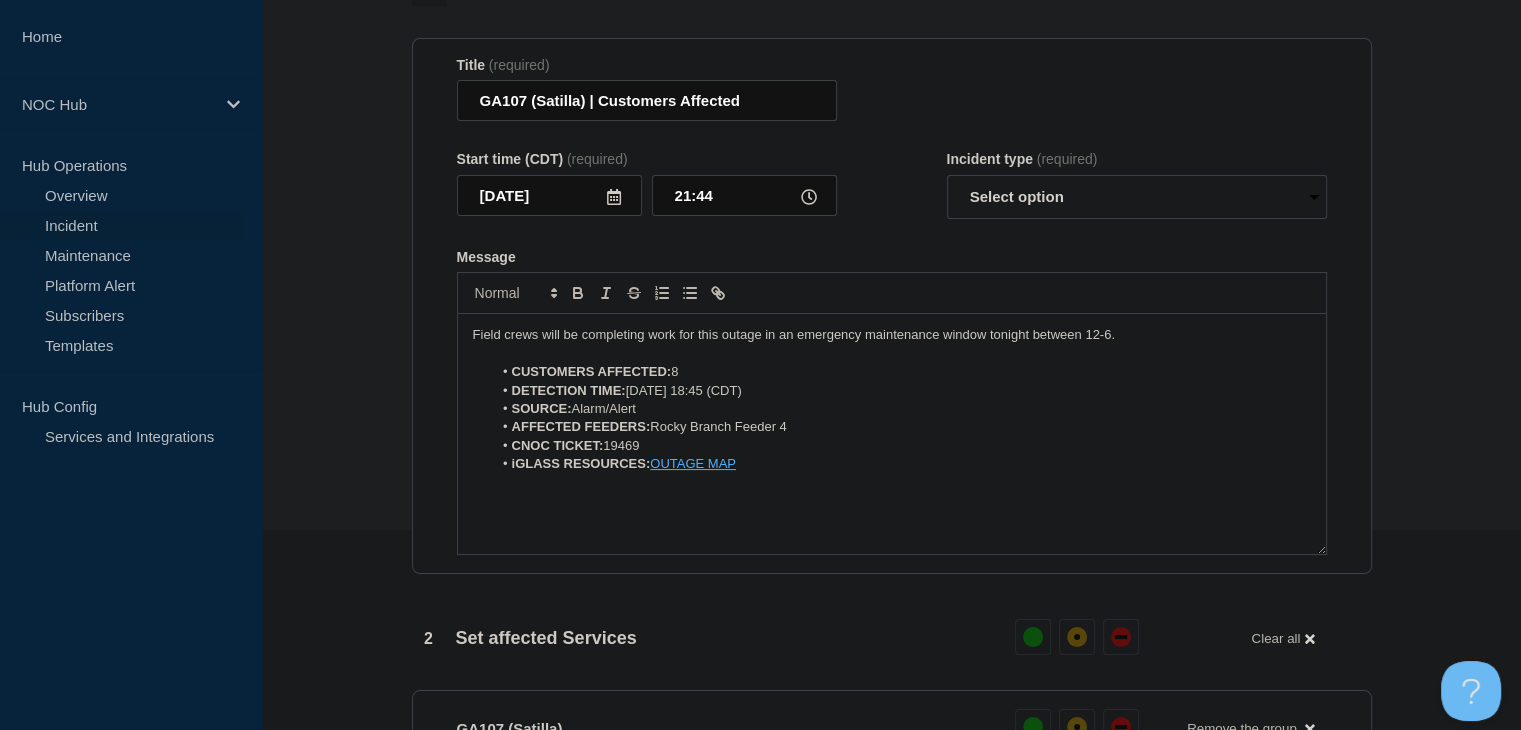 click on "Field crews will be completing work for this outage in an emergency maintenance window tonight between 12-6. CUSTOMERS AFFECTED:  8 DETECTION TIME:  20250716, 18:45 (CDT)   SOURCE:  Alarm/Alert AFFECTED FEEDERS:  Rocky Branch Feeder 4 CNOC TICKET:  19469 iGLASS RESOURCES:  OUTAGE MAP" at bounding box center [892, 434] 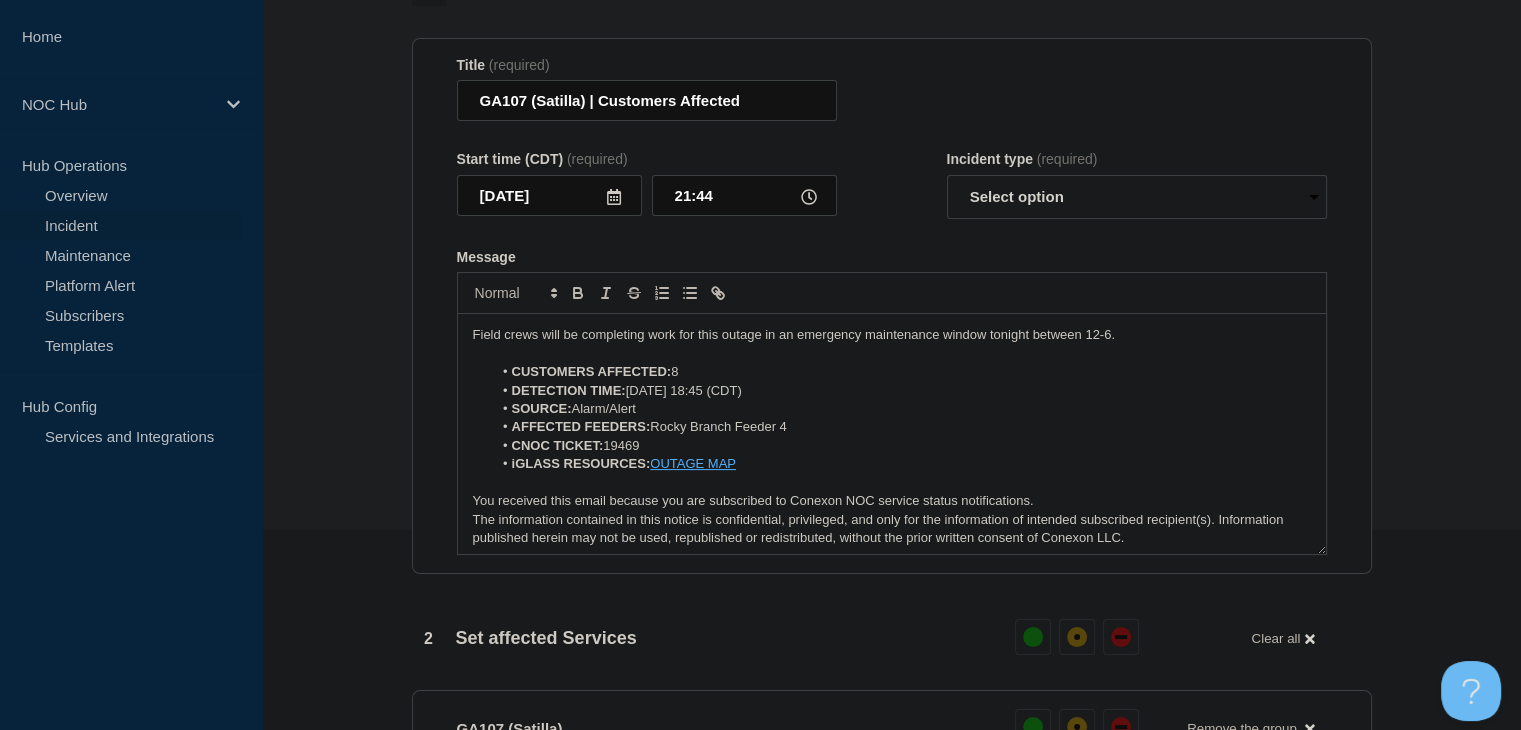 click on "Field crews will be completing work for this outage in an emergency maintenance window tonight between 12-6." at bounding box center [892, 335] 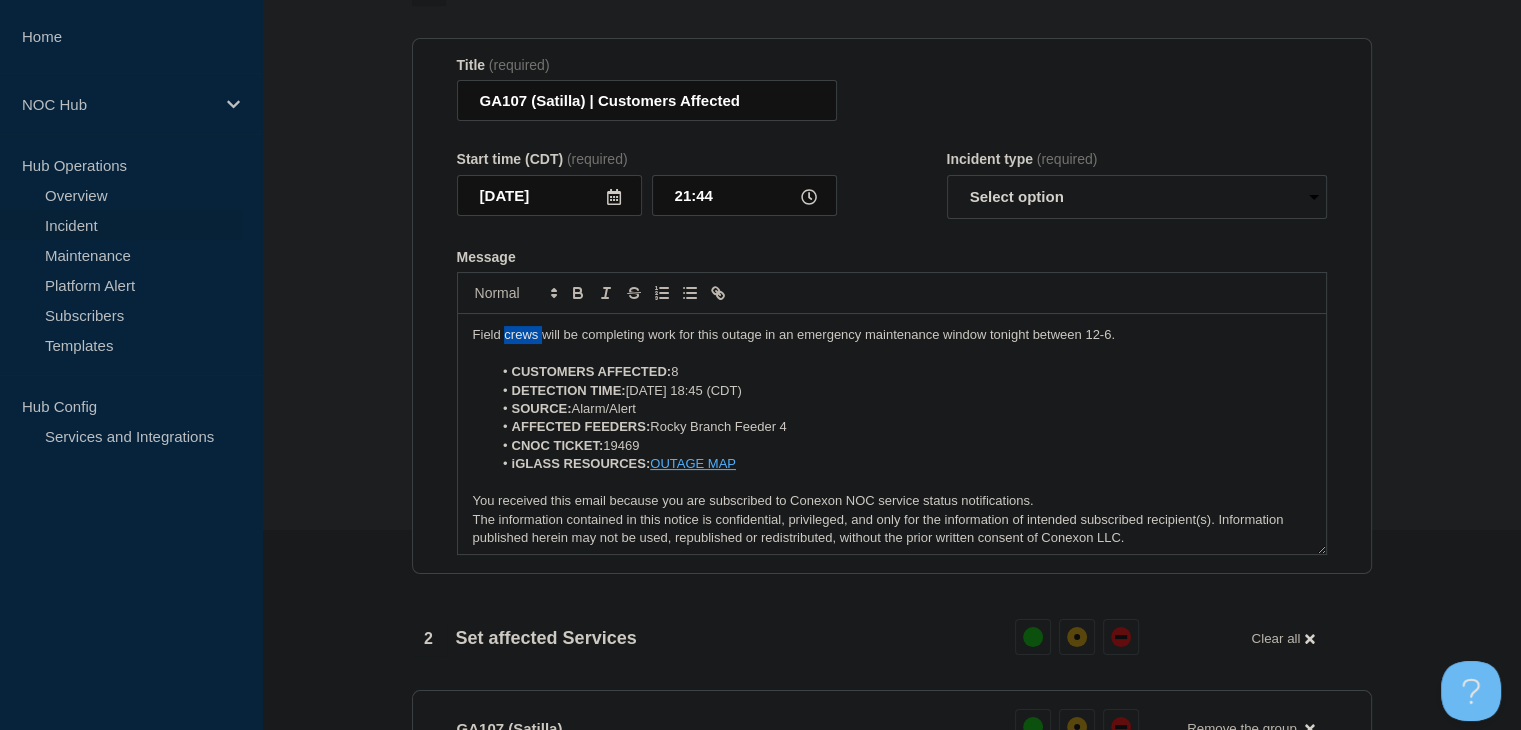 click on "Field crews will be completing work for this outage in an emergency maintenance window tonight between 12-6." at bounding box center (892, 335) 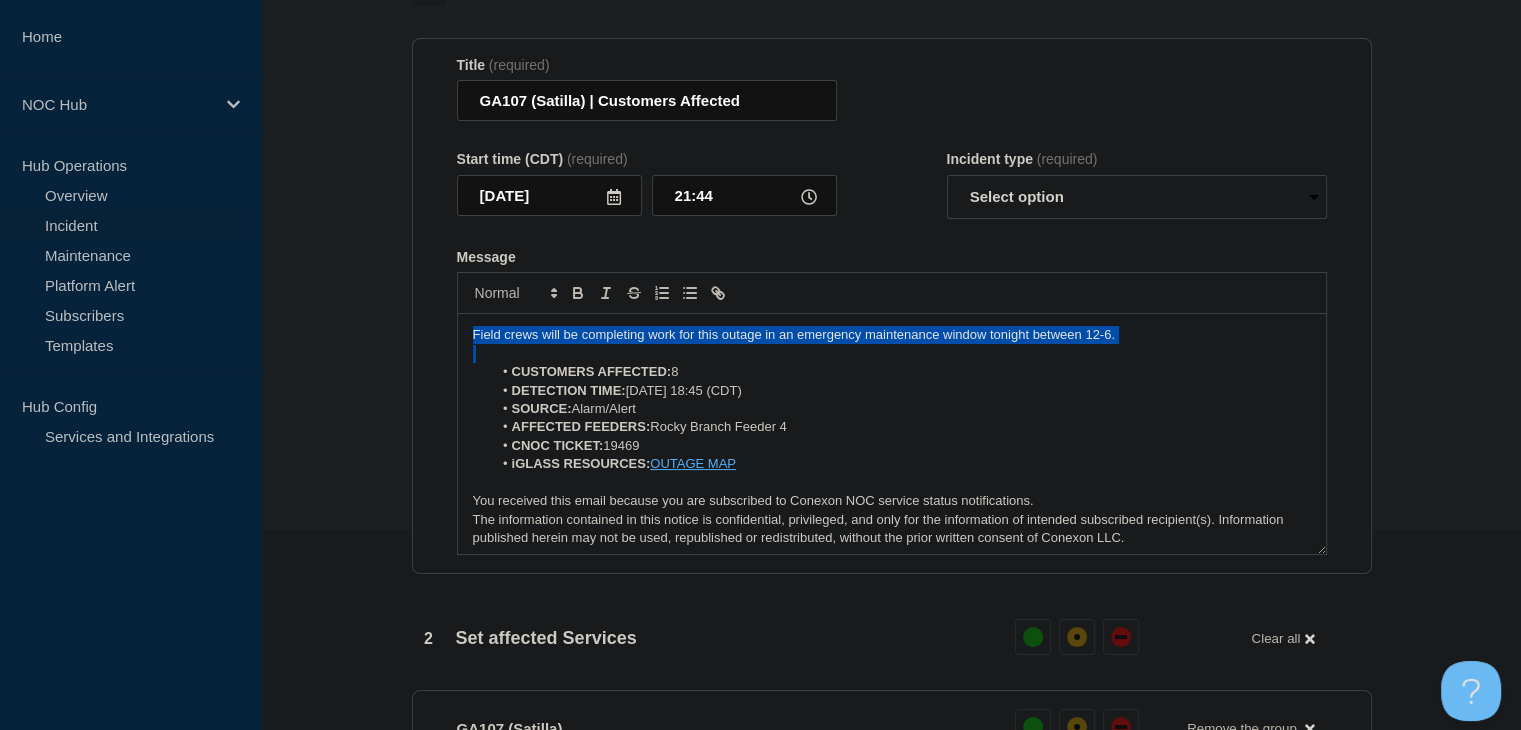 click on "Field crews will be completing work for this outage in an emergency maintenance window tonight between 12-6." at bounding box center [892, 335] 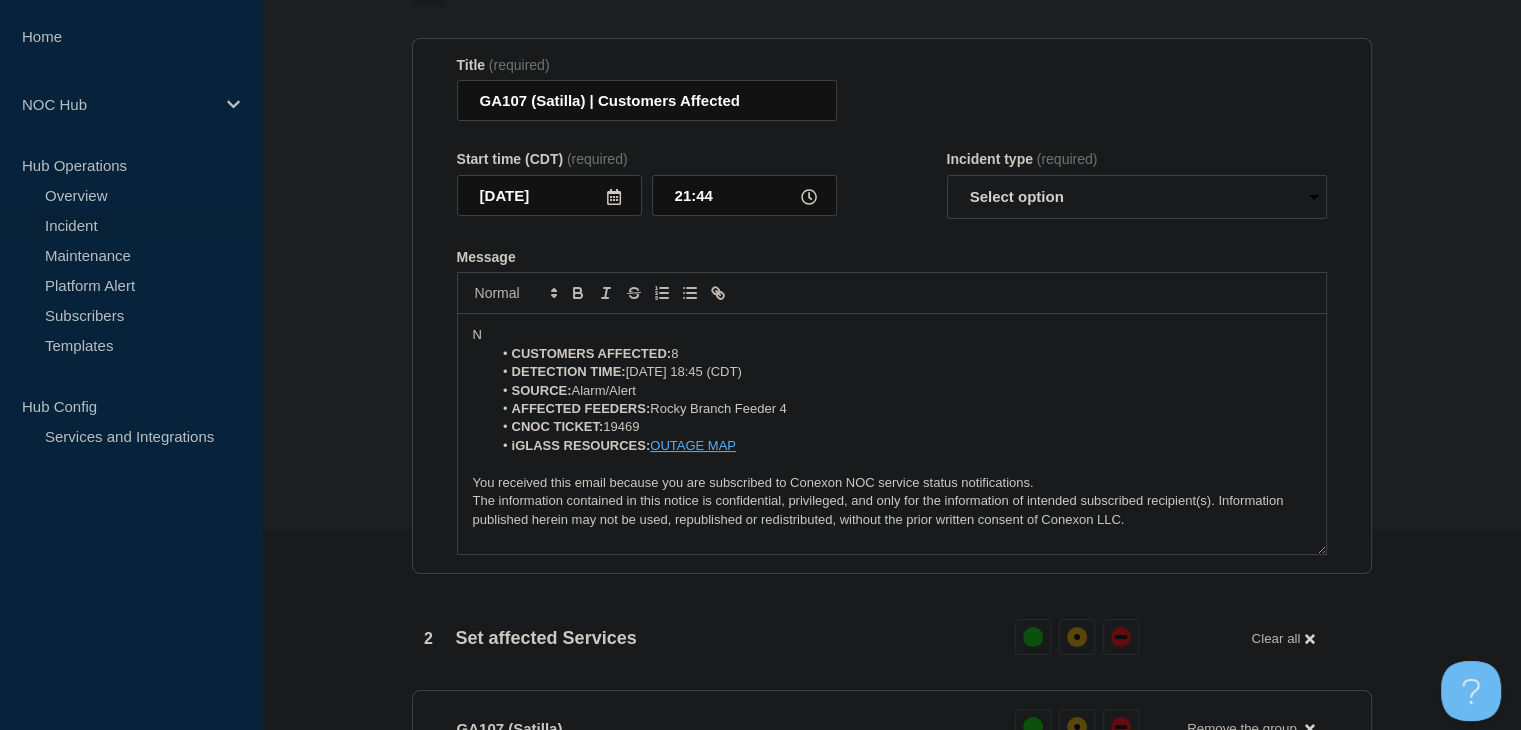 type 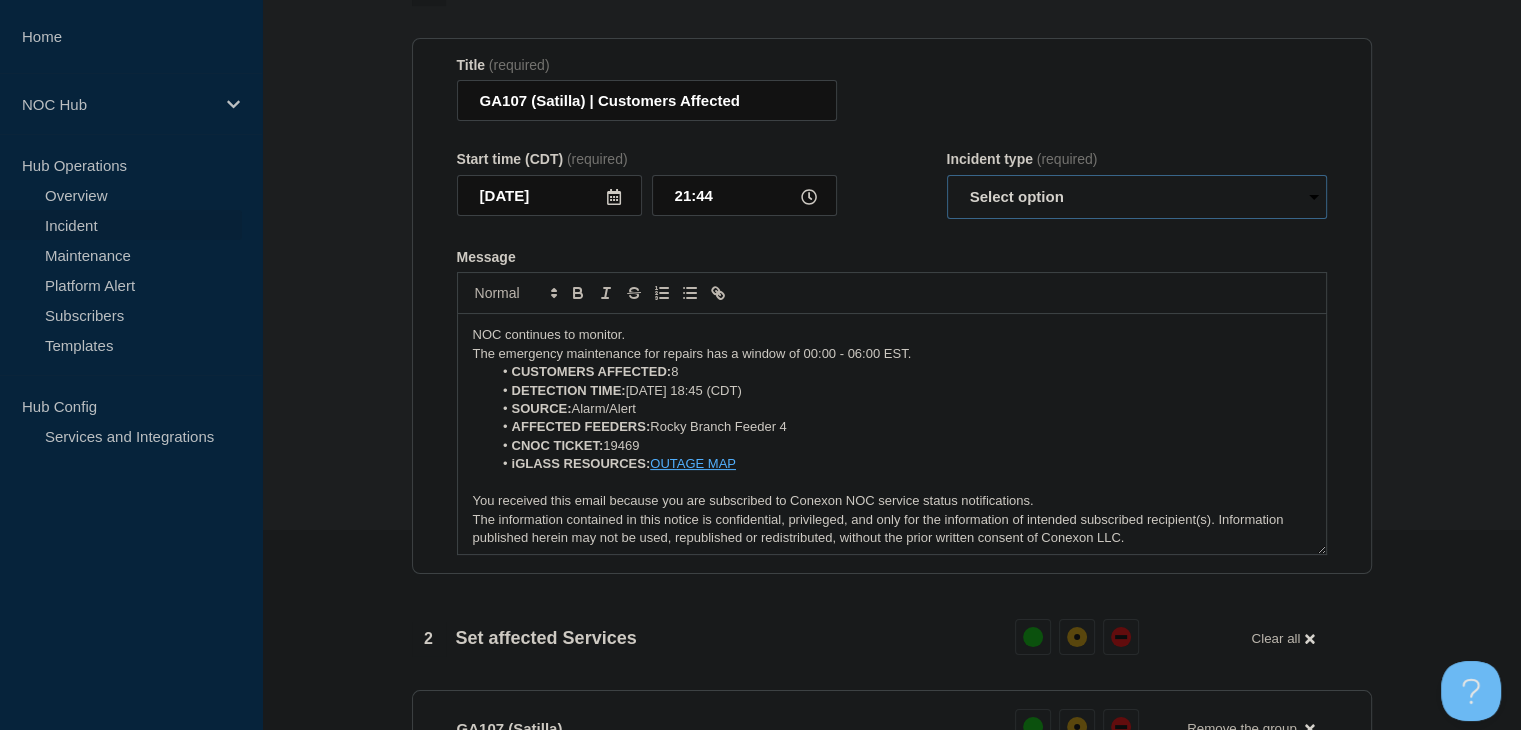 click on "Select option Investigating Identified Monitoring Resolved" at bounding box center (1137, 197) 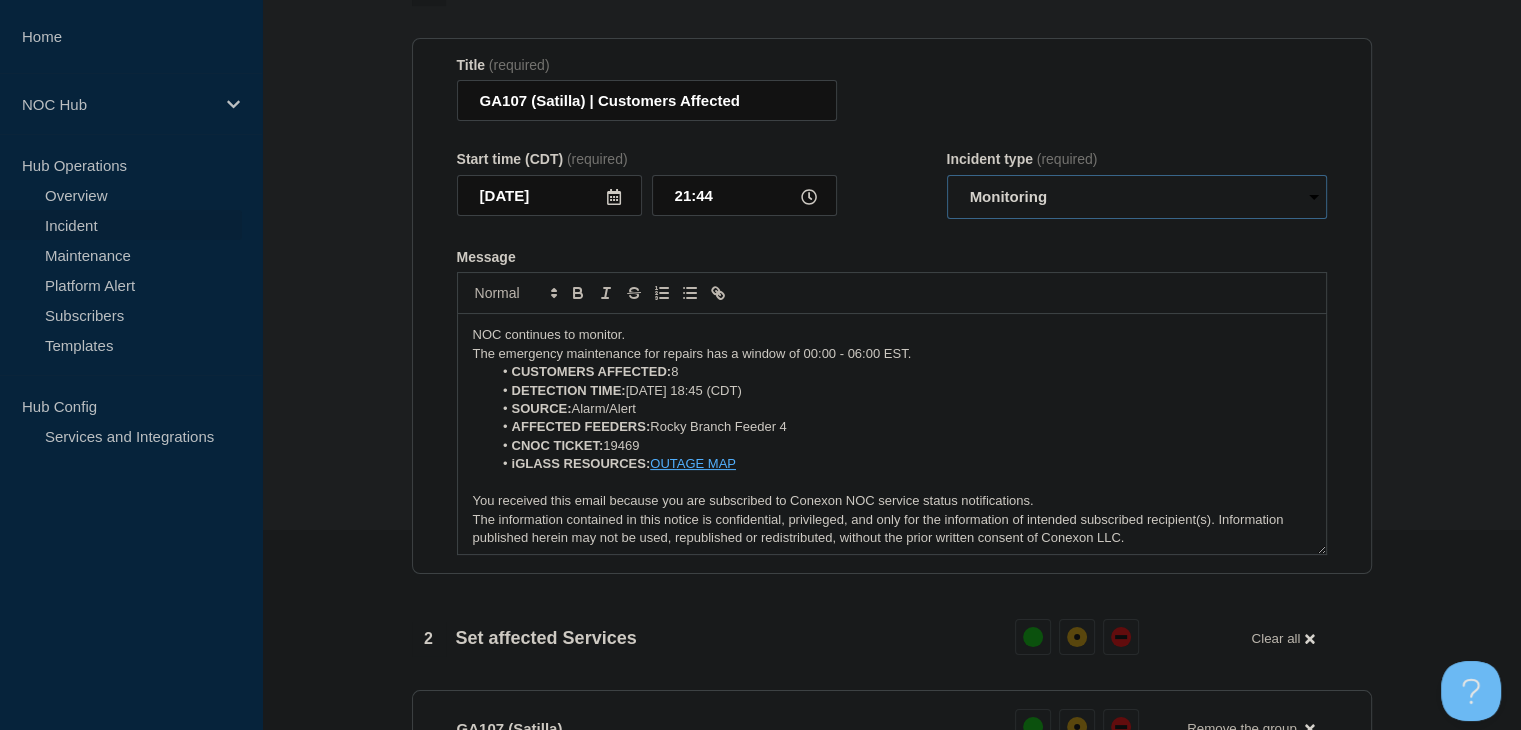 click on "Select option Investigating Identified Monitoring Resolved" at bounding box center [1137, 197] 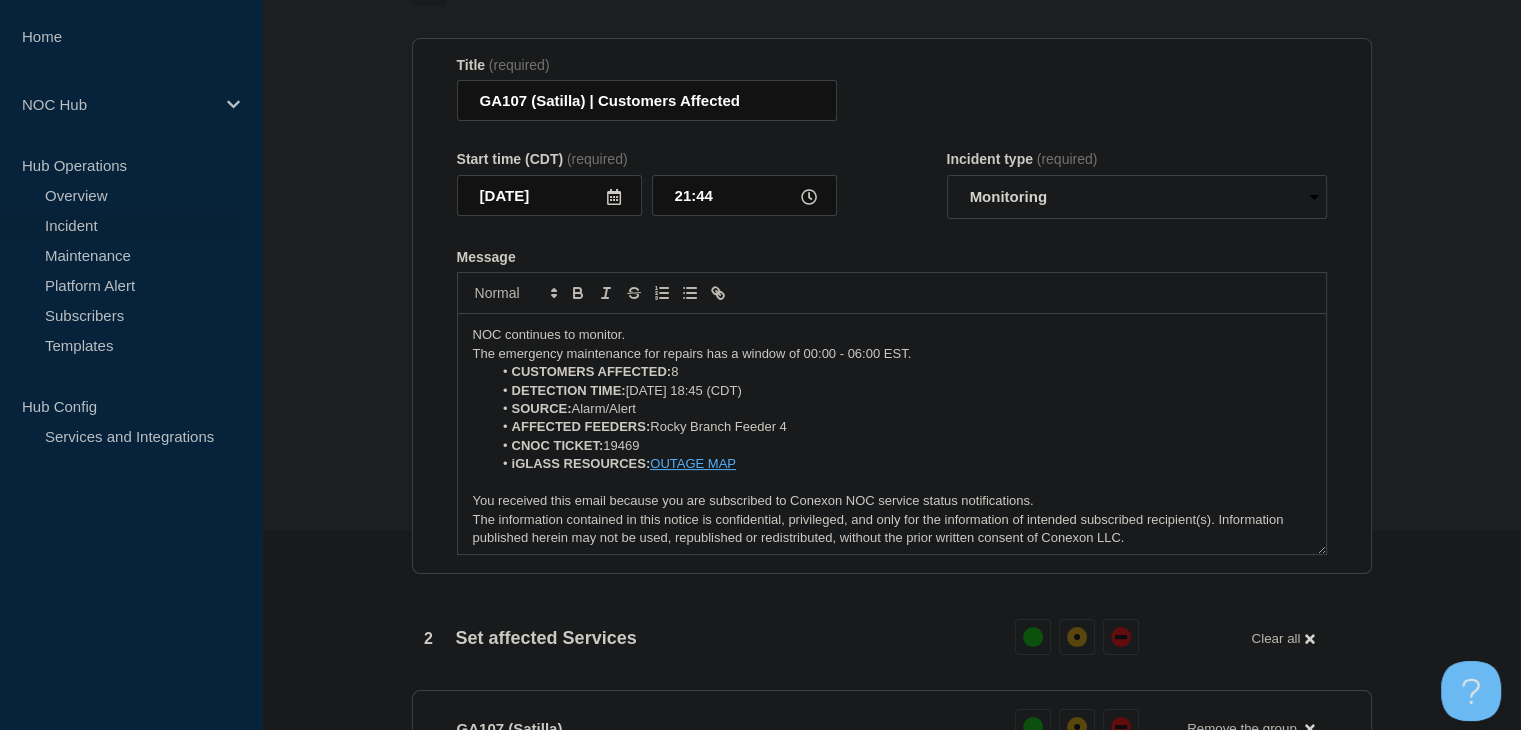 click on "DETECTION TIME:  20250716, 18:45 (CDT)" at bounding box center (901, 391) 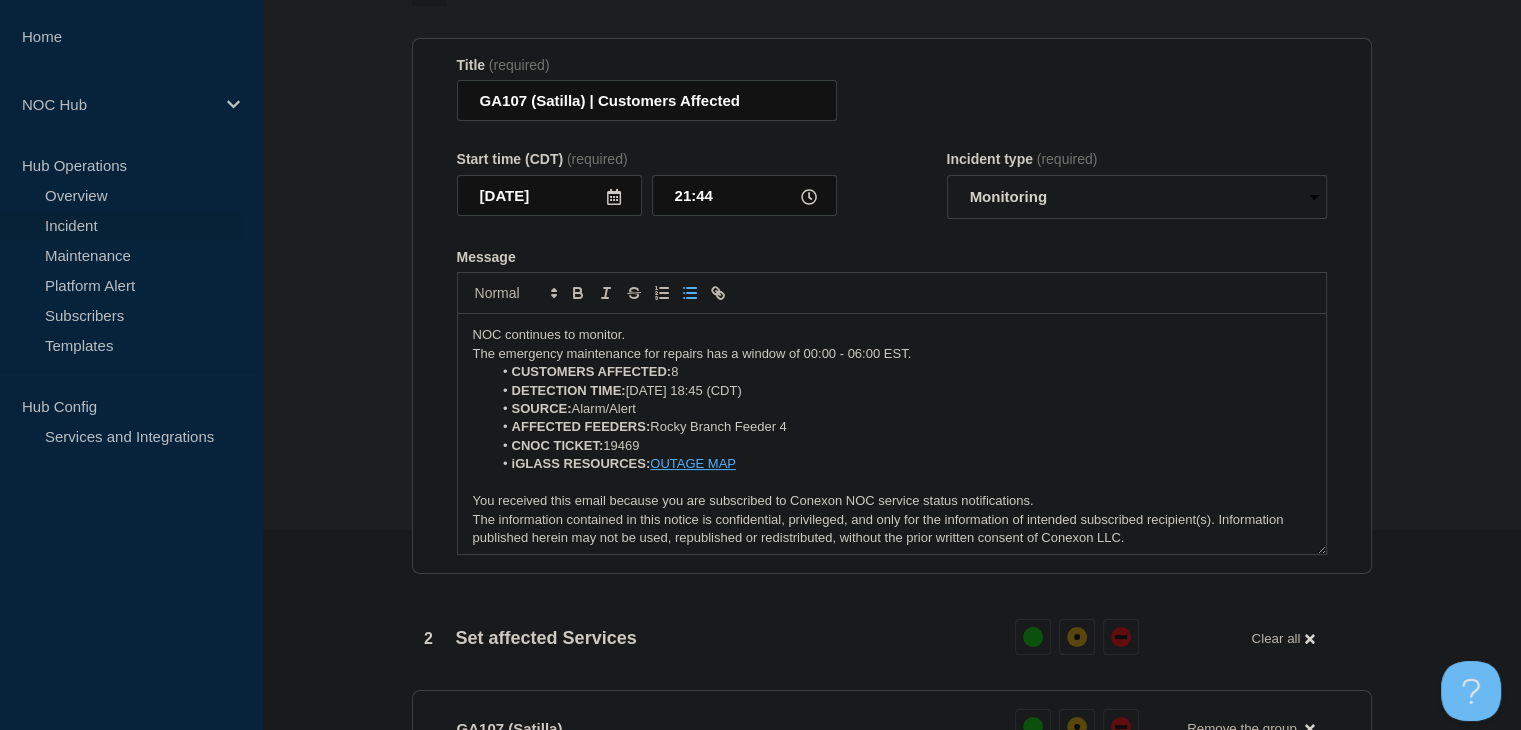 click on "The emergency maintenance for repairs has a window of 00:00 - 06:00 EST." at bounding box center (892, 354) 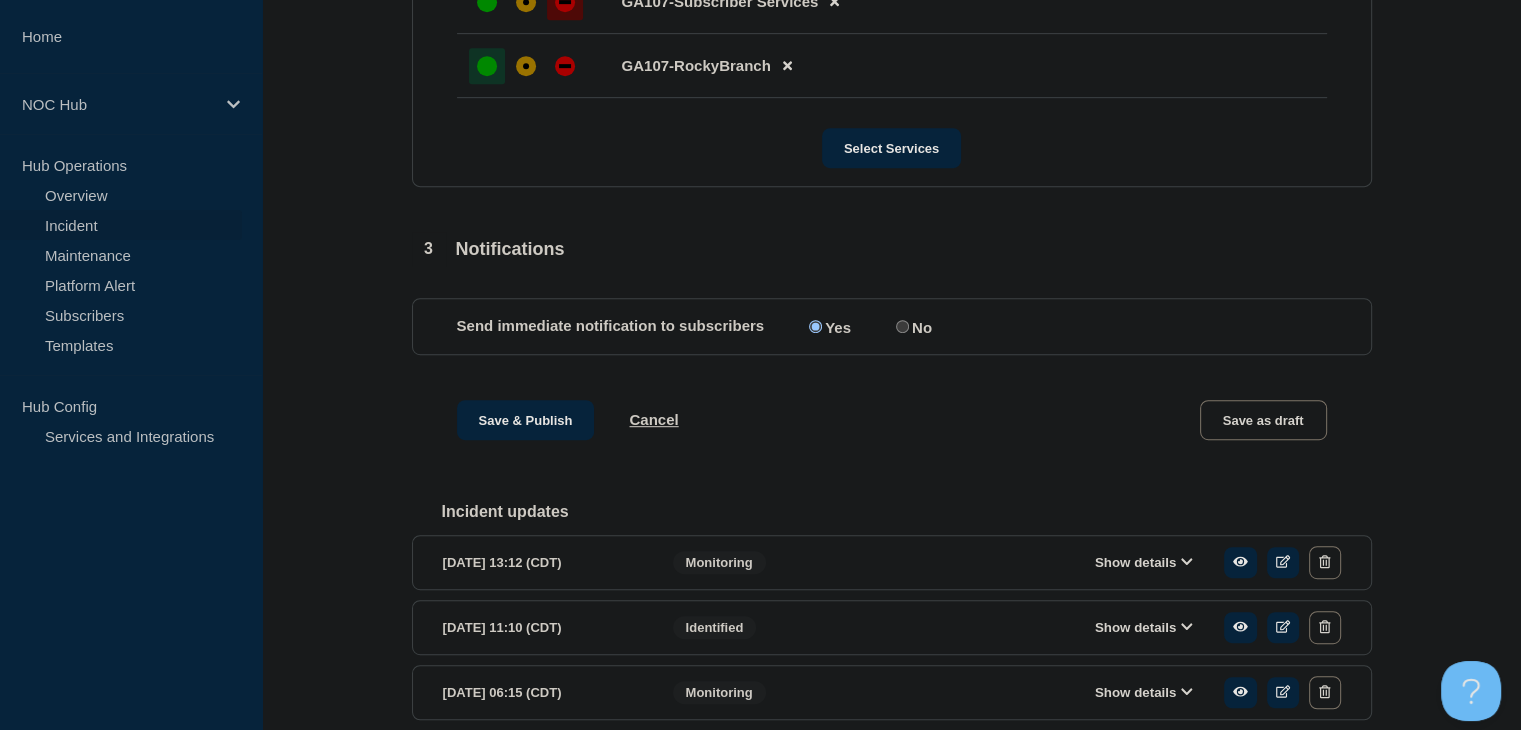 scroll, scrollTop: 1100, scrollLeft: 0, axis: vertical 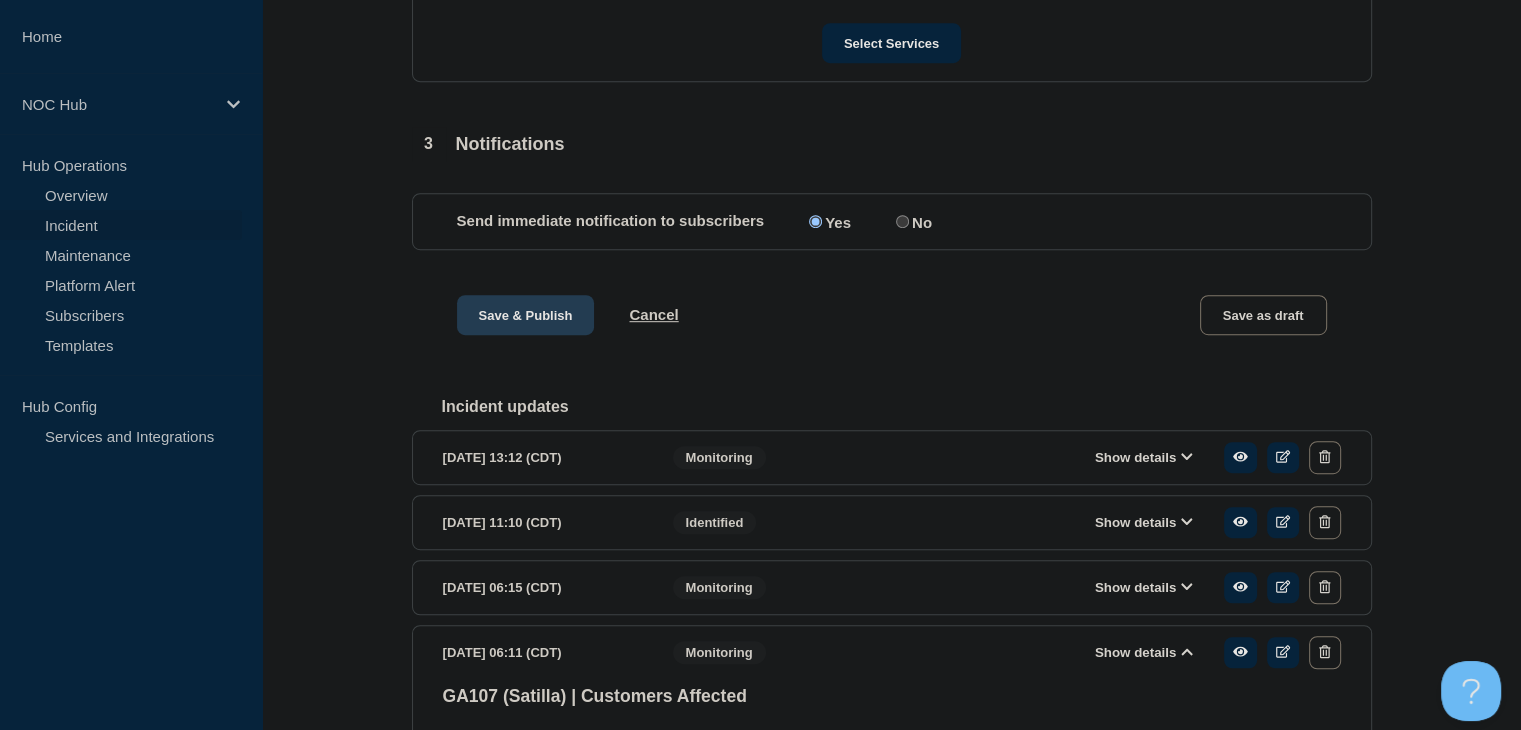 click on "Save & Publish" at bounding box center [526, 315] 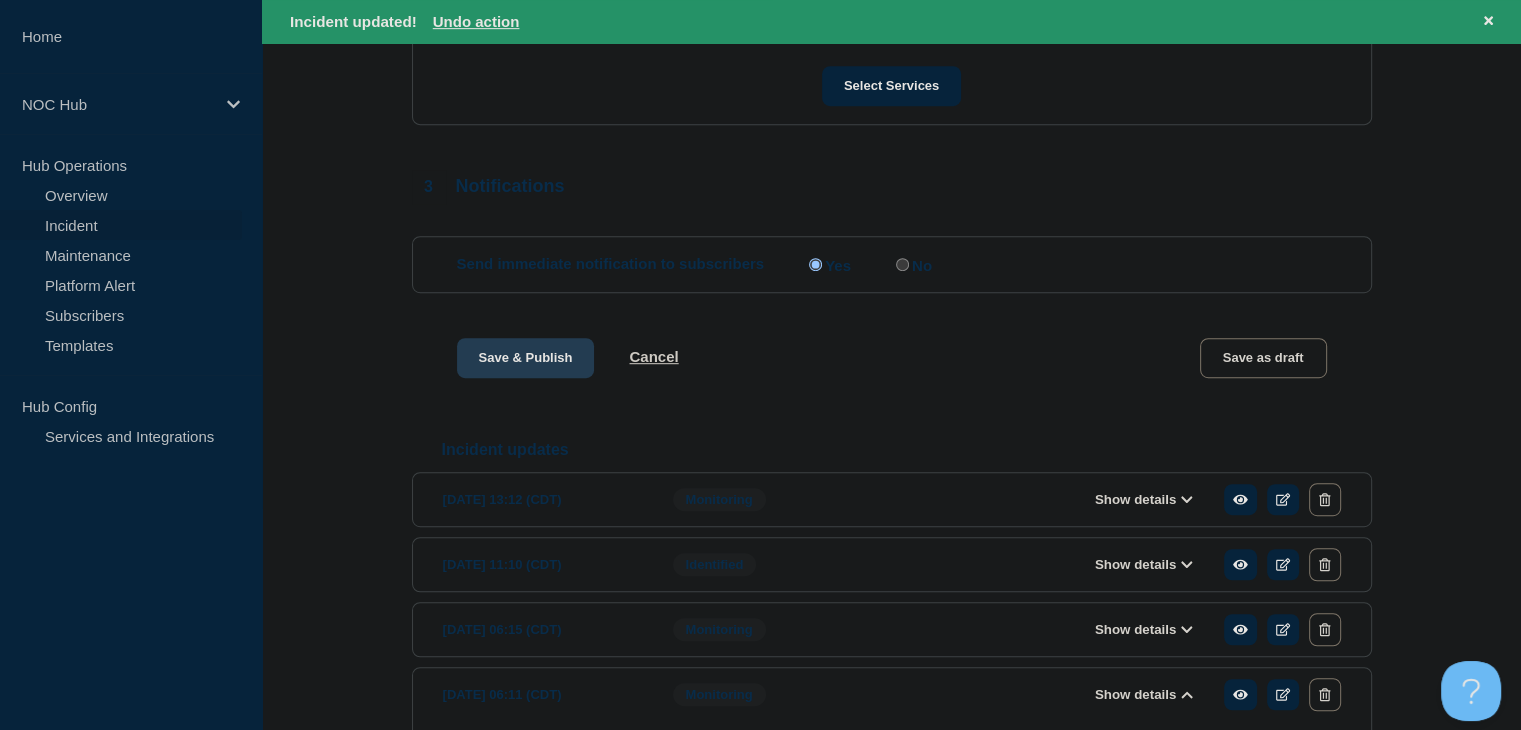scroll, scrollTop: 0, scrollLeft: 0, axis: both 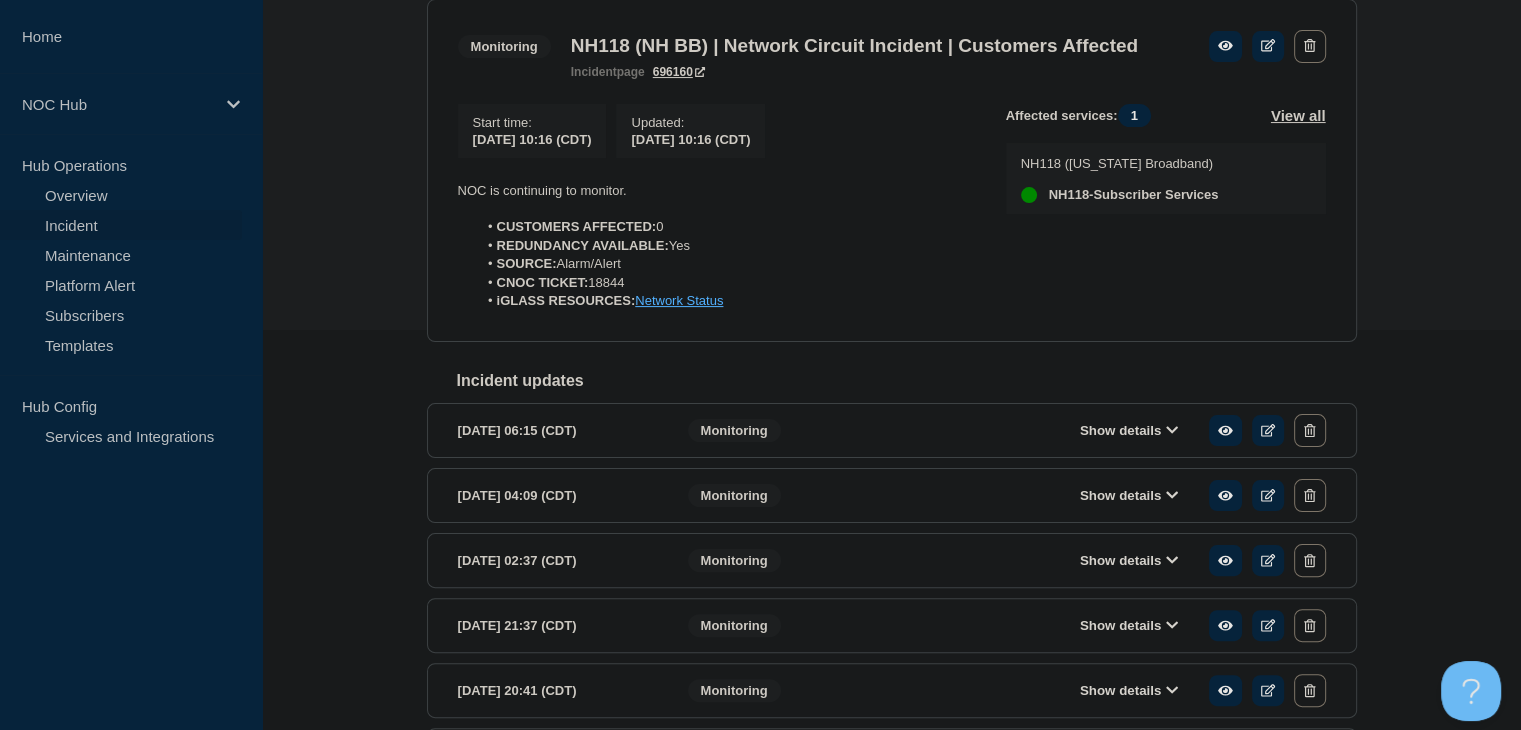click on "Show details" at bounding box center [1143, 430] 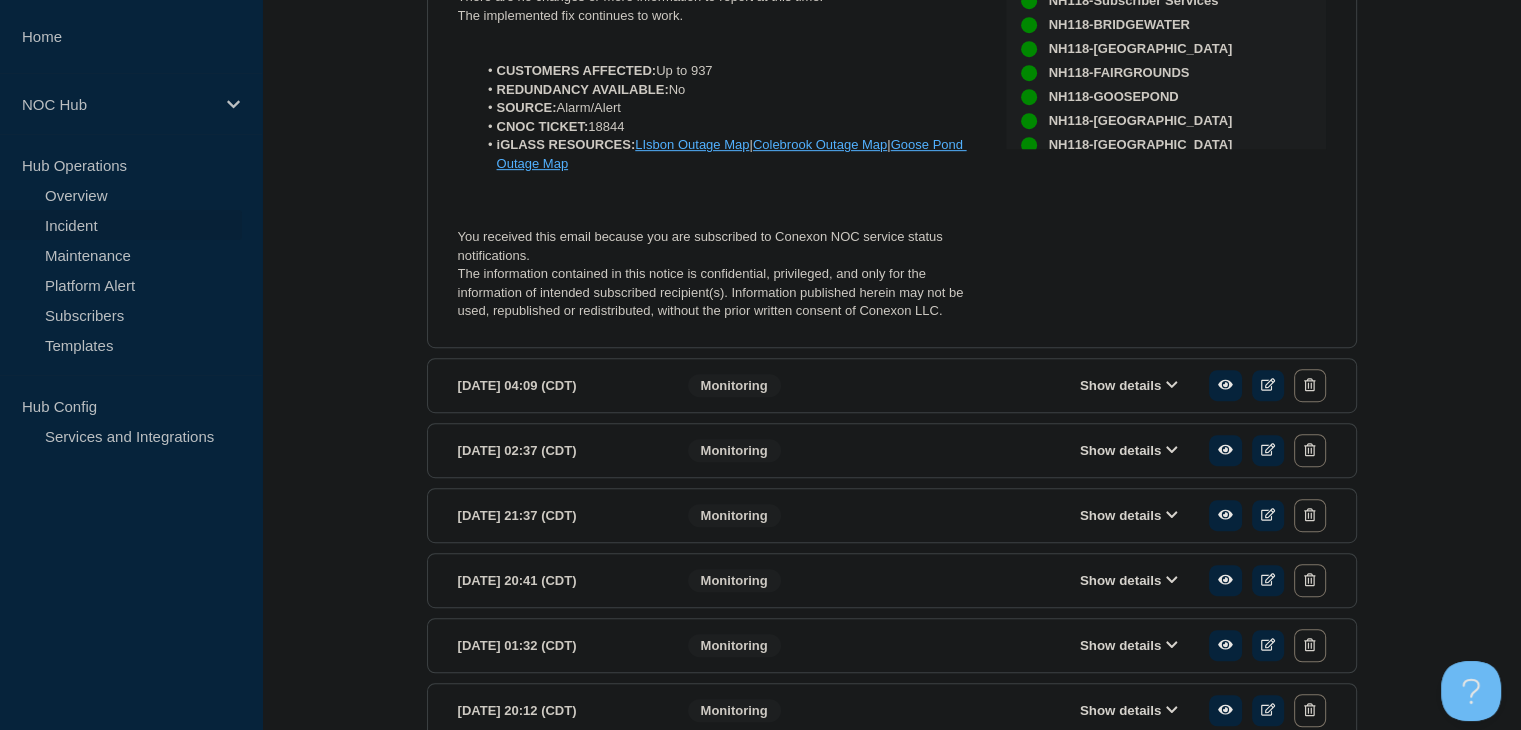scroll, scrollTop: 800, scrollLeft: 0, axis: vertical 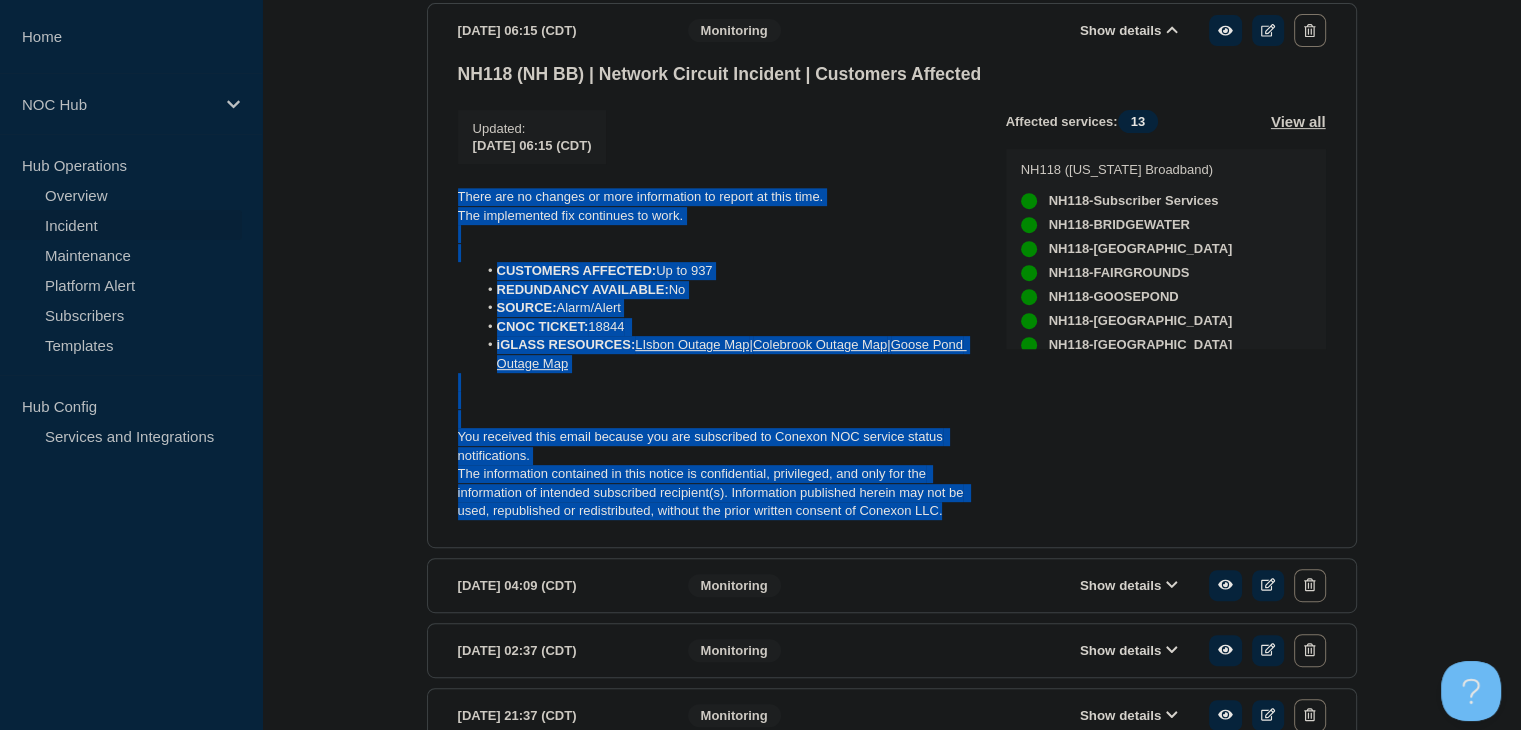 drag, startPoint x: 948, startPoint y: 551, endPoint x: 399, endPoint y: 237, distance: 632.4532 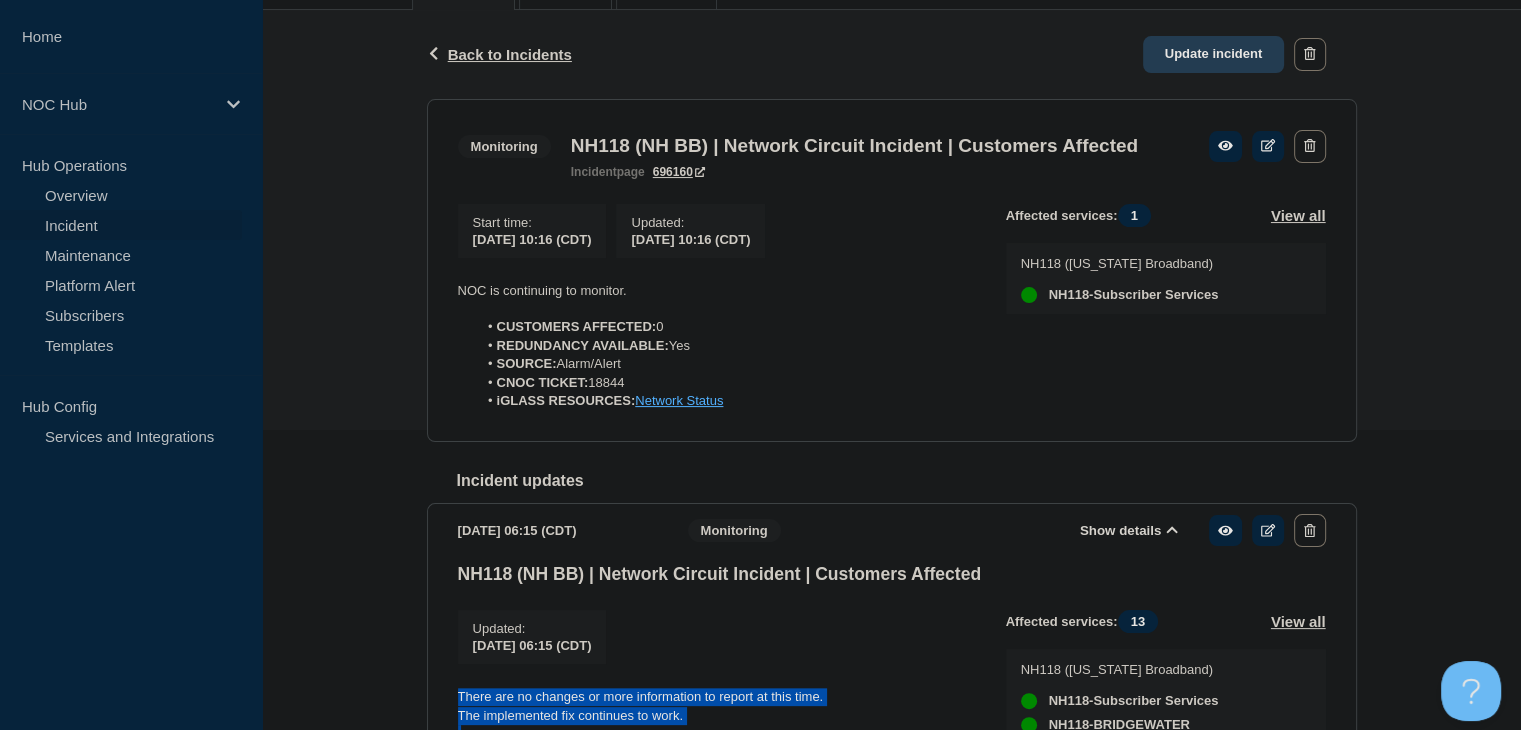 click on "Update incident" 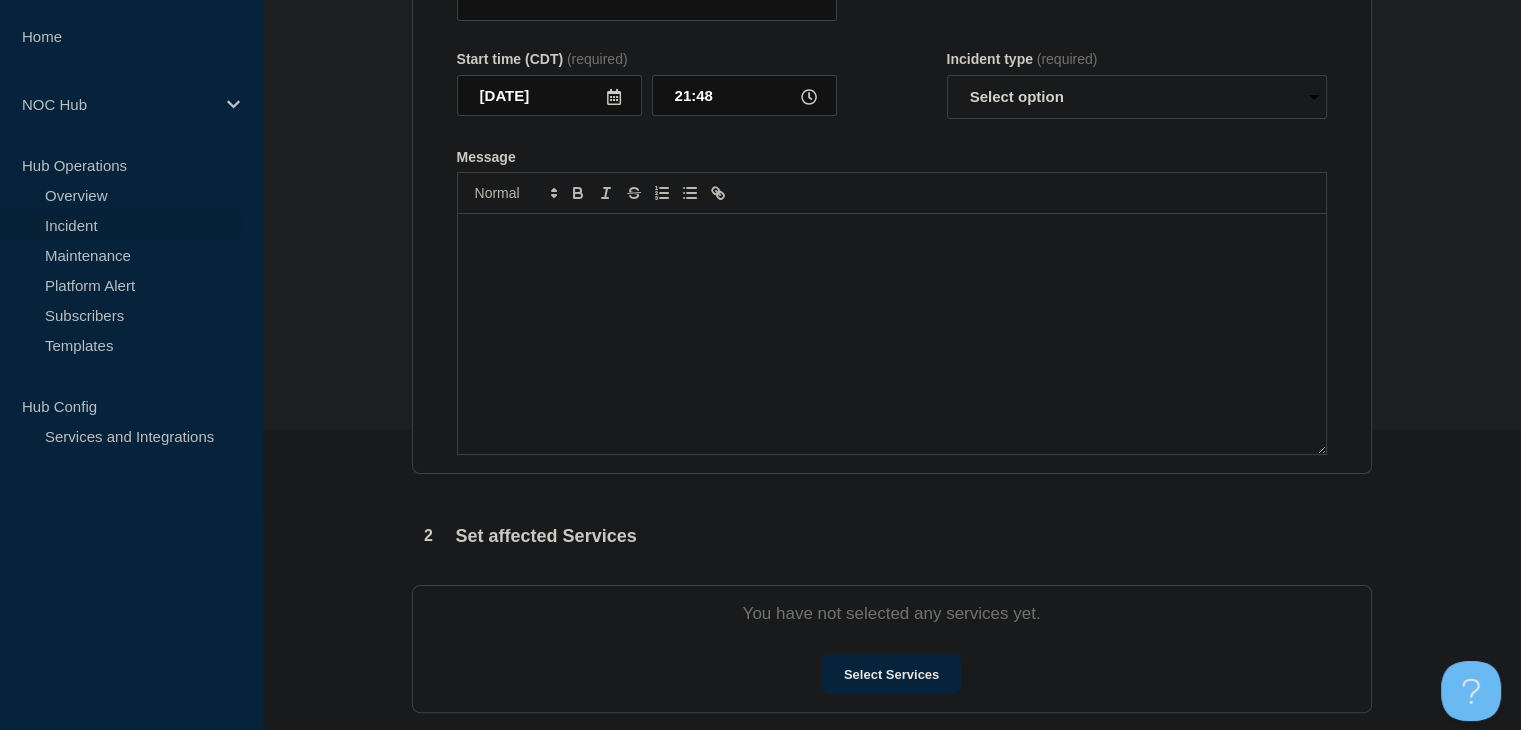 type on "NH118 (NH BB) | Network Circuit Incident | Customers Affected" 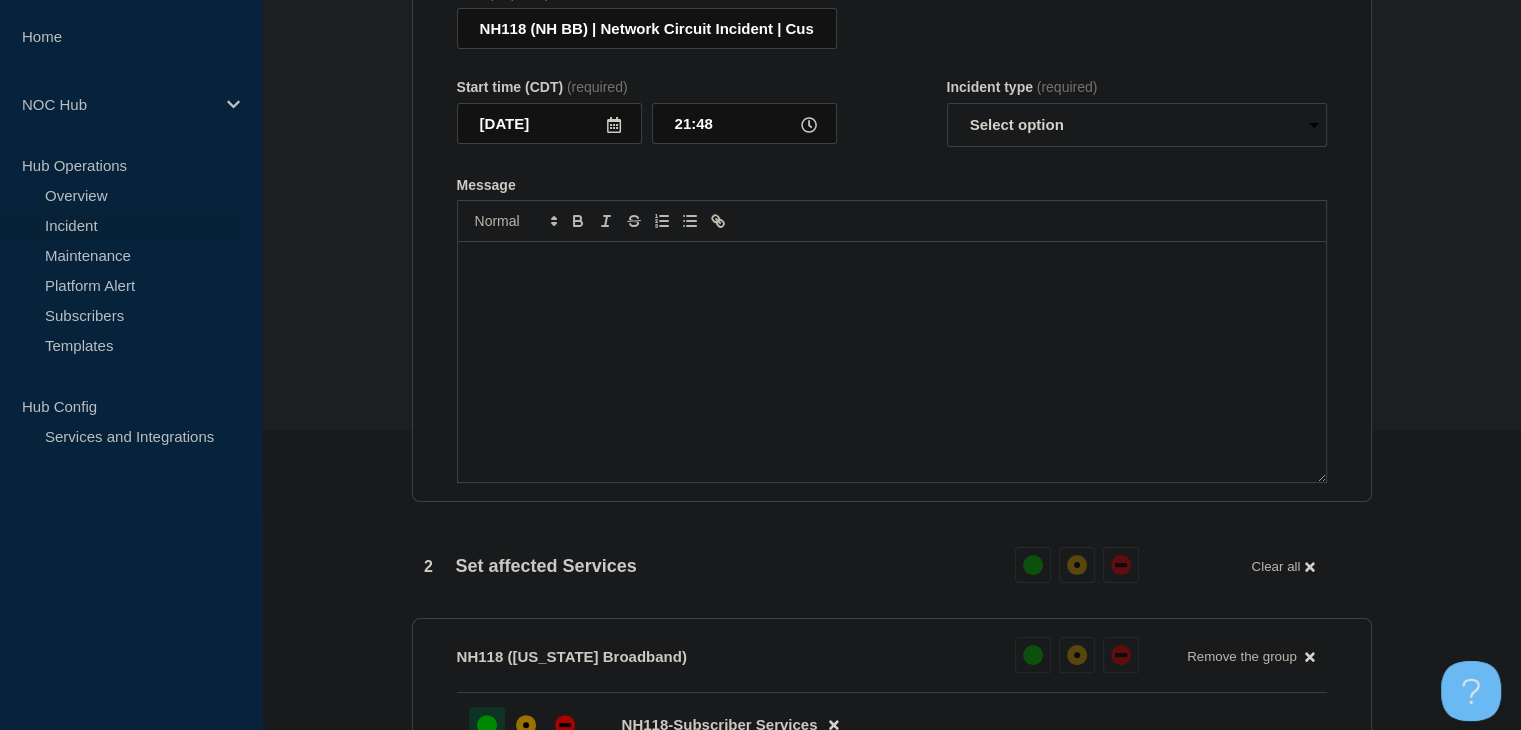 click at bounding box center (892, 362) 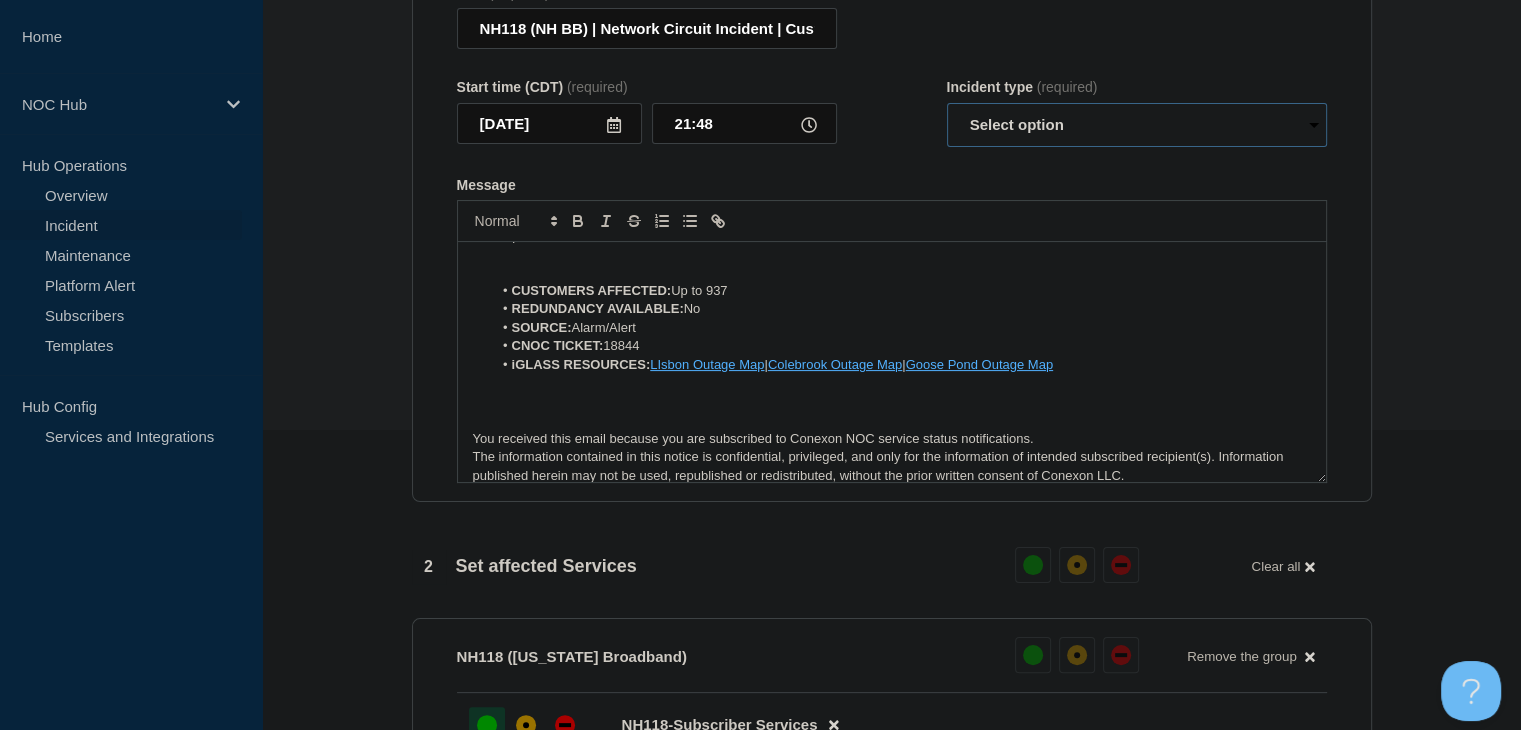 click on "Select option Investigating Identified Monitoring Resolved" at bounding box center (1137, 125) 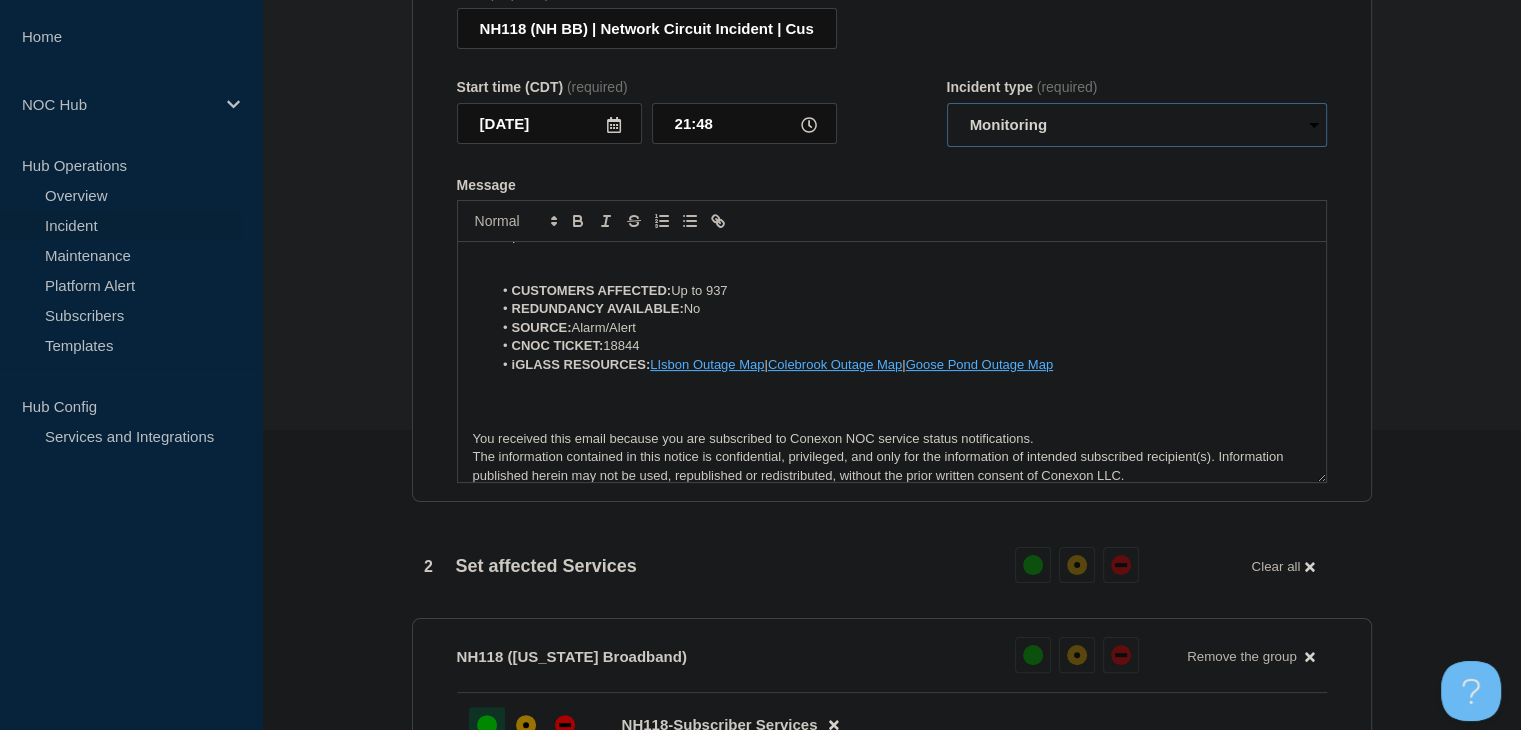 click on "Select option Investigating Identified Monitoring Resolved" at bounding box center (1137, 125) 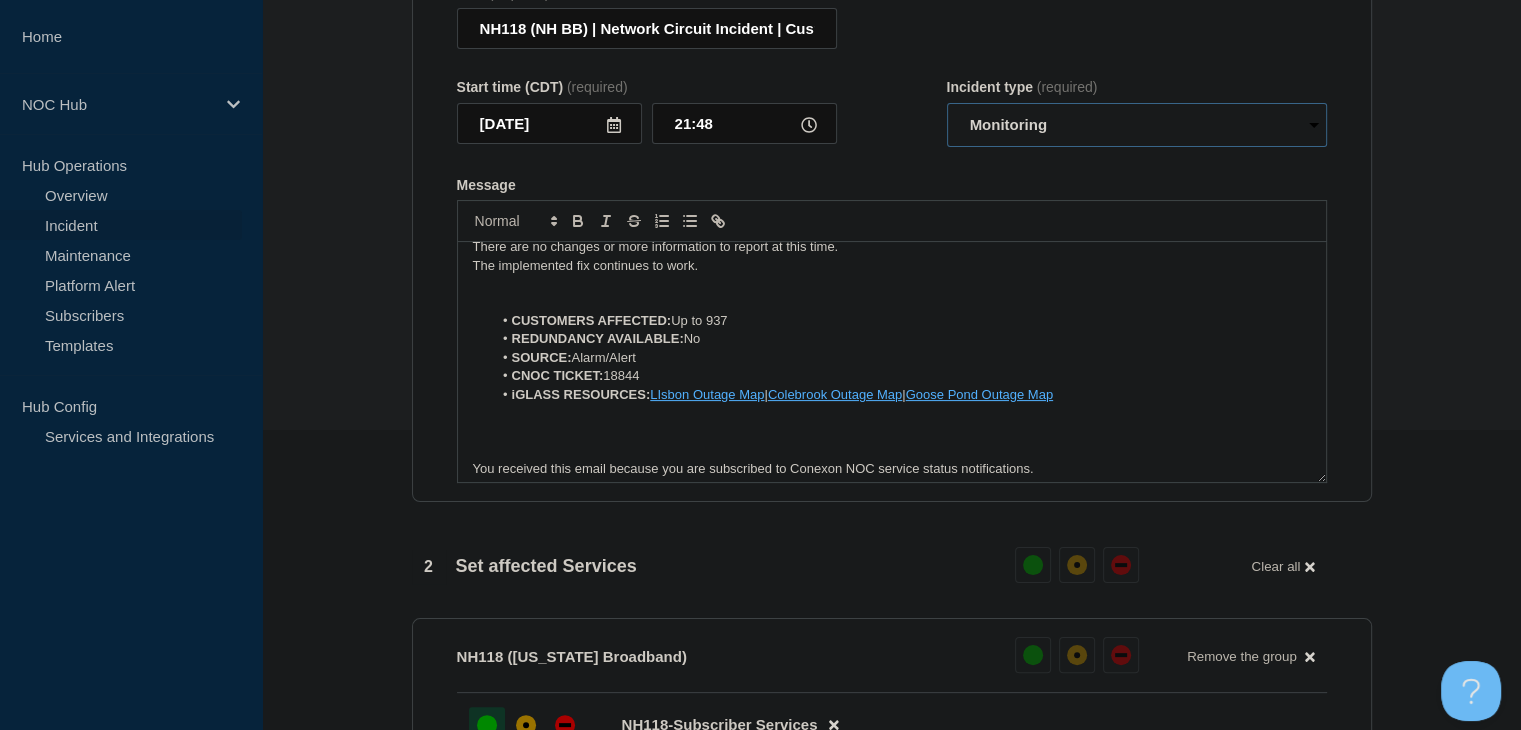 scroll, scrollTop: 0, scrollLeft: 0, axis: both 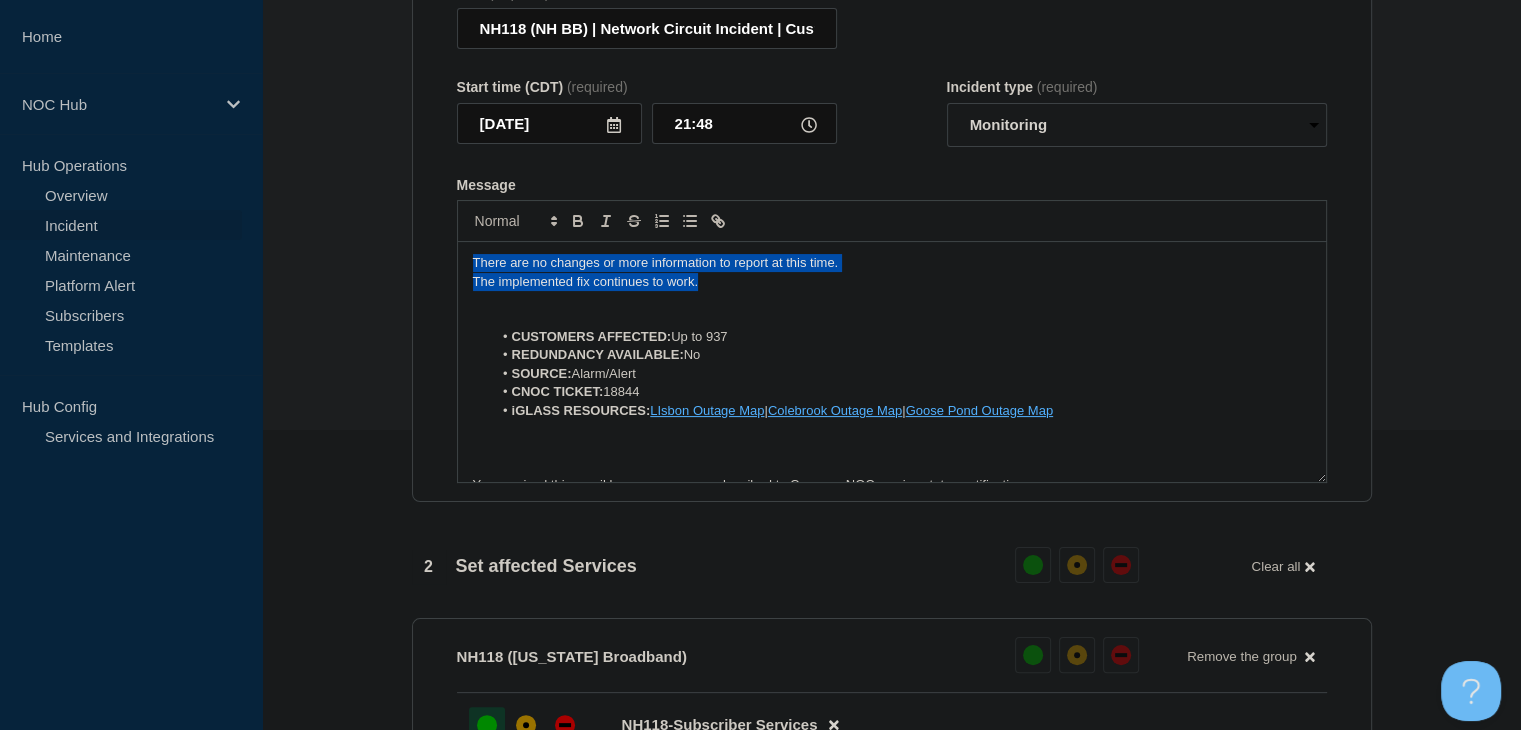 drag, startPoint x: 731, startPoint y: 293, endPoint x: 340, endPoint y: 260, distance: 392.3901 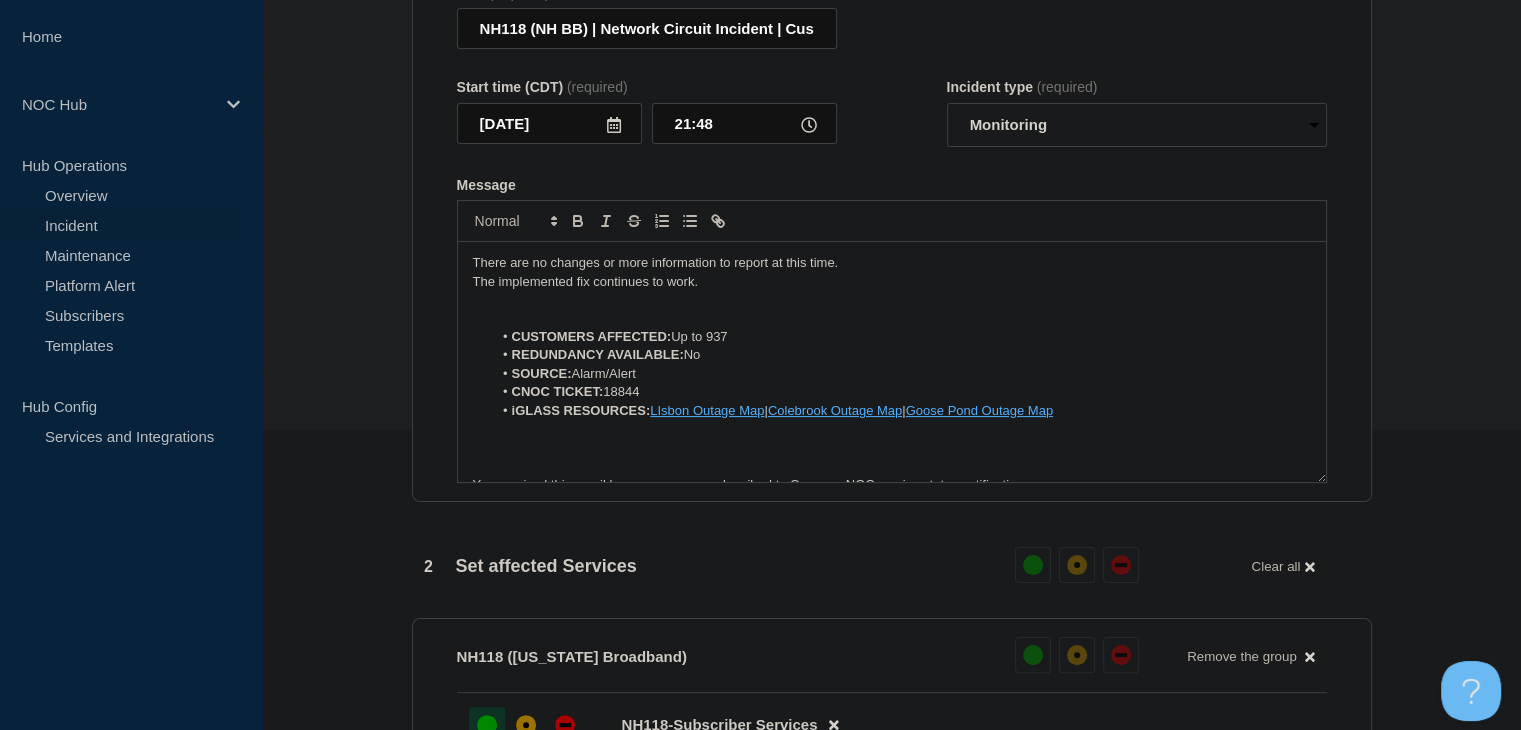 type 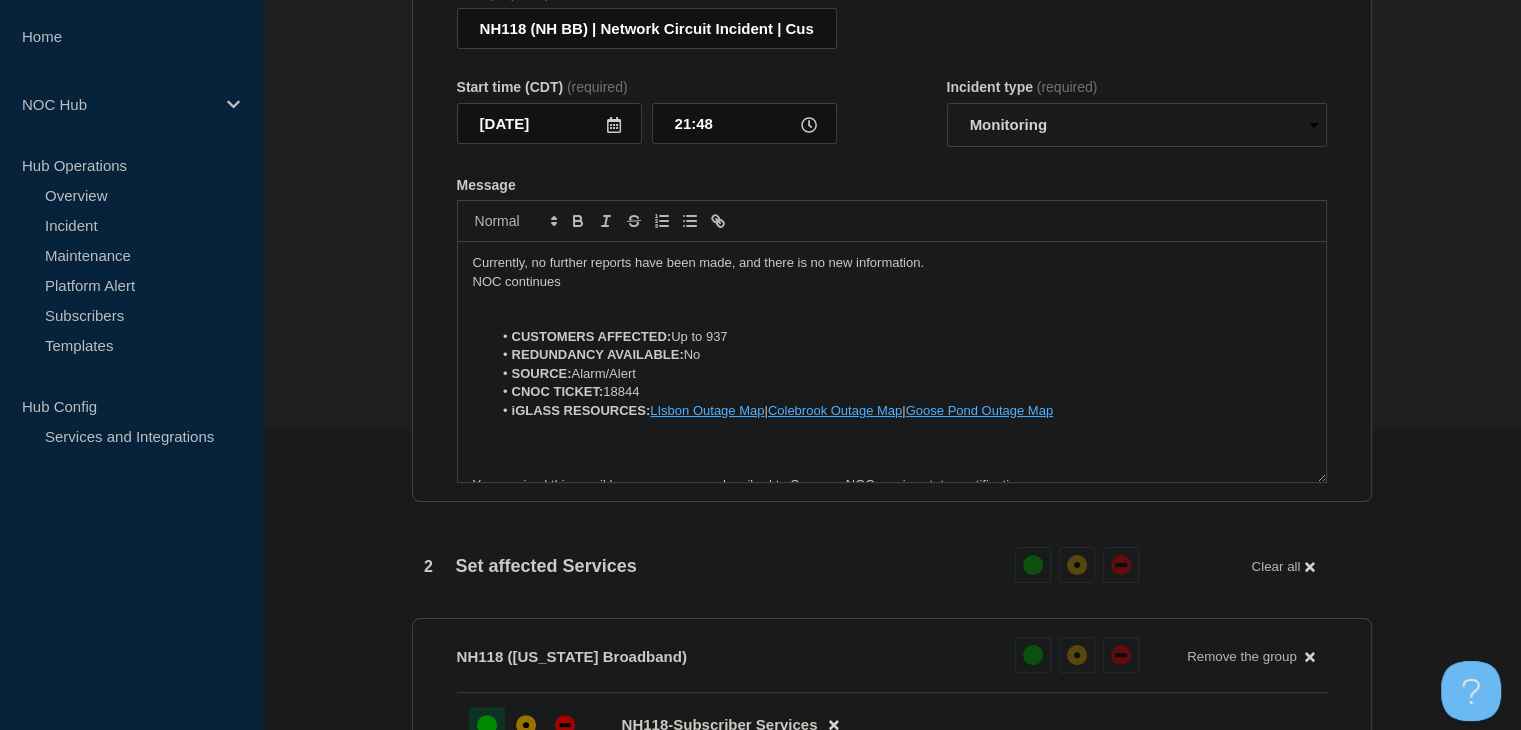 click on "NOC continues" at bounding box center (892, 282) 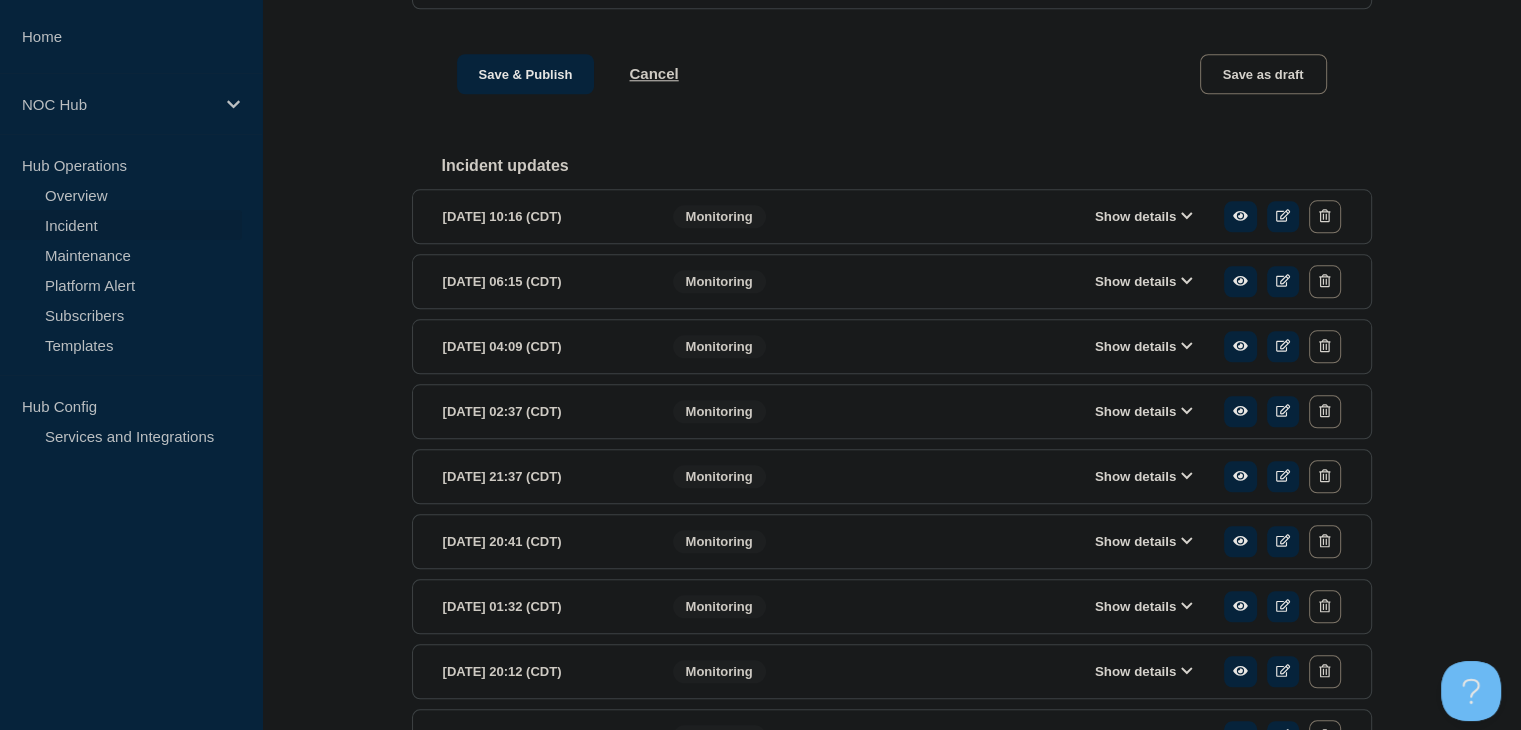 scroll, scrollTop: 1800, scrollLeft: 0, axis: vertical 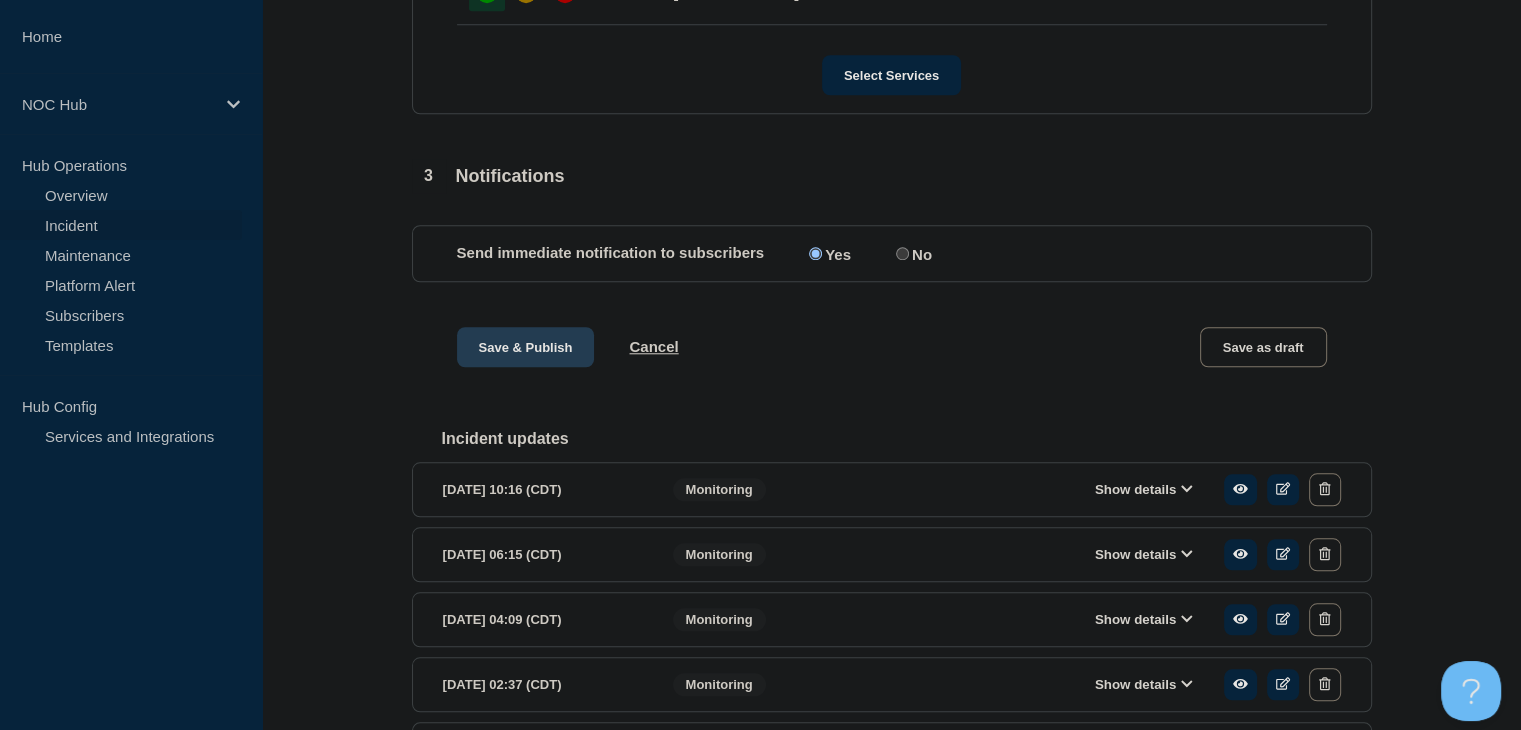 click on "Save & Publish" at bounding box center (526, 347) 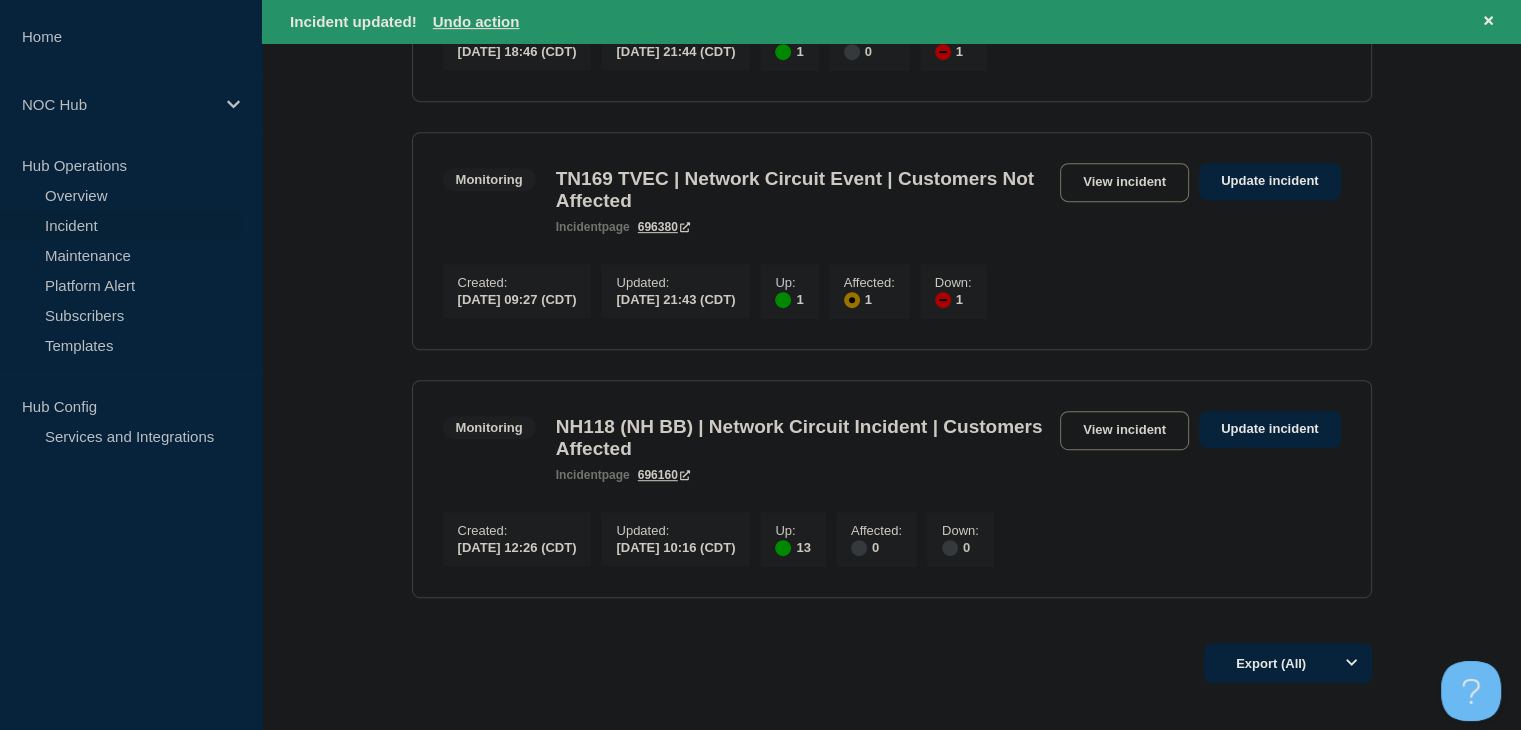scroll, scrollTop: 1203, scrollLeft: 0, axis: vertical 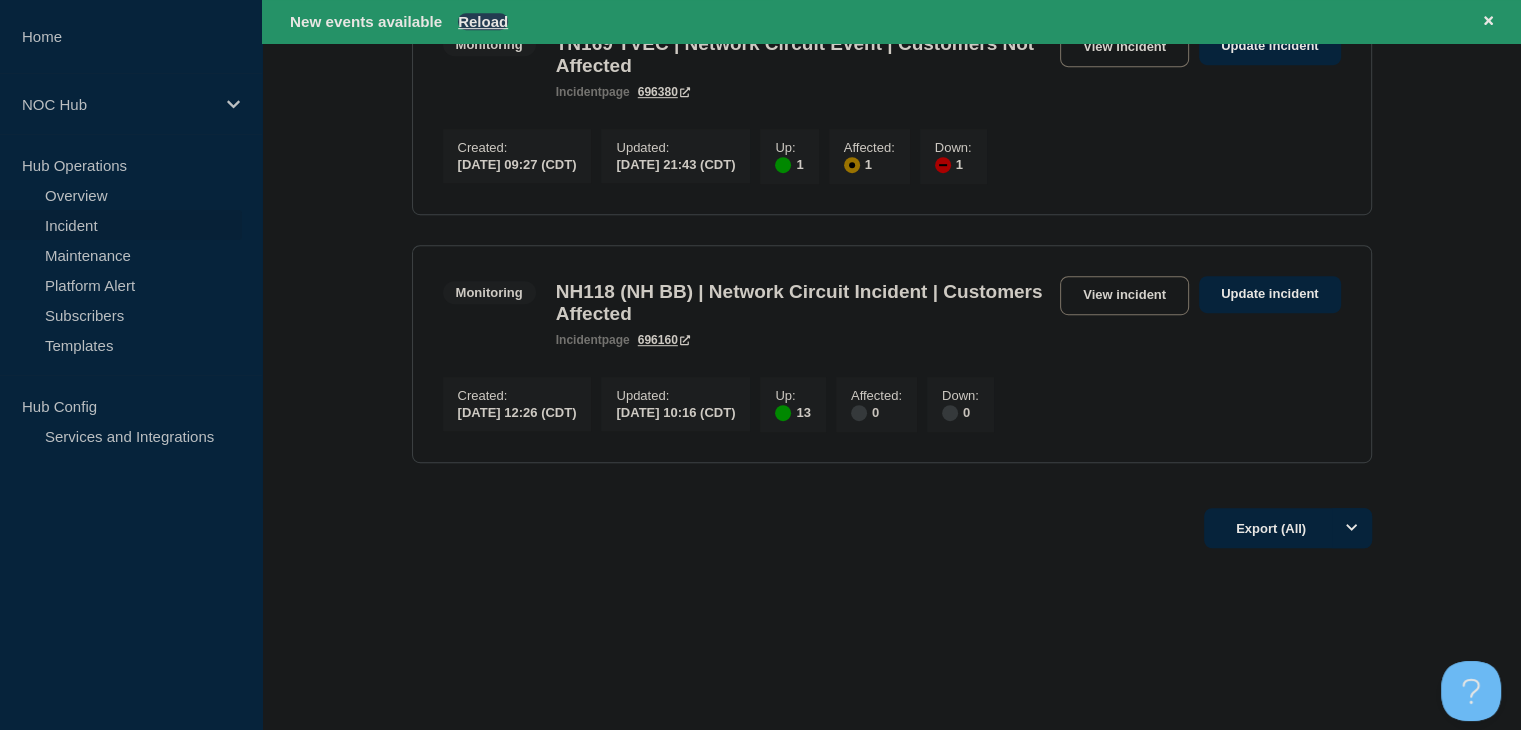 click on "Reload" at bounding box center [483, 21] 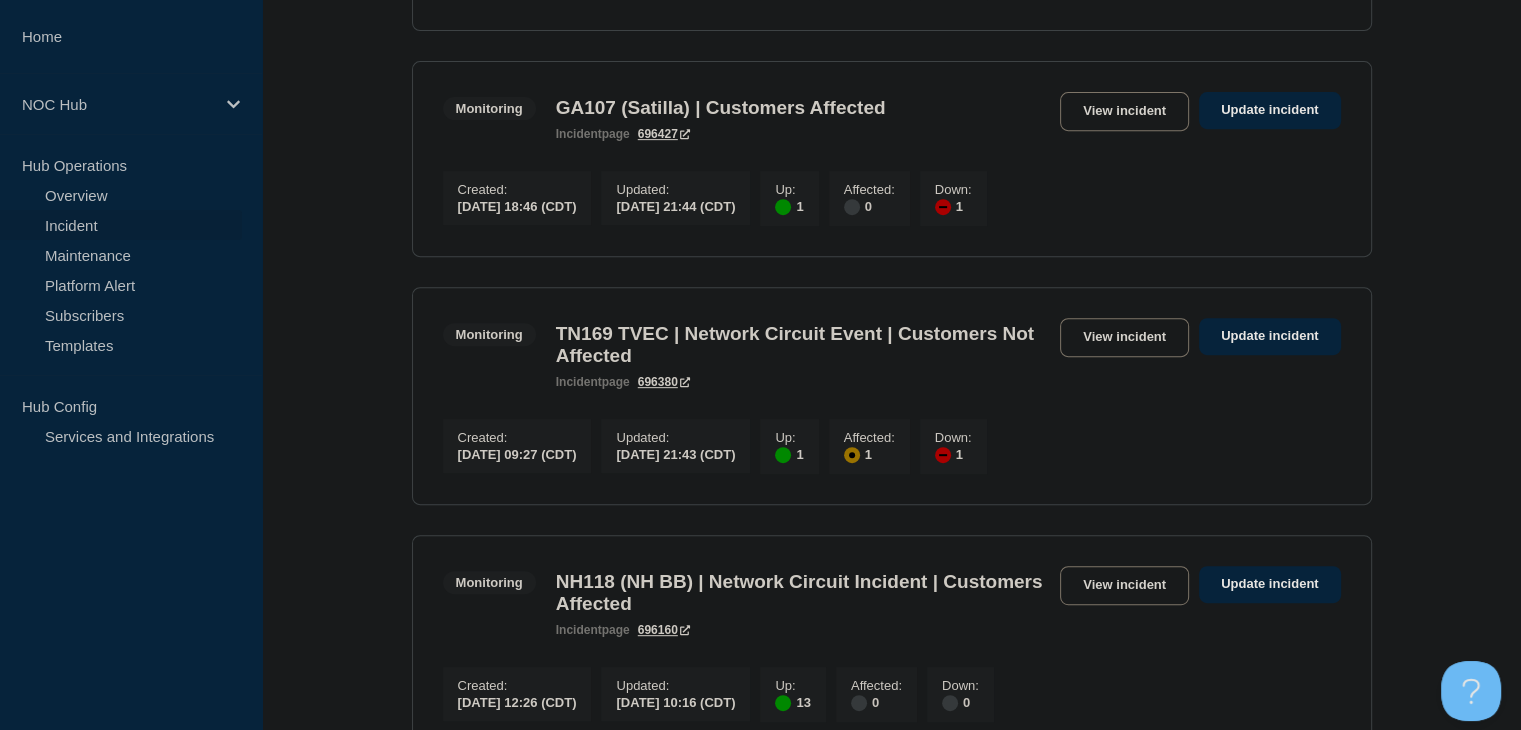 scroll, scrollTop: 1060, scrollLeft: 0, axis: vertical 